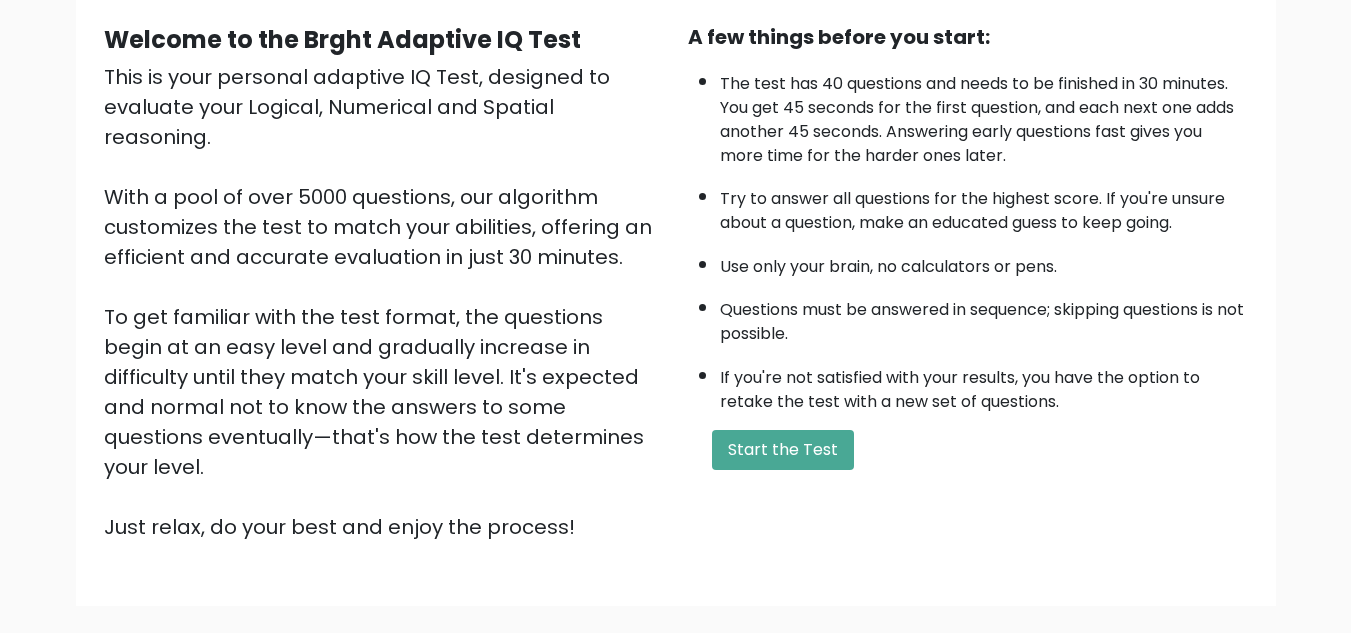 scroll, scrollTop: 200, scrollLeft: 0, axis: vertical 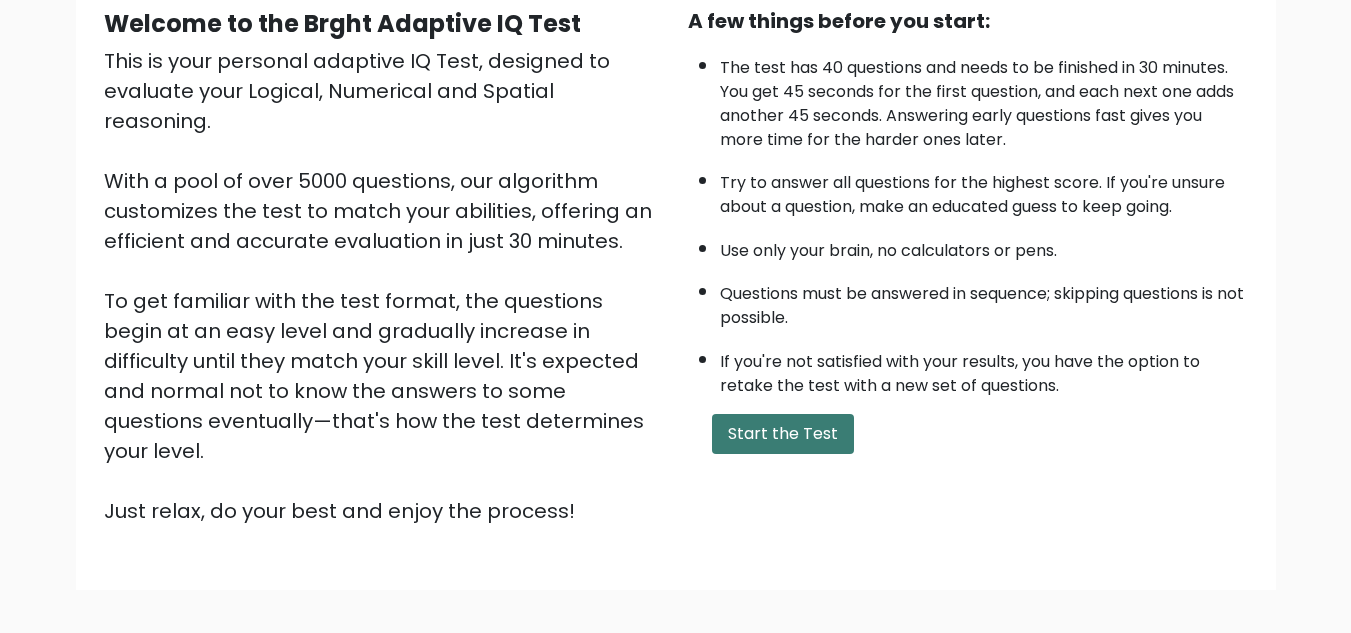 click on "Start the Test" at bounding box center [783, 434] 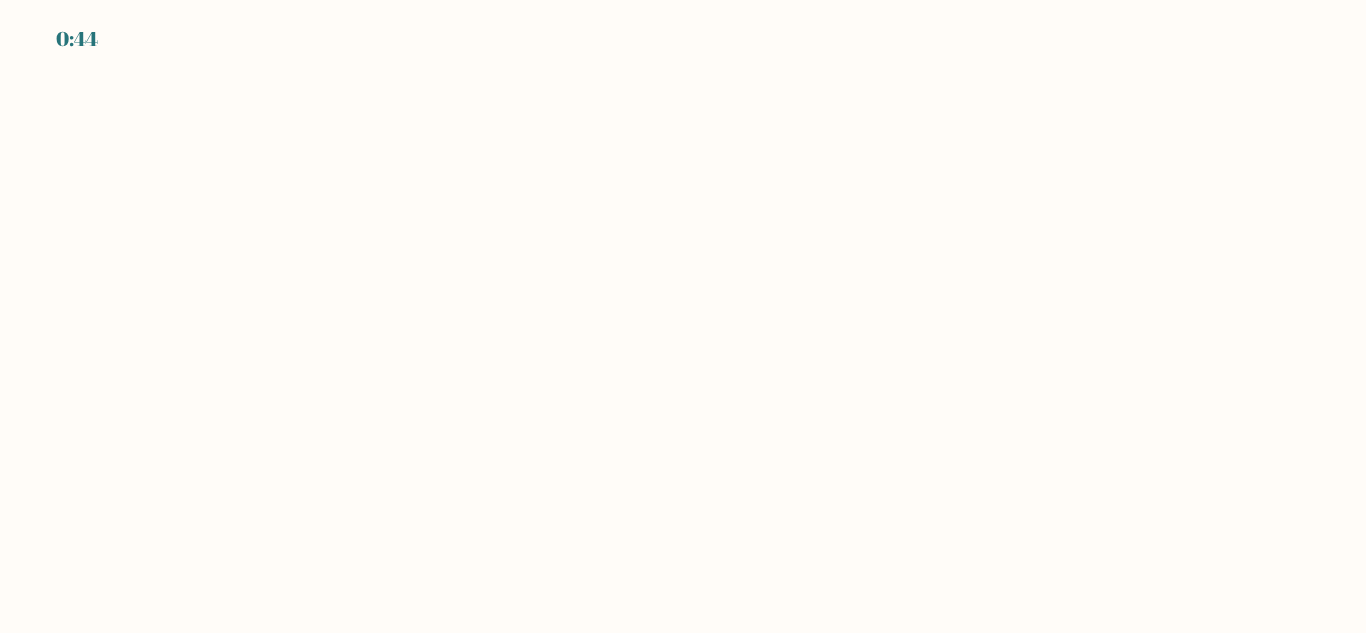 scroll, scrollTop: 0, scrollLeft: 0, axis: both 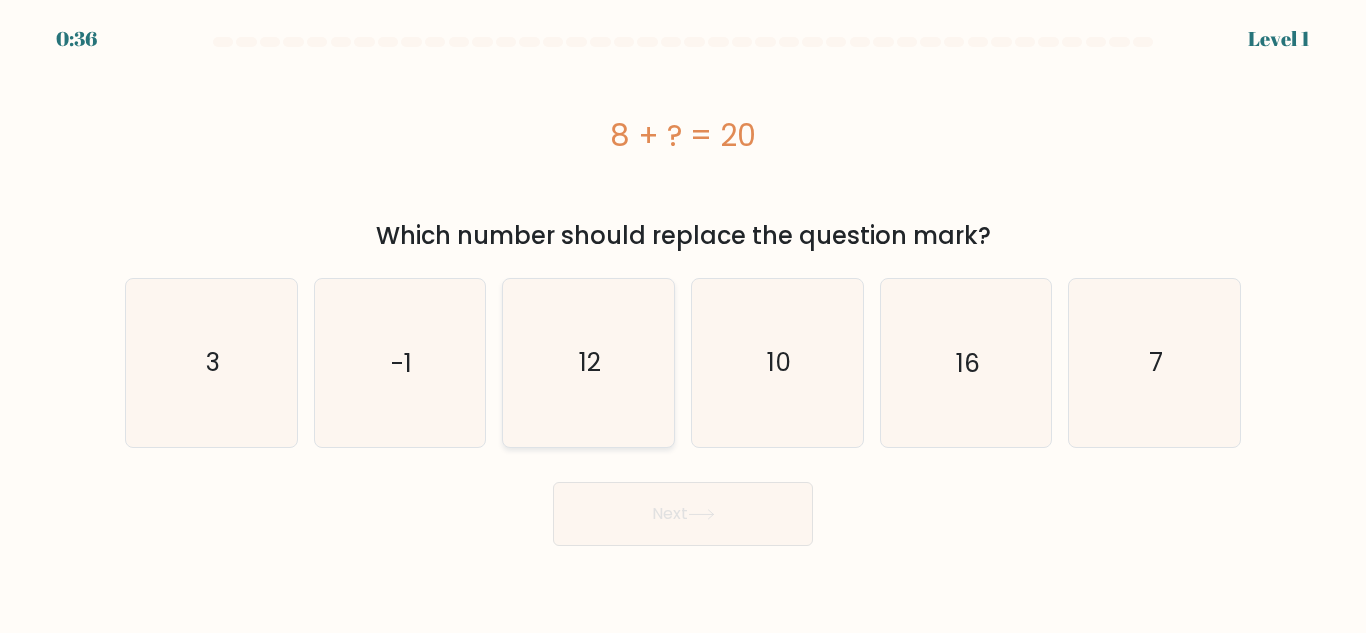 click on "12" at bounding box center [590, 362] 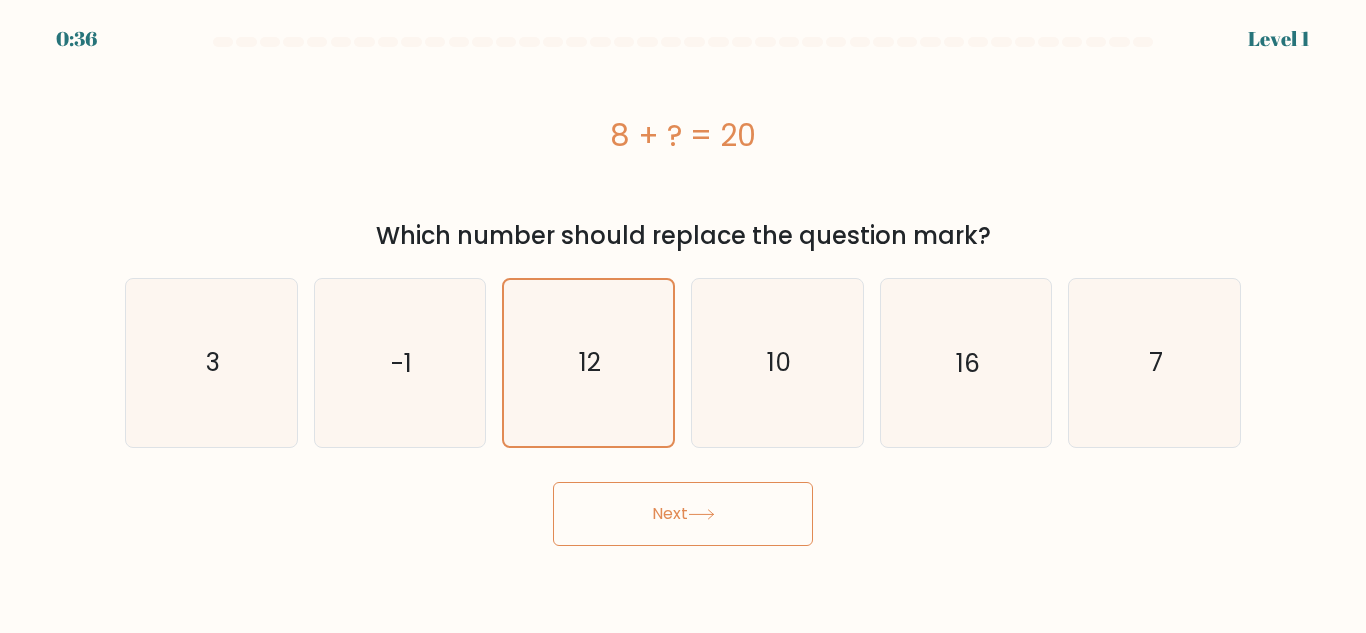 click on "Next" at bounding box center [683, 514] 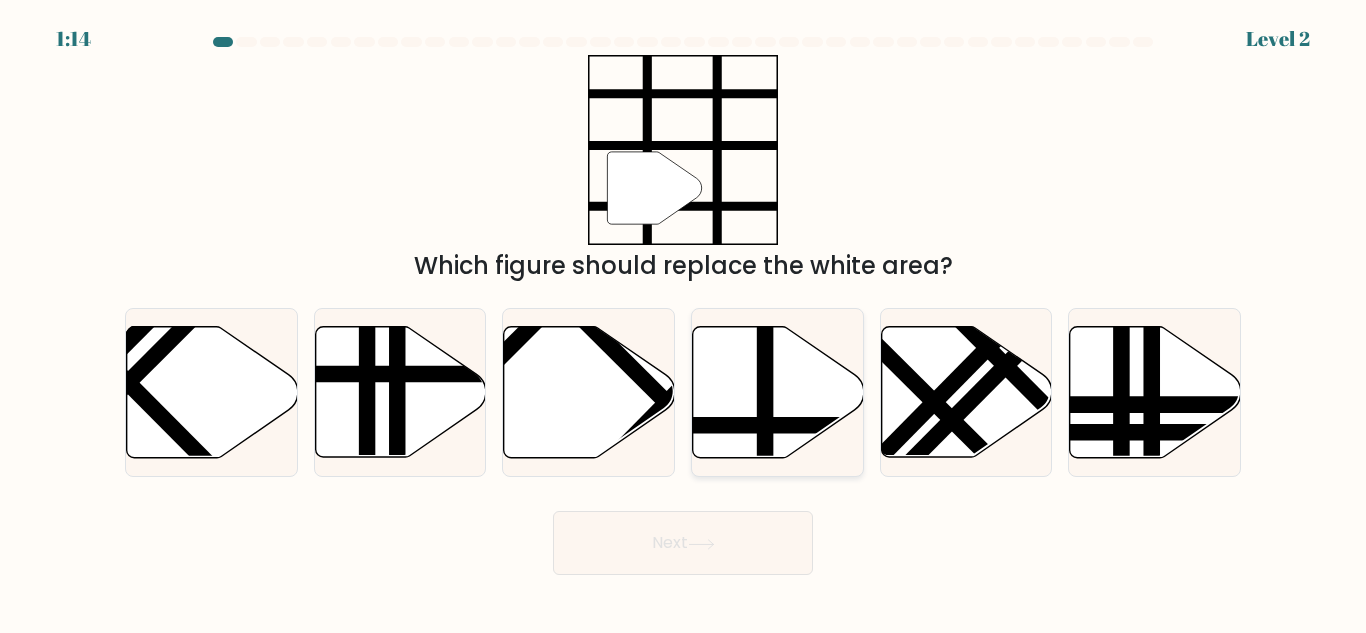 click at bounding box center [778, 392] 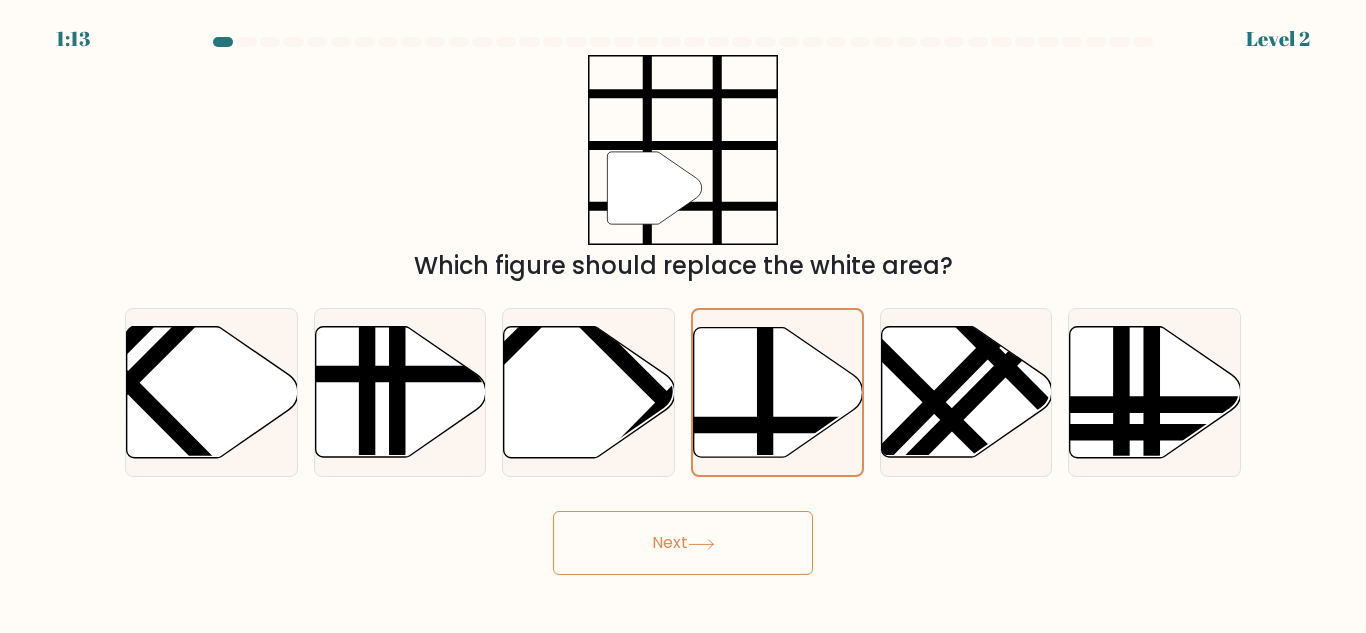 click on "Next" at bounding box center (683, 543) 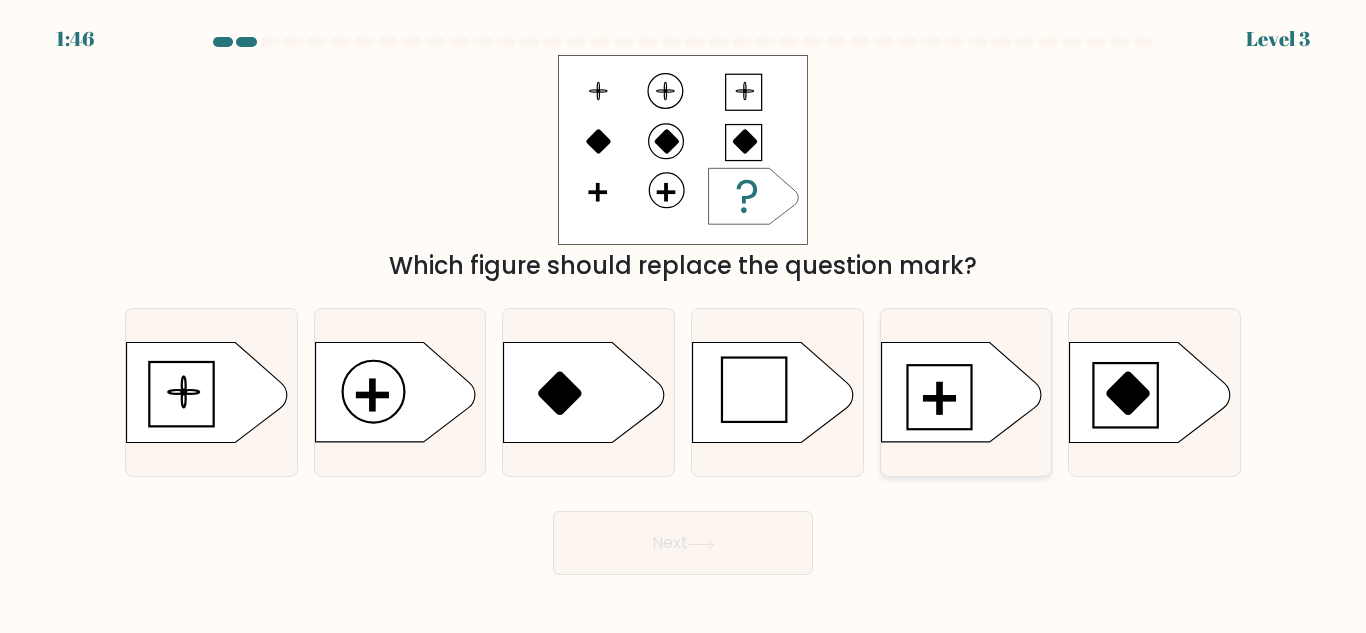 click at bounding box center [961, 393] 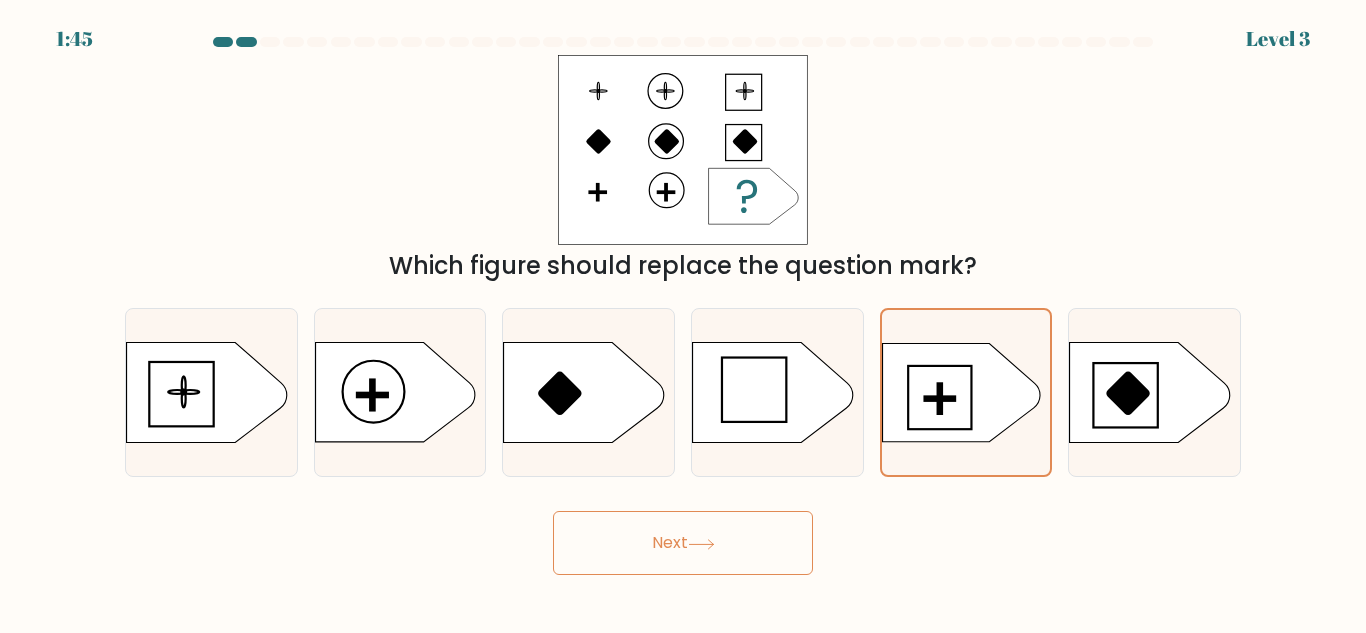 click on "Next" at bounding box center [683, 543] 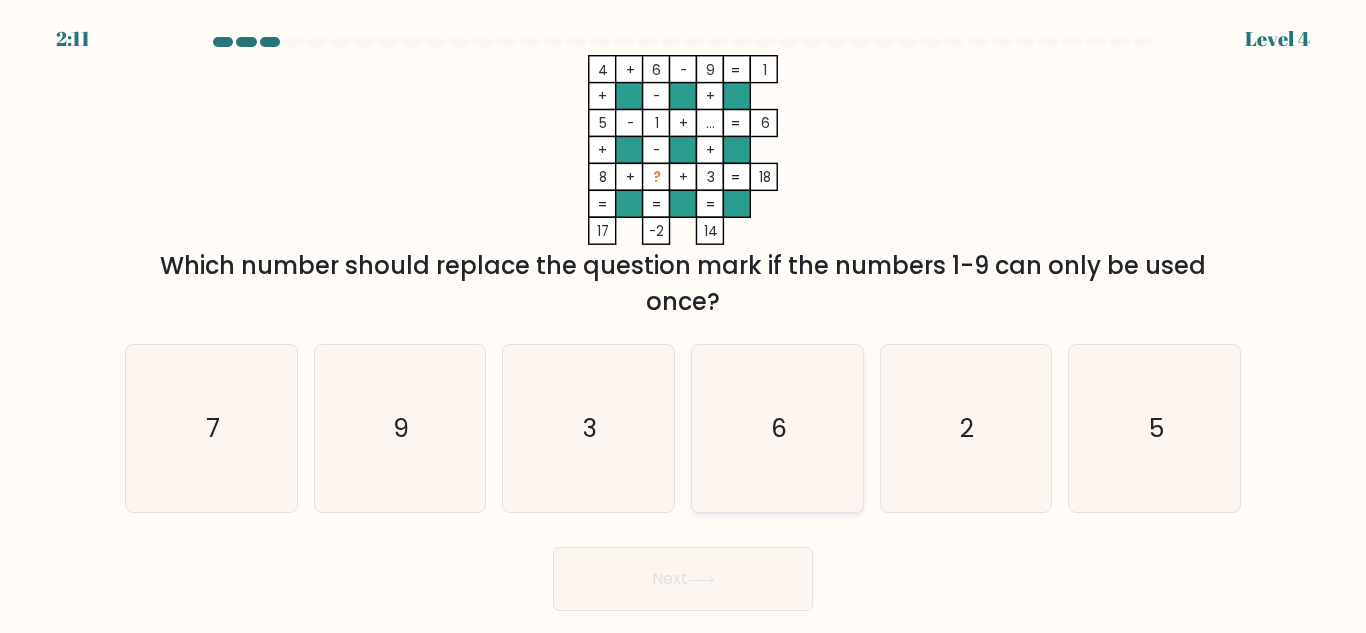 click on "6" at bounding box center [777, 428] 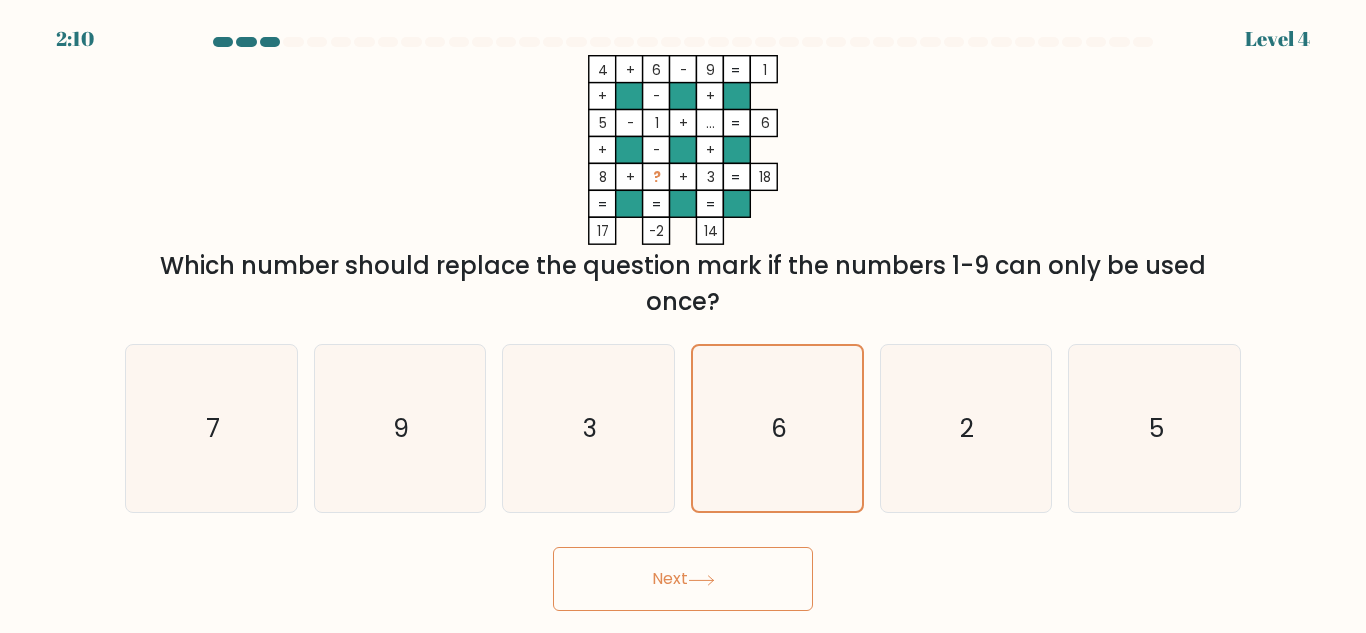 click on "Next" at bounding box center [683, 579] 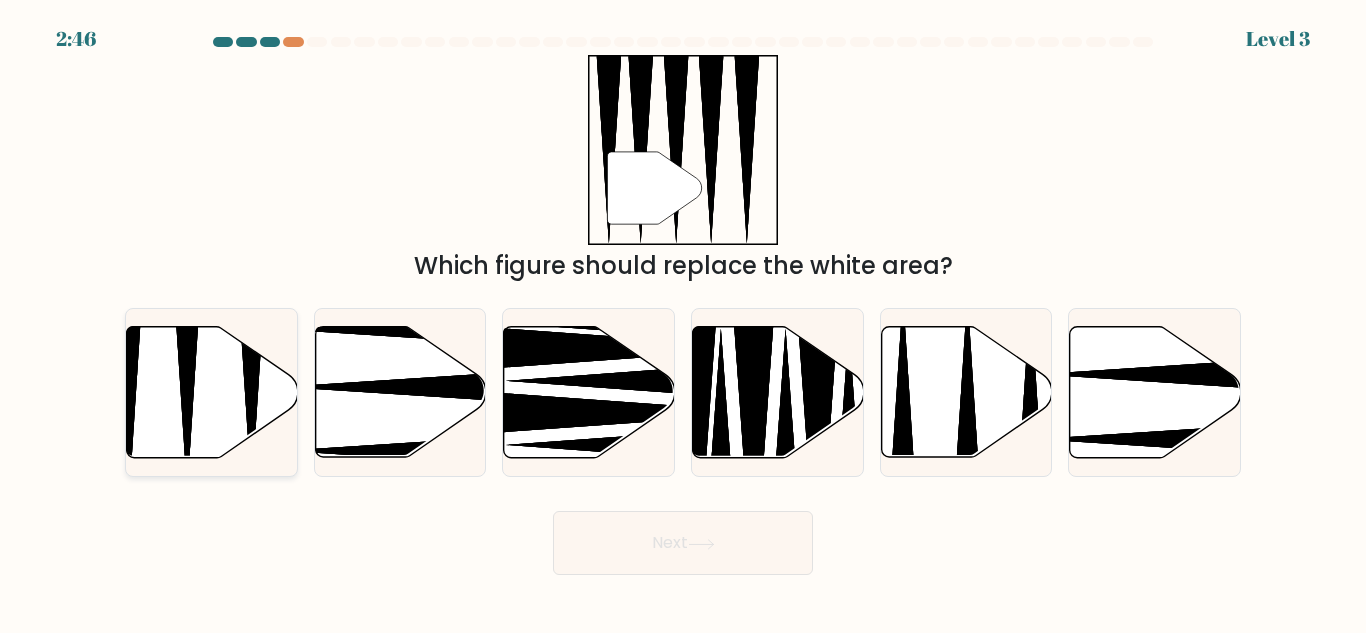 click at bounding box center [212, 392] 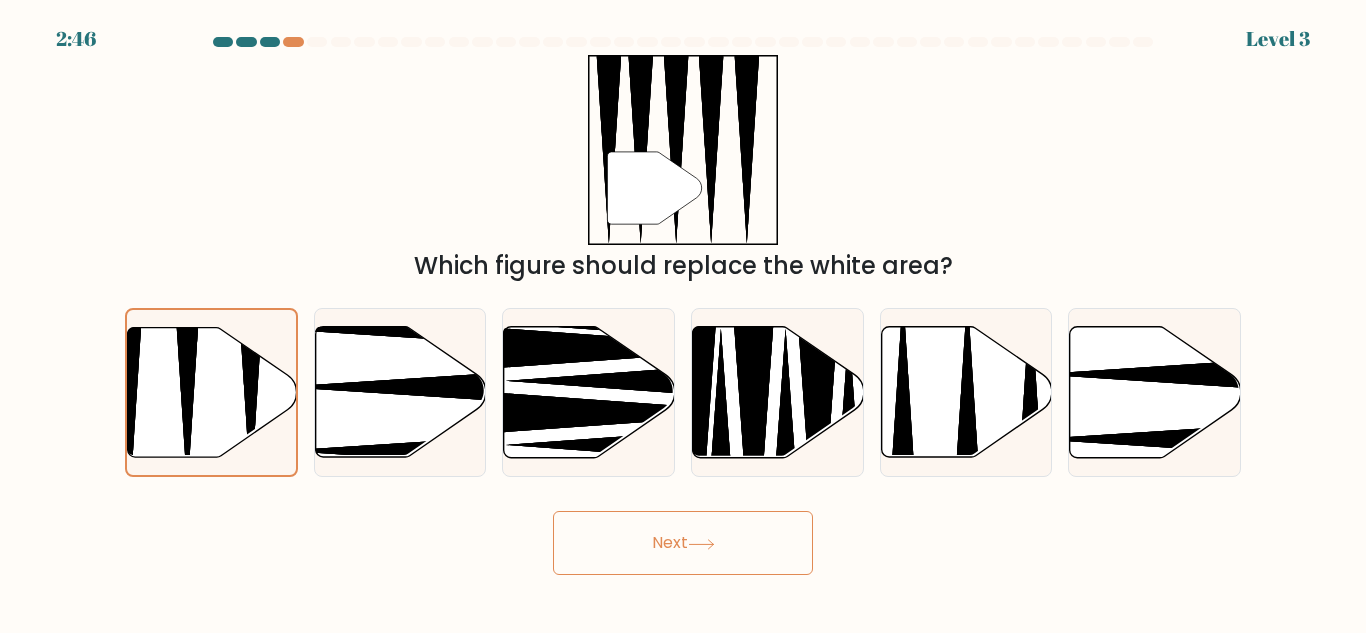 click on "0:59
Lorem 6" at bounding box center [683, 316] 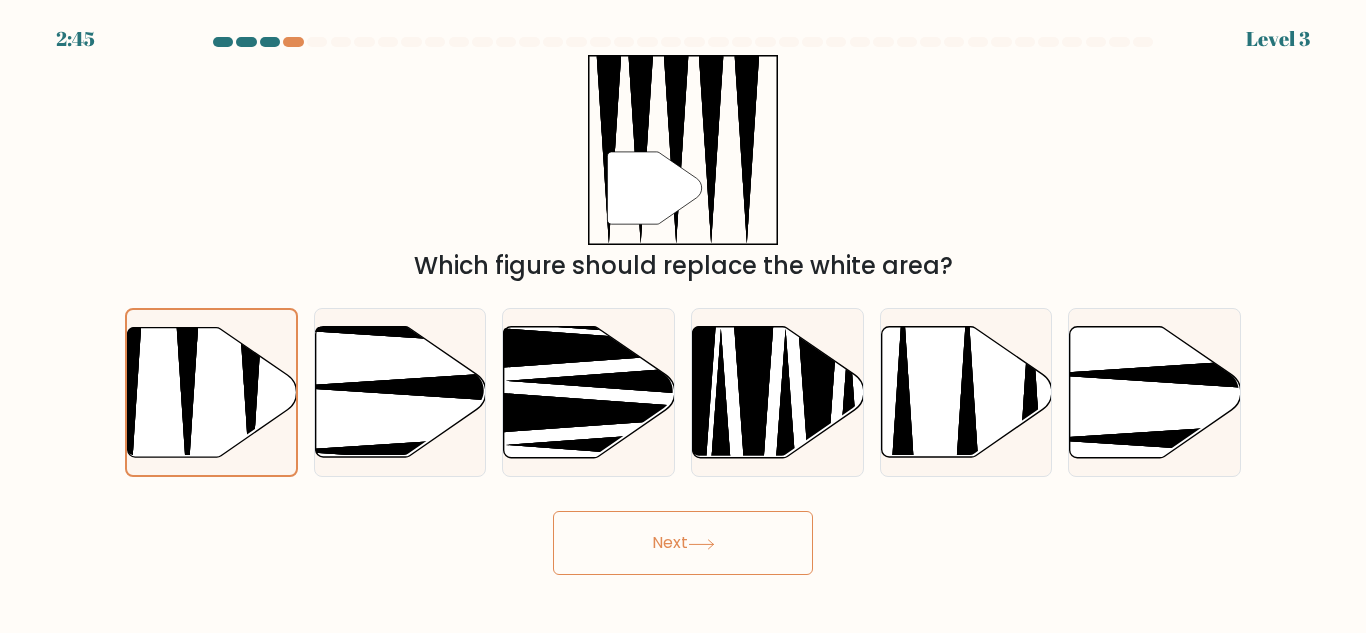 click on "Next" at bounding box center (683, 543) 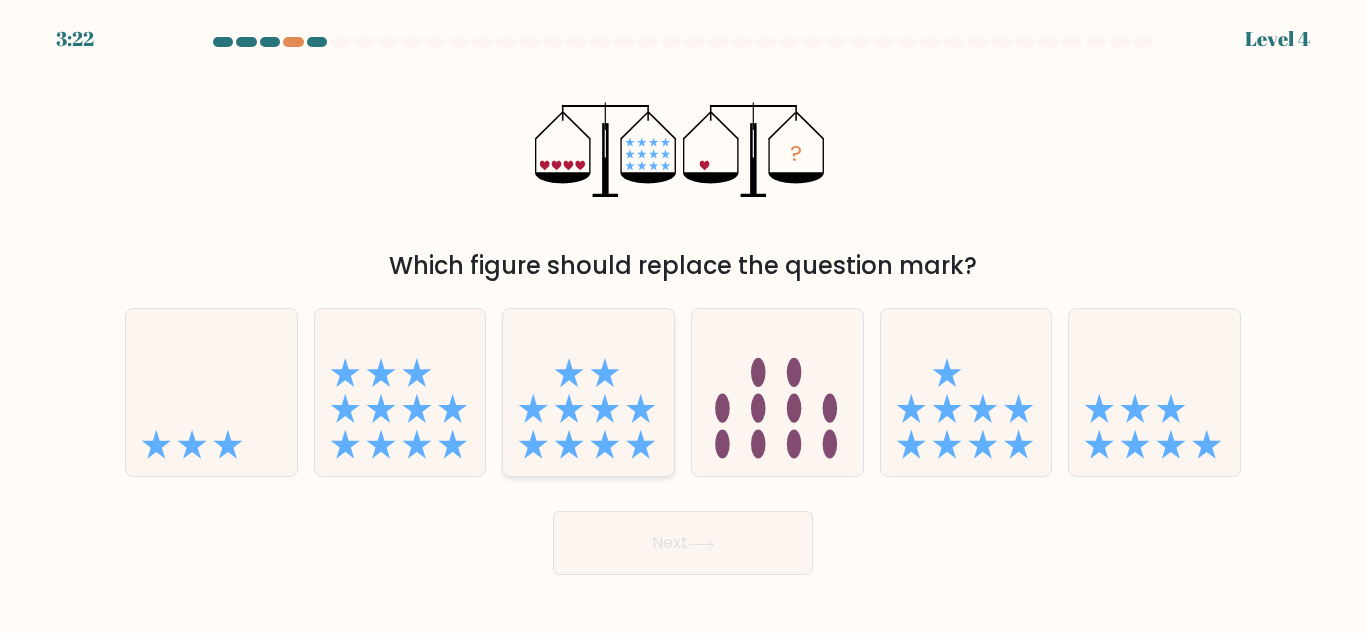 click at bounding box center (569, 444) 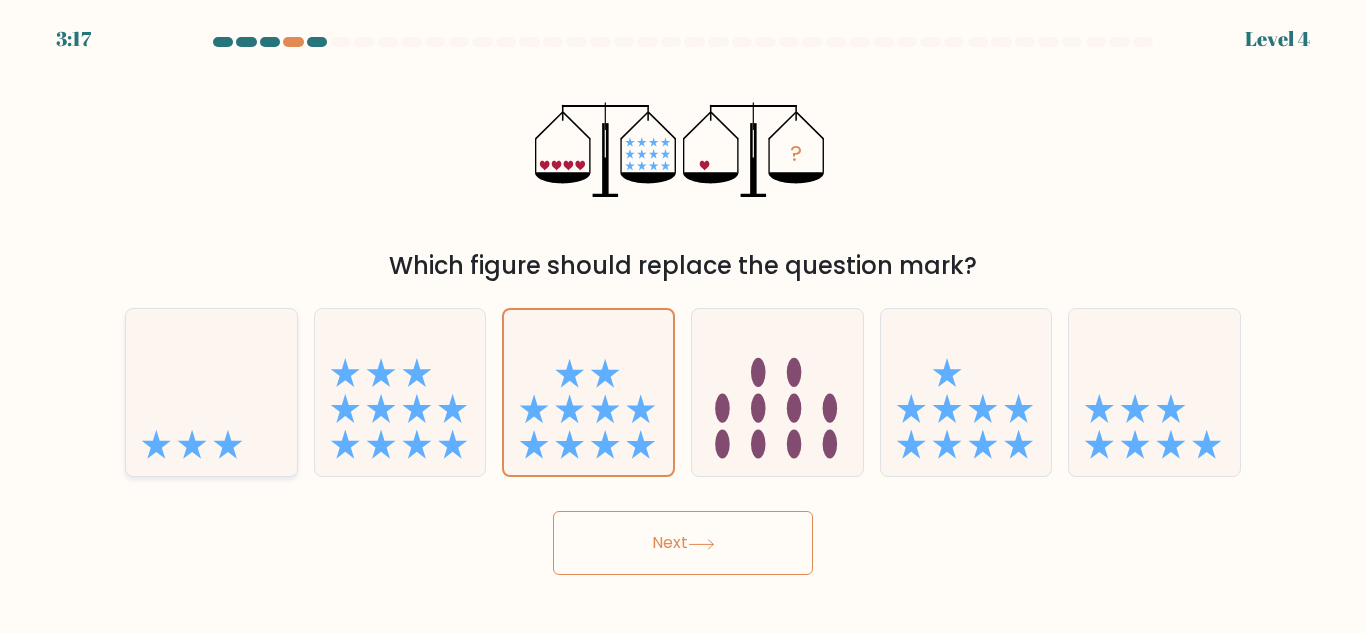 click at bounding box center [211, 392] 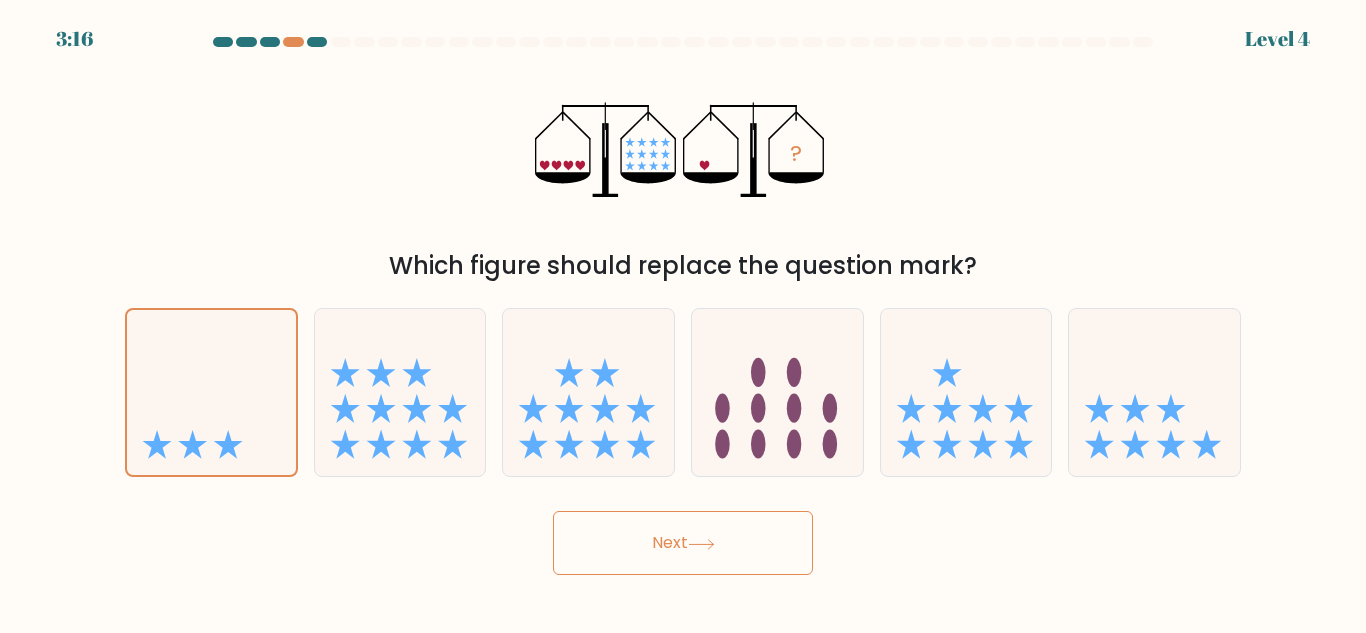 click on "Next" at bounding box center [683, 543] 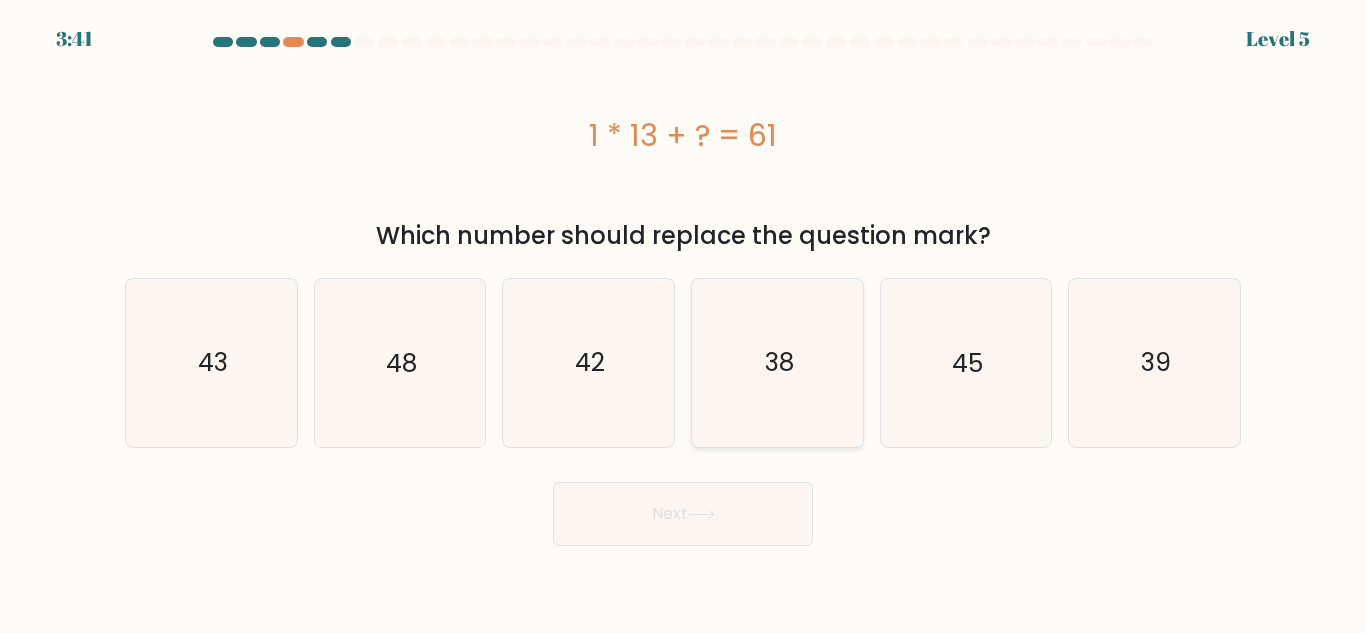 click on "38" at bounding box center [777, 362] 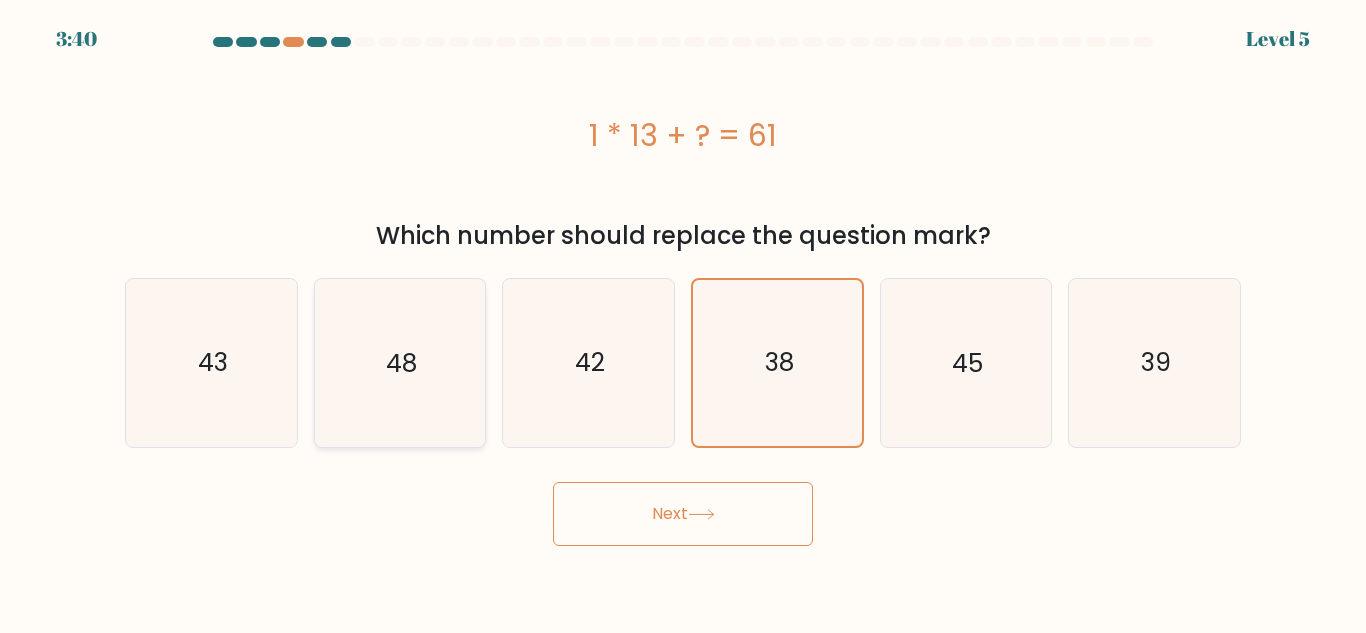 click on "48" at bounding box center (399, 362) 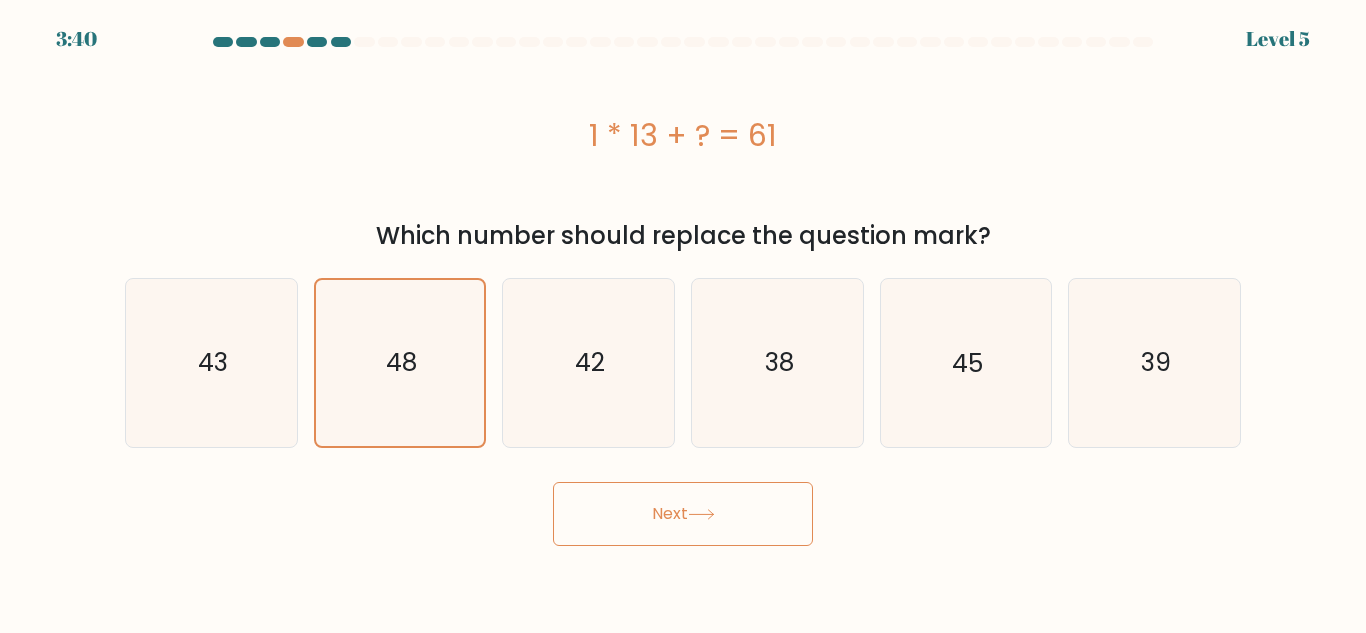 click on "6:39
Lorem 4
i." at bounding box center [683, 316] 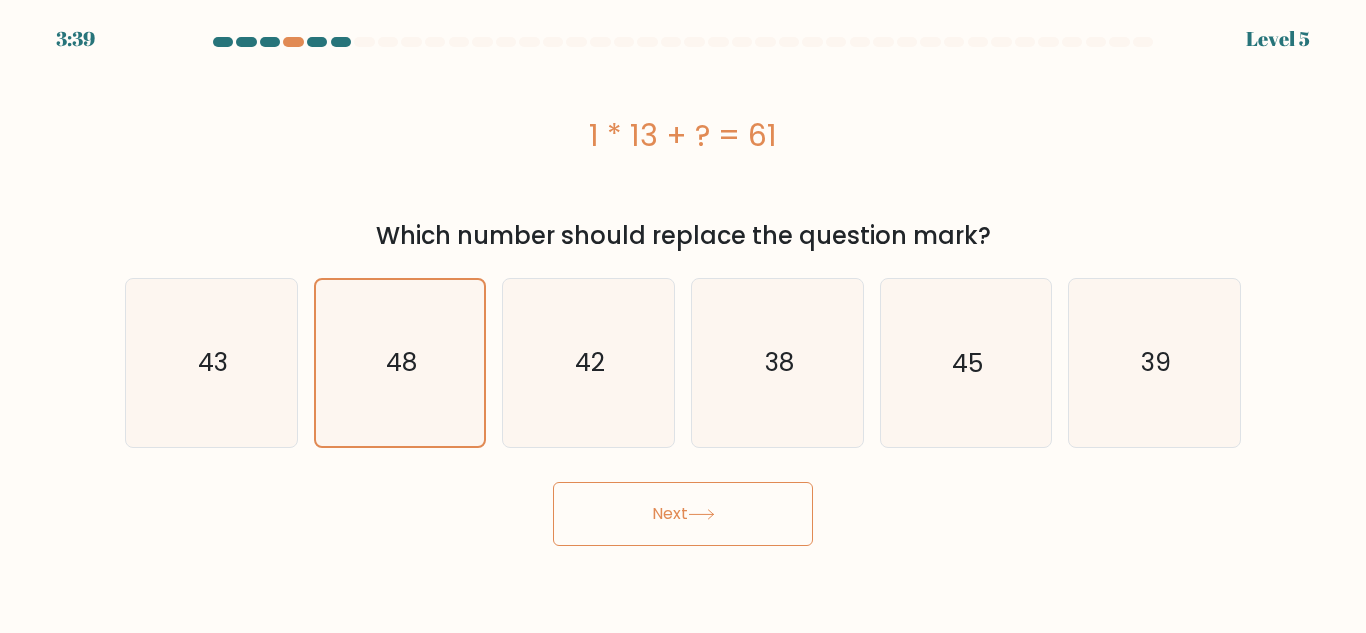 click on "Next" at bounding box center (683, 514) 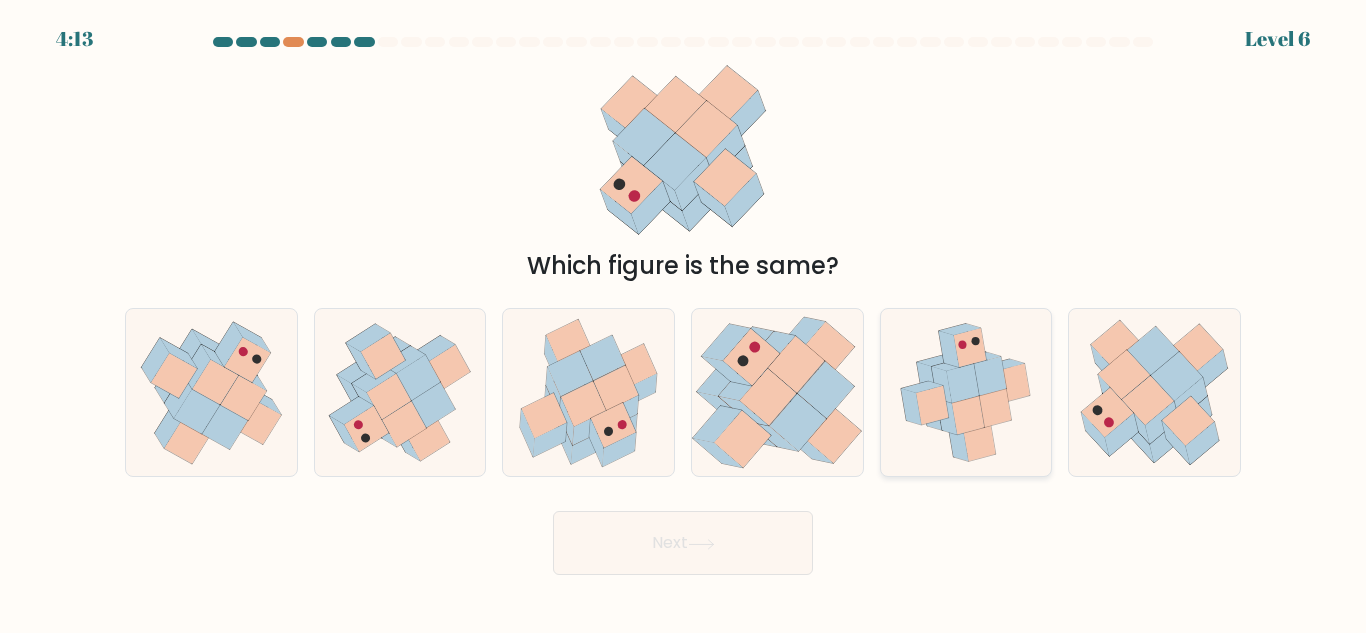 click at bounding box center [980, 442] 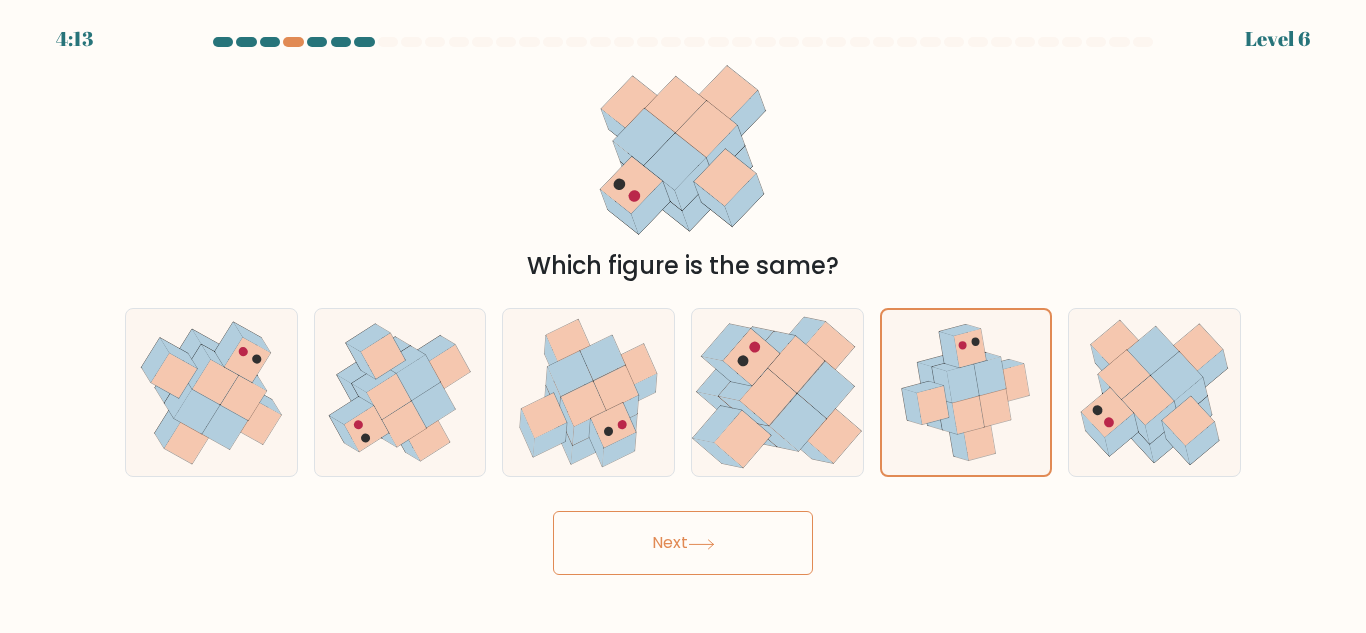click on "Next" at bounding box center [683, 543] 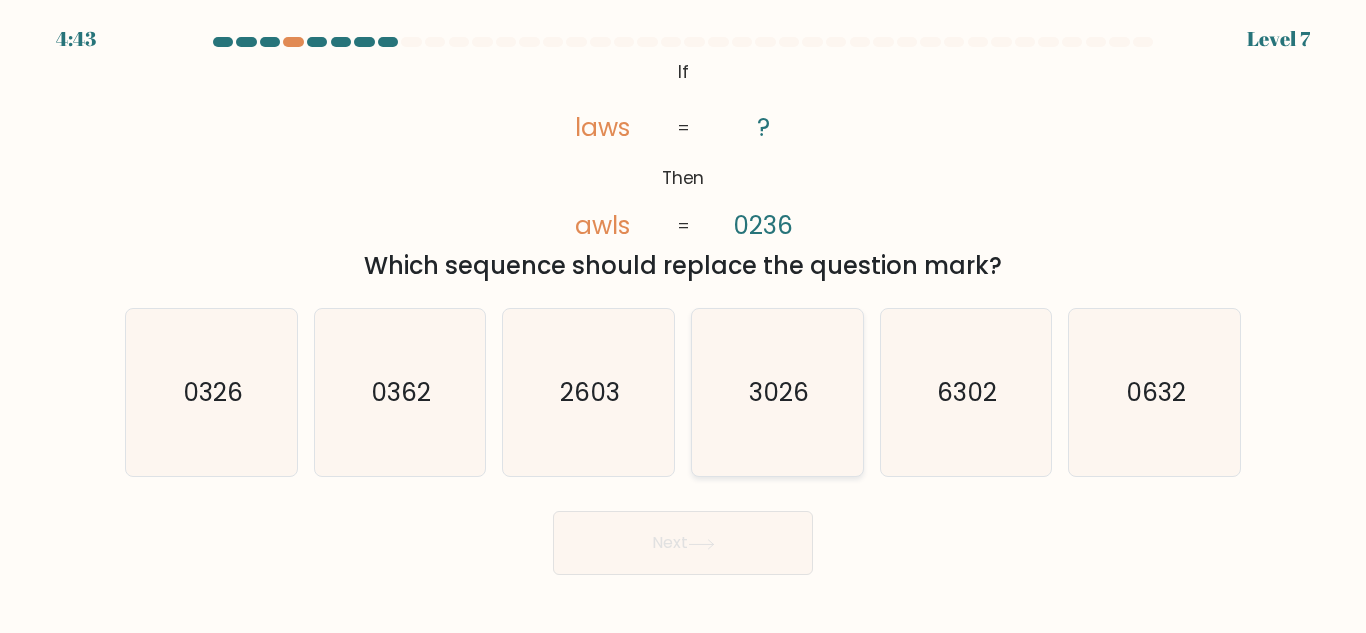 click on "3026" at bounding box center [777, 392] 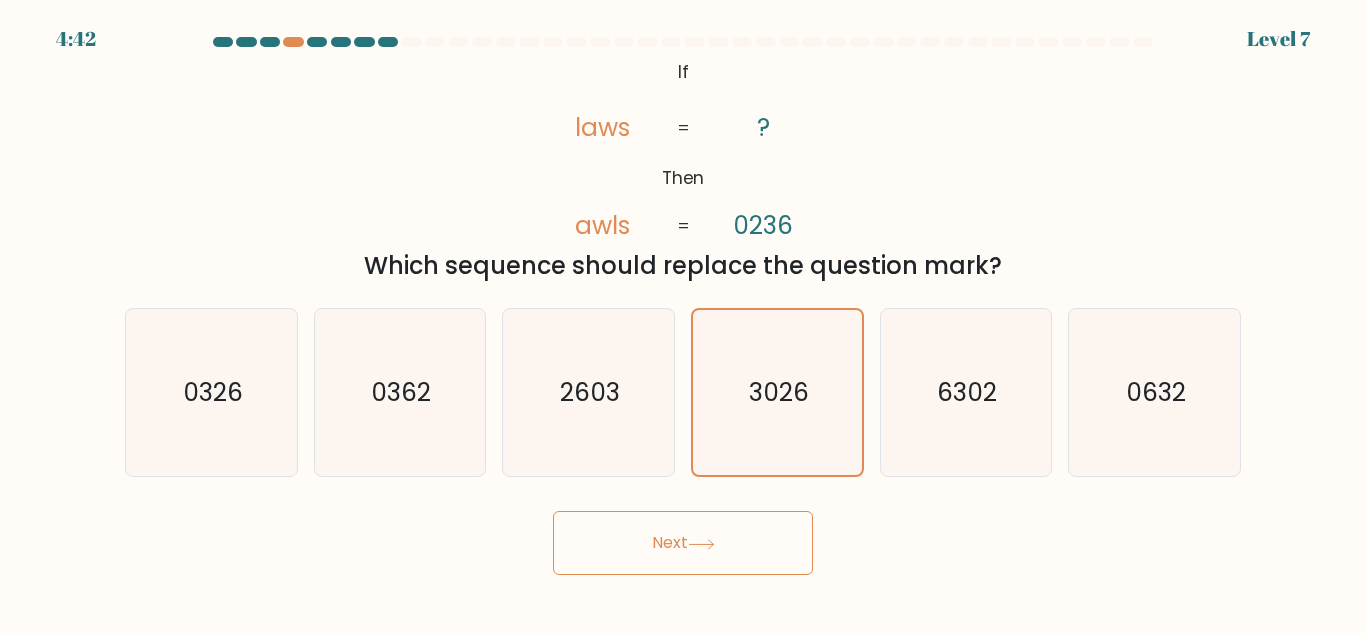 click on "Next" at bounding box center (683, 543) 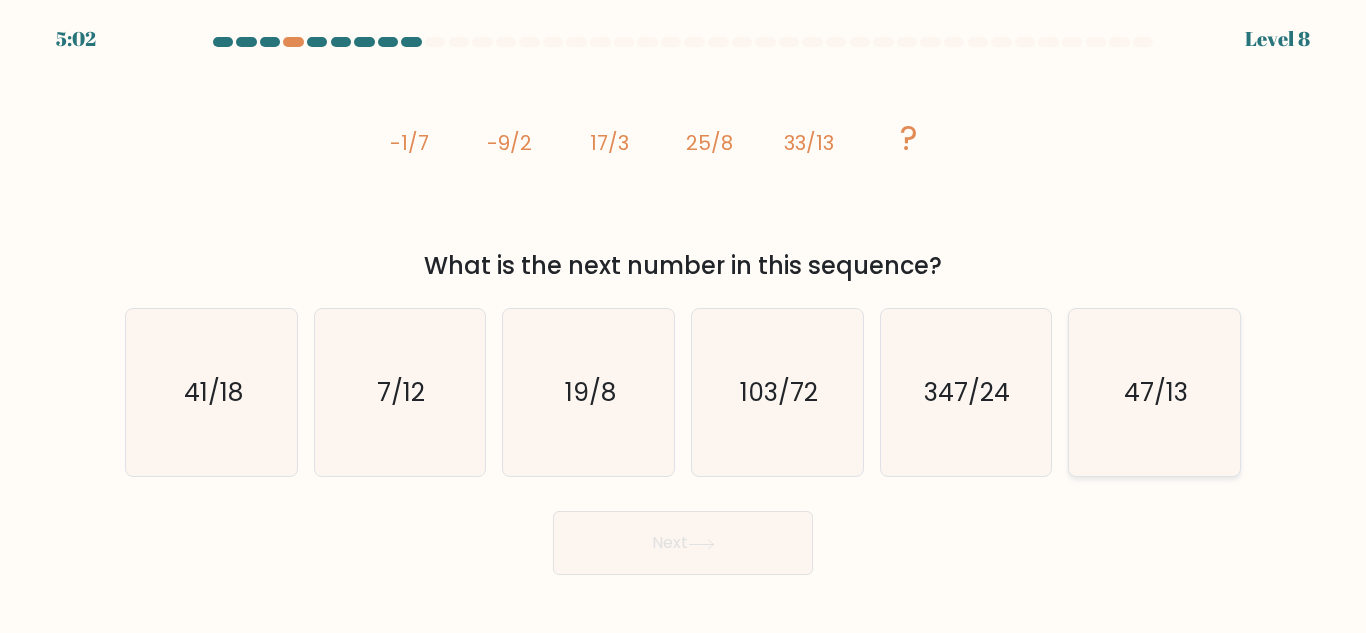 click on "47/13" at bounding box center (1156, 392) 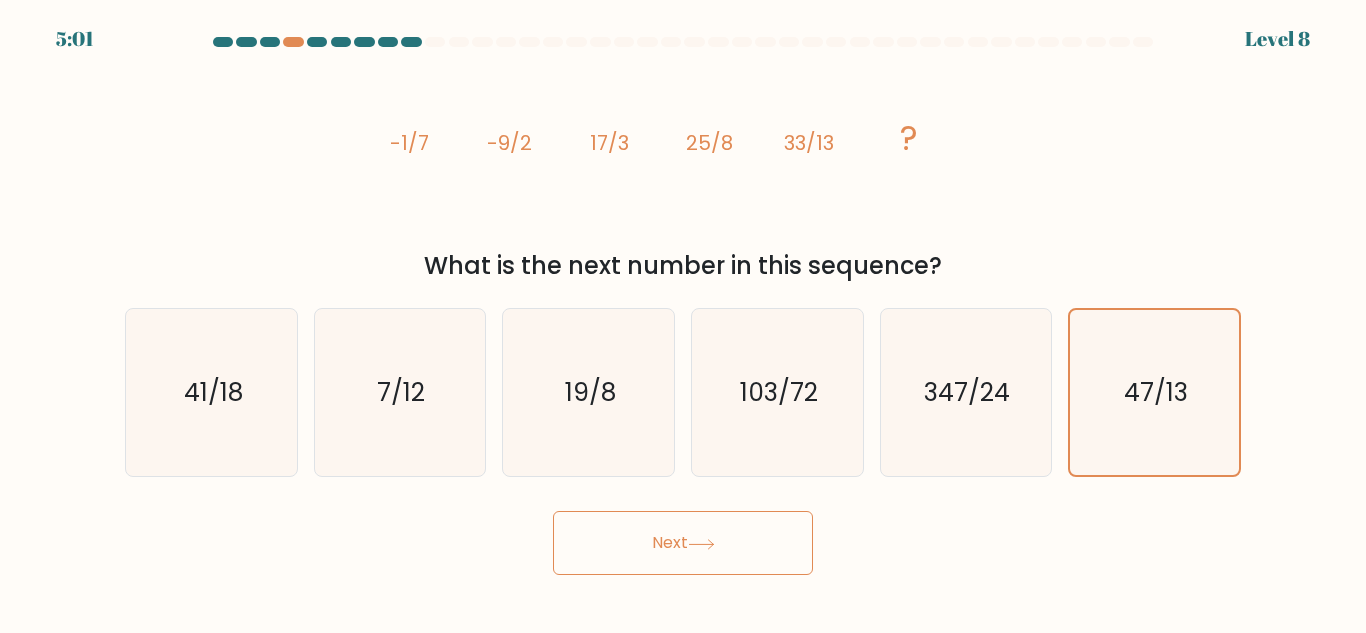 click on "Next" at bounding box center (683, 543) 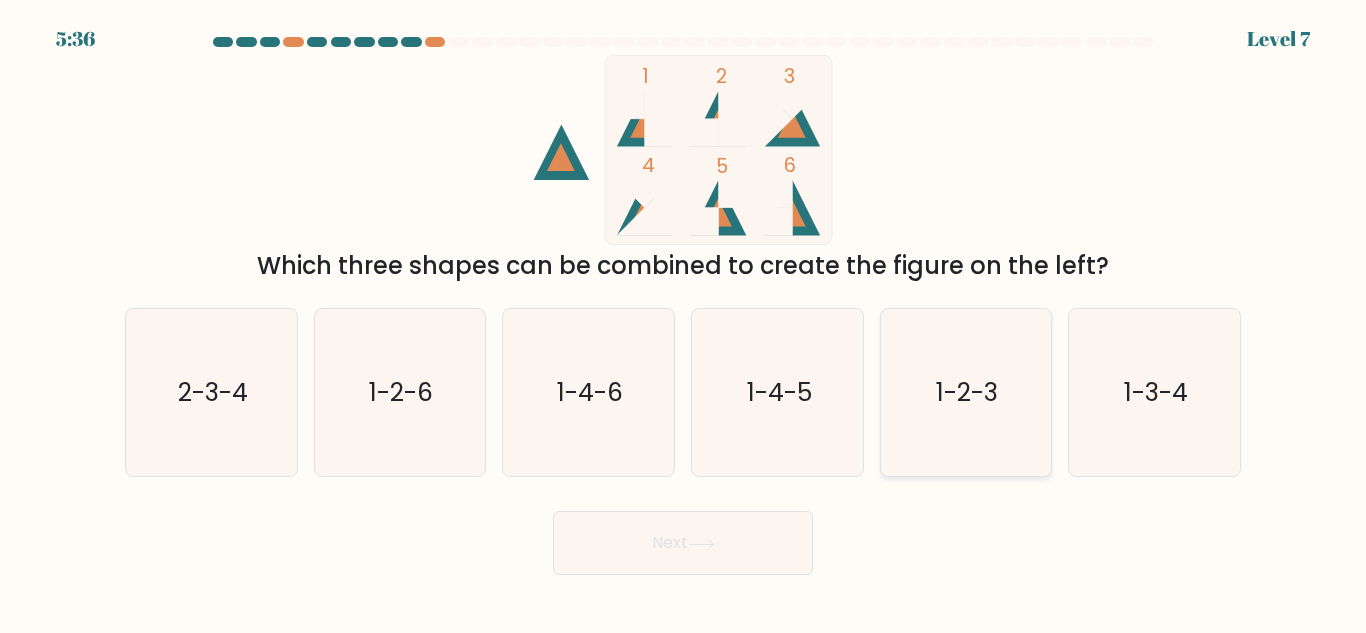 click on "1-2-3" at bounding box center (965, 392) 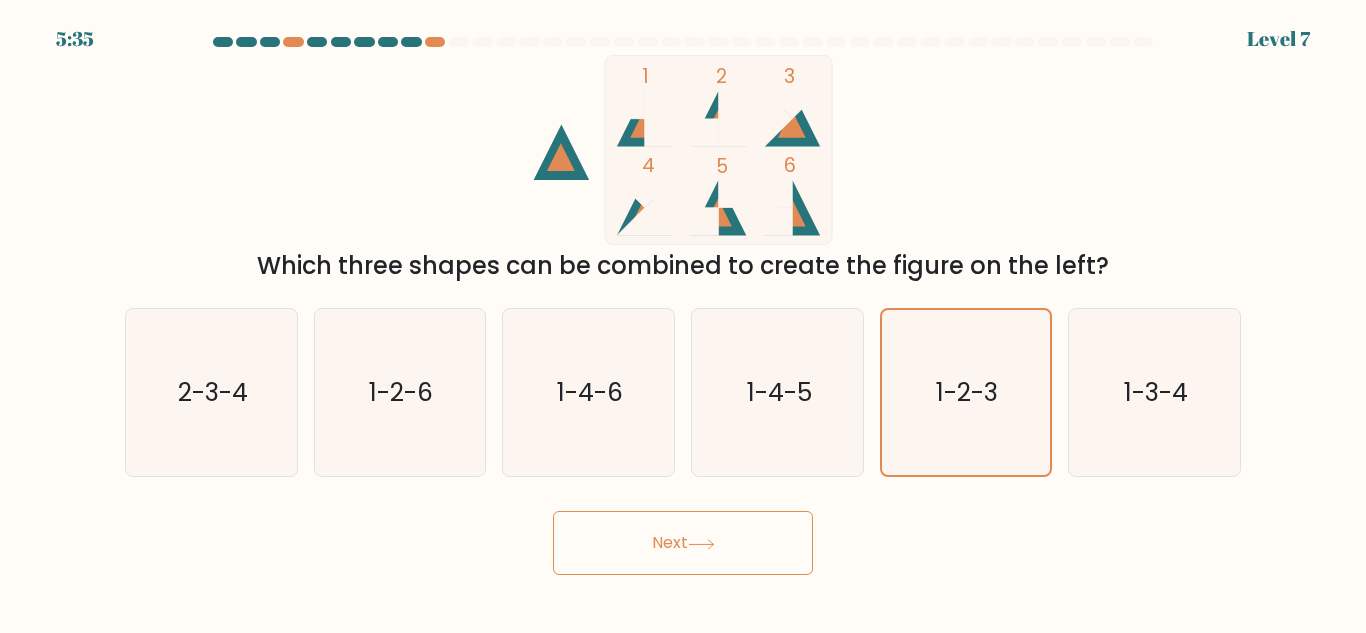 click on "9:22
Lorem 4" at bounding box center (683, 316) 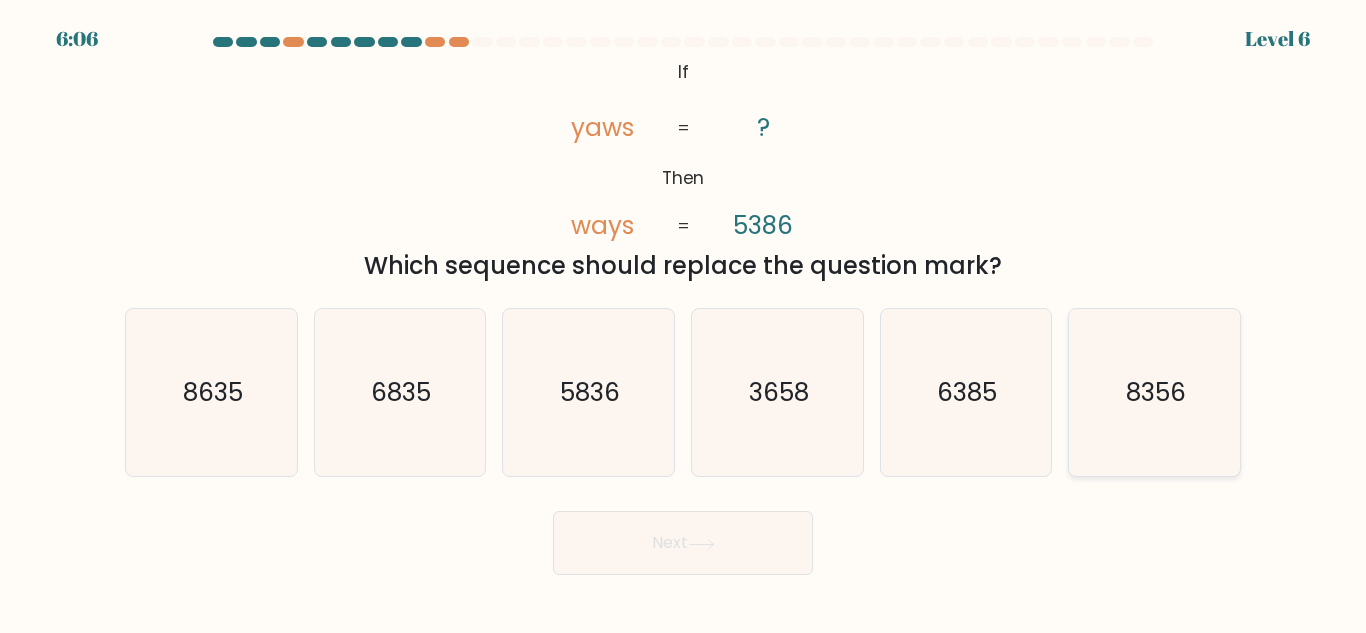 click on "8356" at bounding box center [1156, 392] 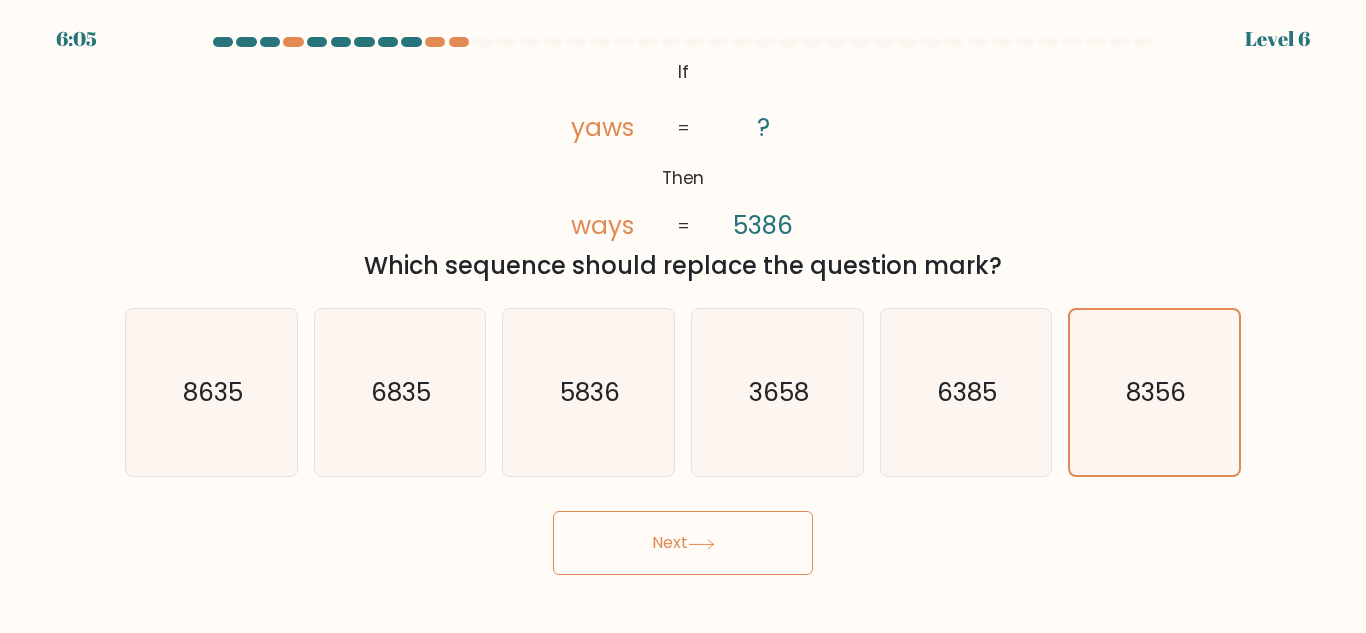 click on "Next" at bounding box center (683, 543) 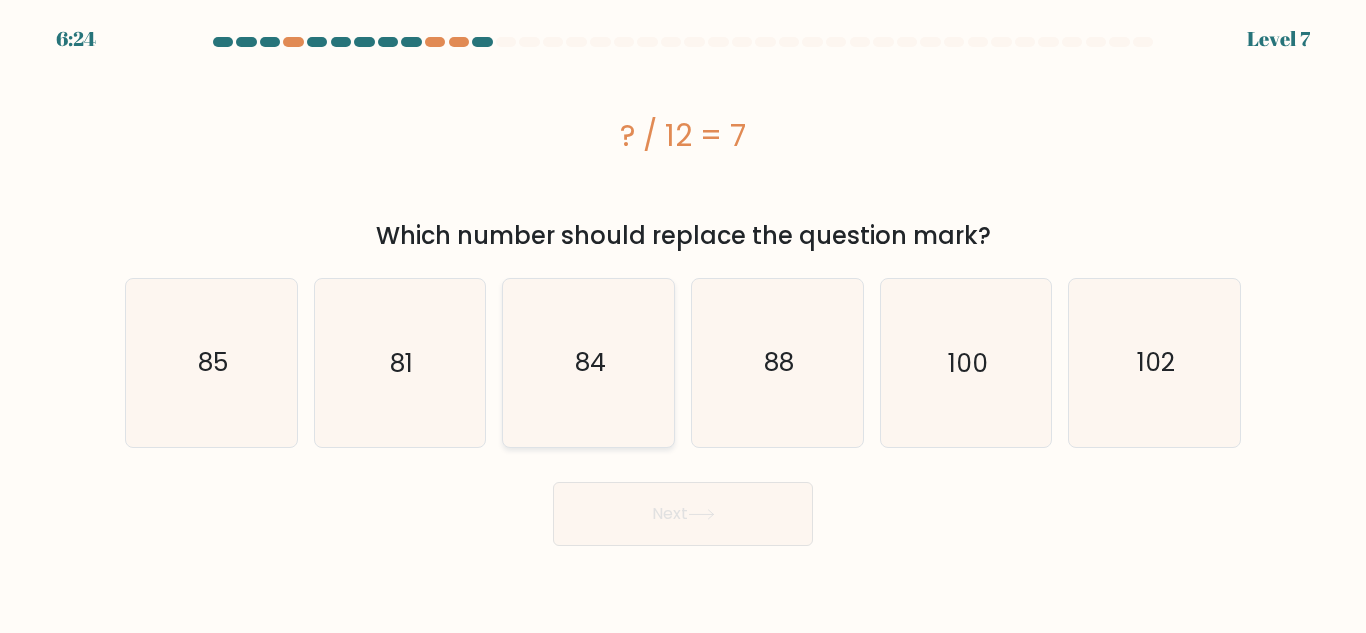 click on "84" at bounding box center (588, 362) 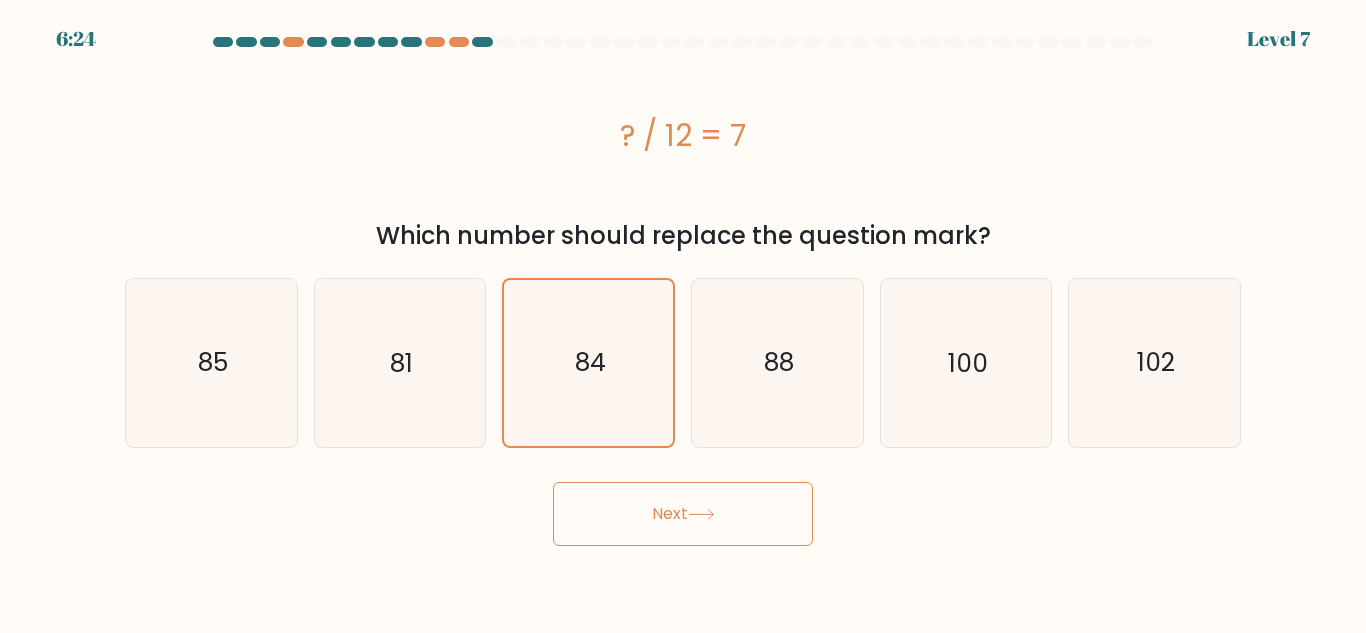click on "Next" at bounding box center [683, 514] 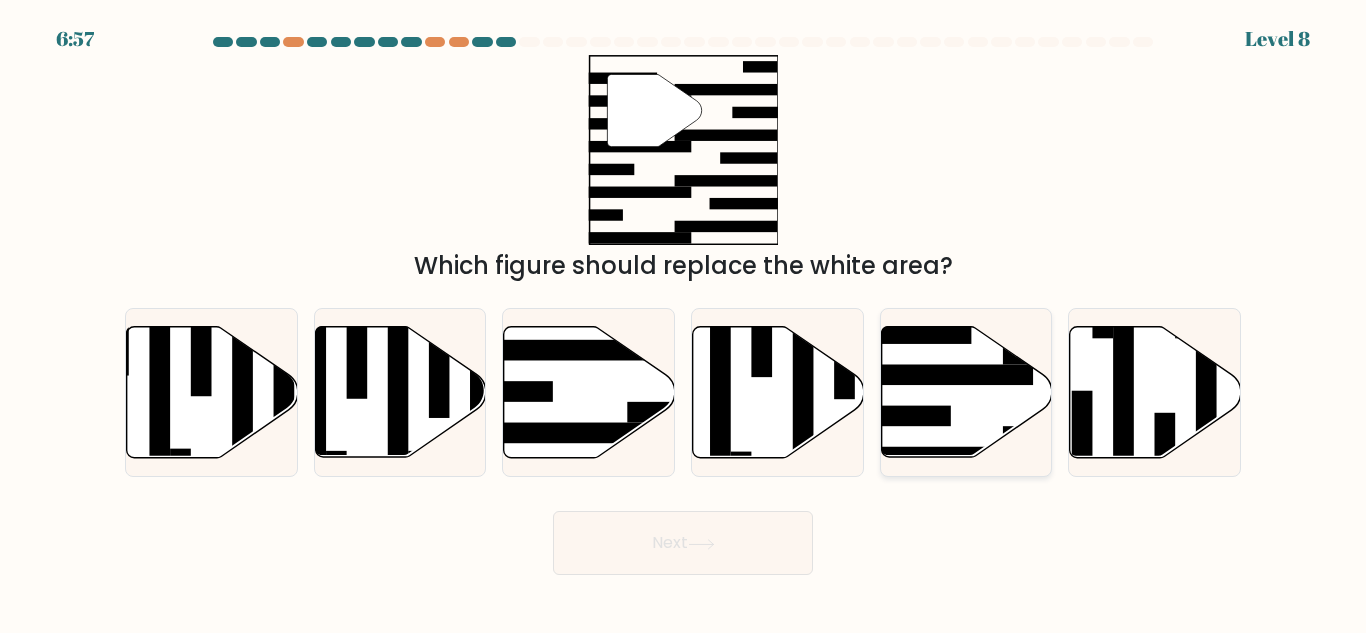 click at bounding box center [966, 392] 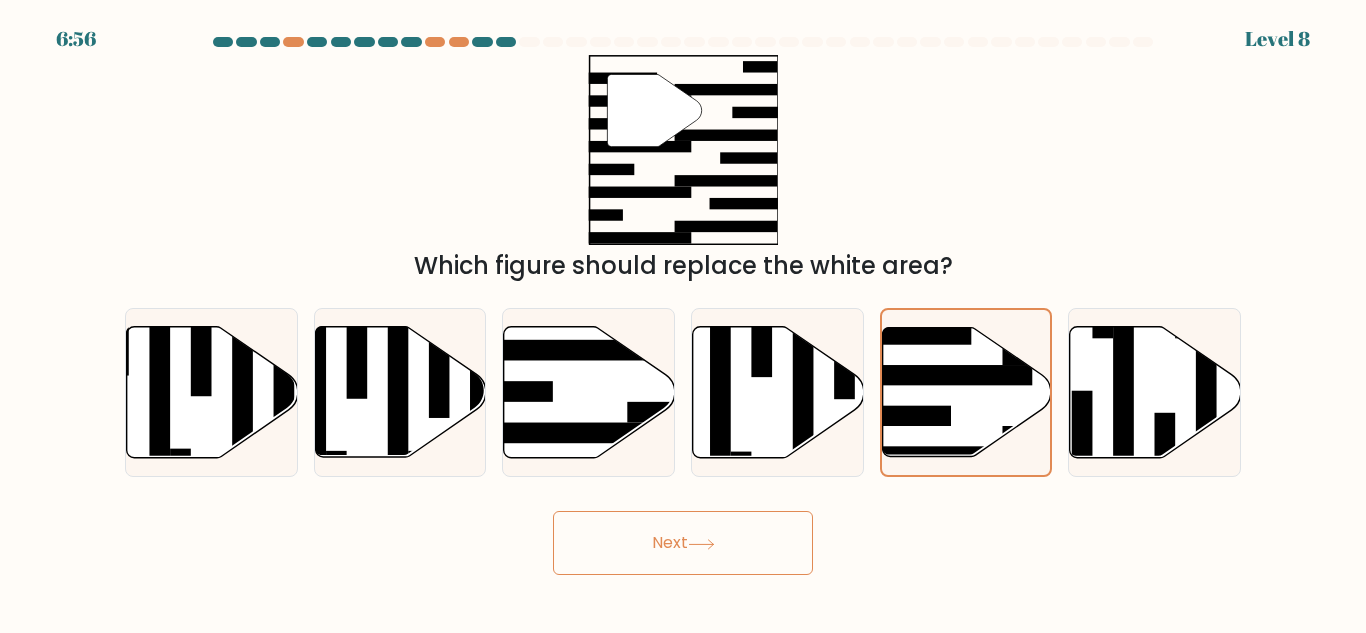 click at bounding box center (701, 544) 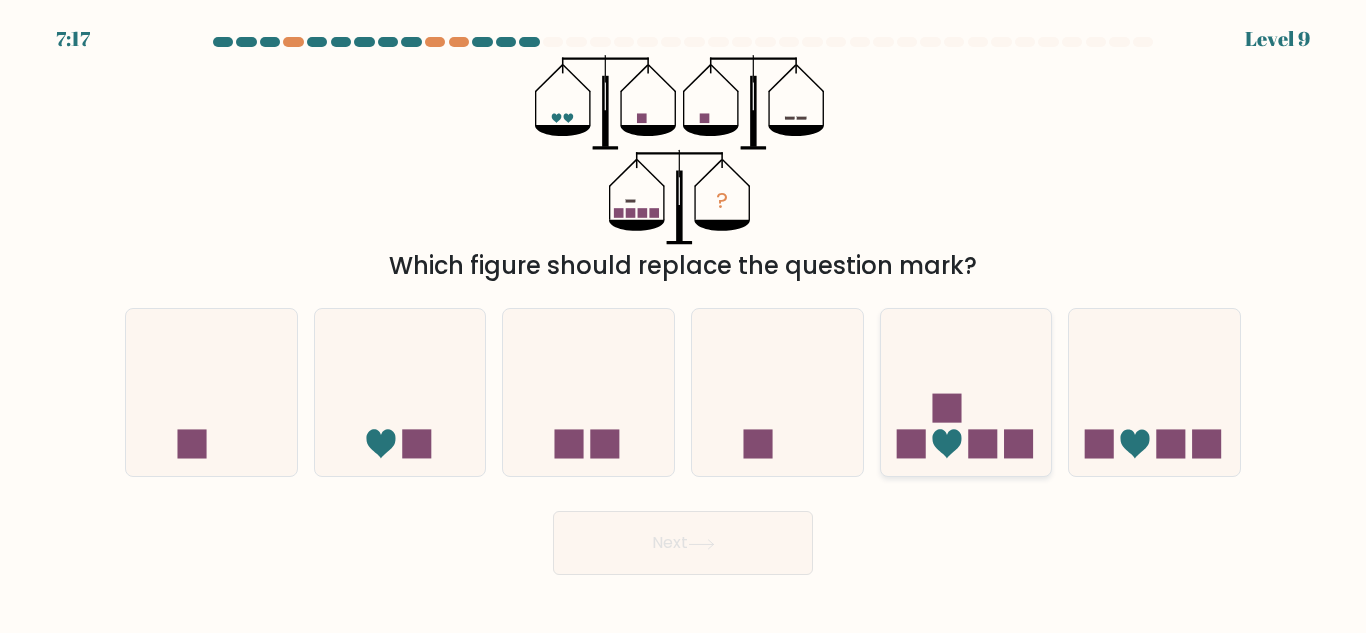 click at bounding box center [966, 392] 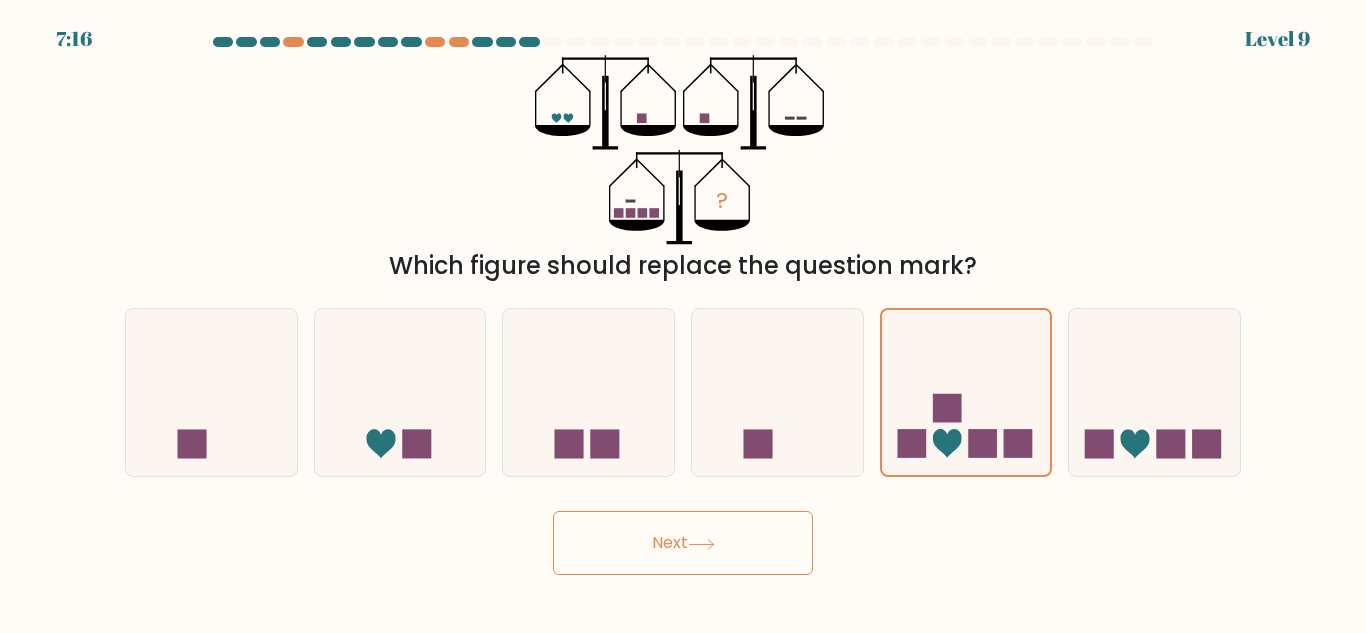 click on "Next" at bounding box center (683, 543) 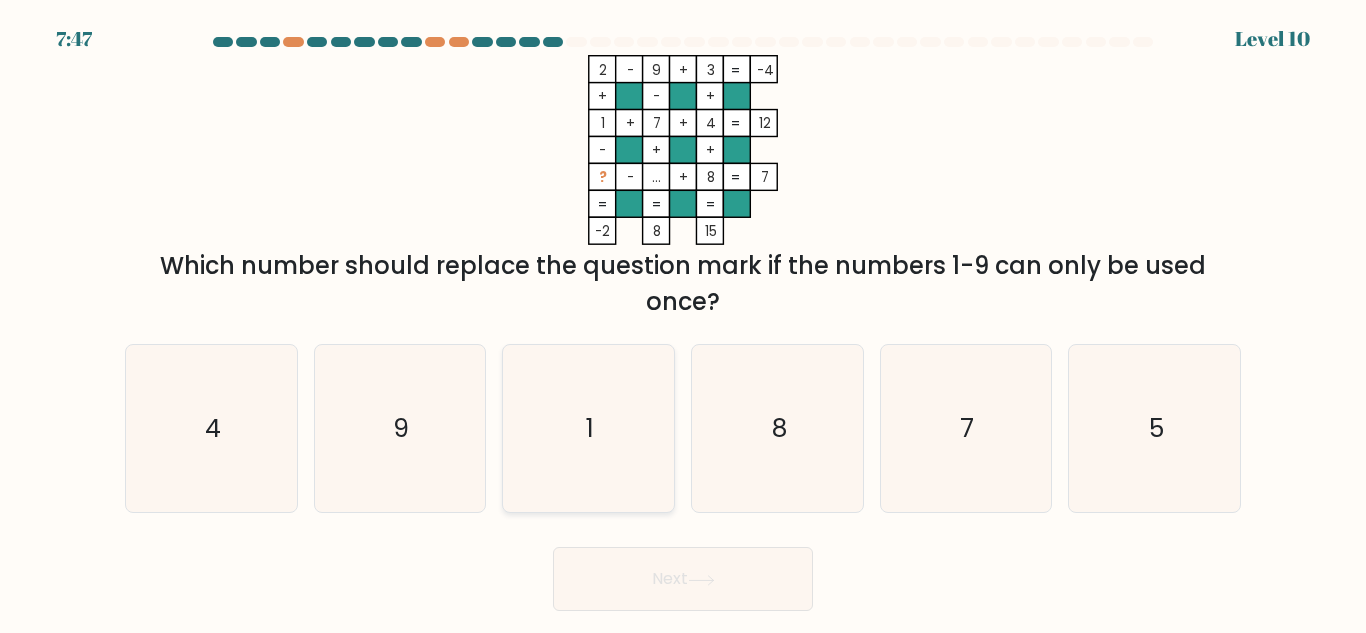 click on "1" at bounding box center (588, 428) 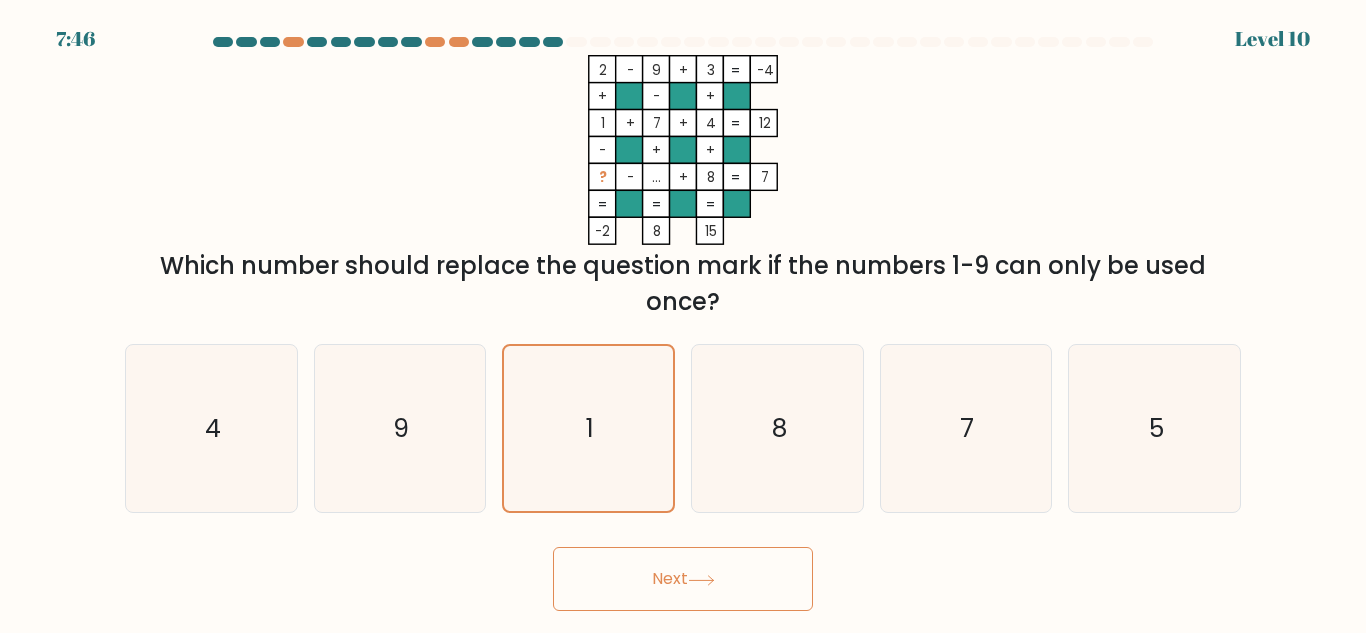 click on "Next" at bounding box center [683, 579] 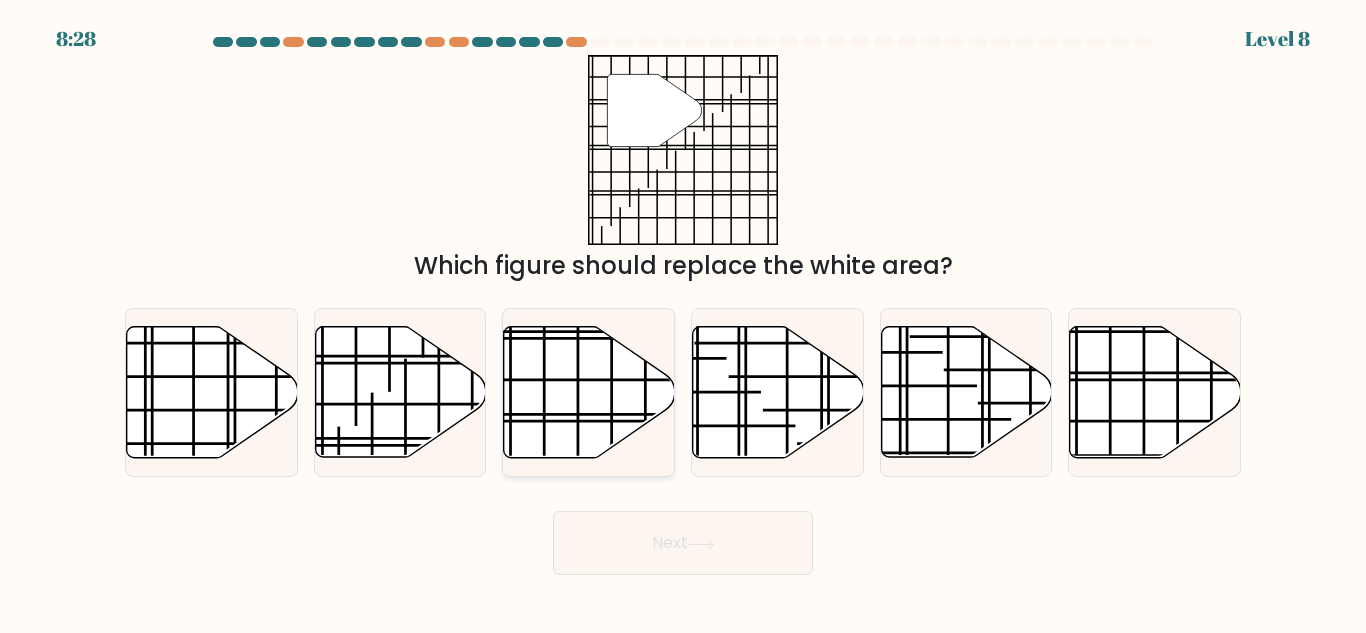 click at bounding box center [589, 392] 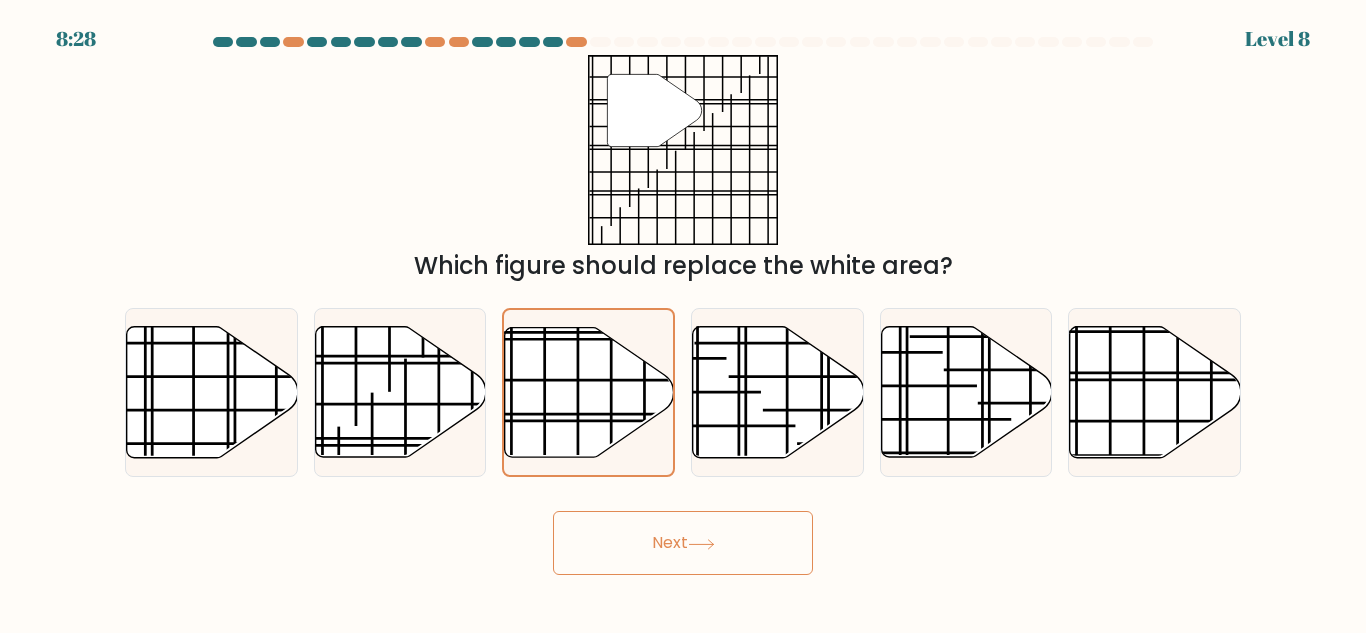 click on "Next" at bounding box center (683, 543) 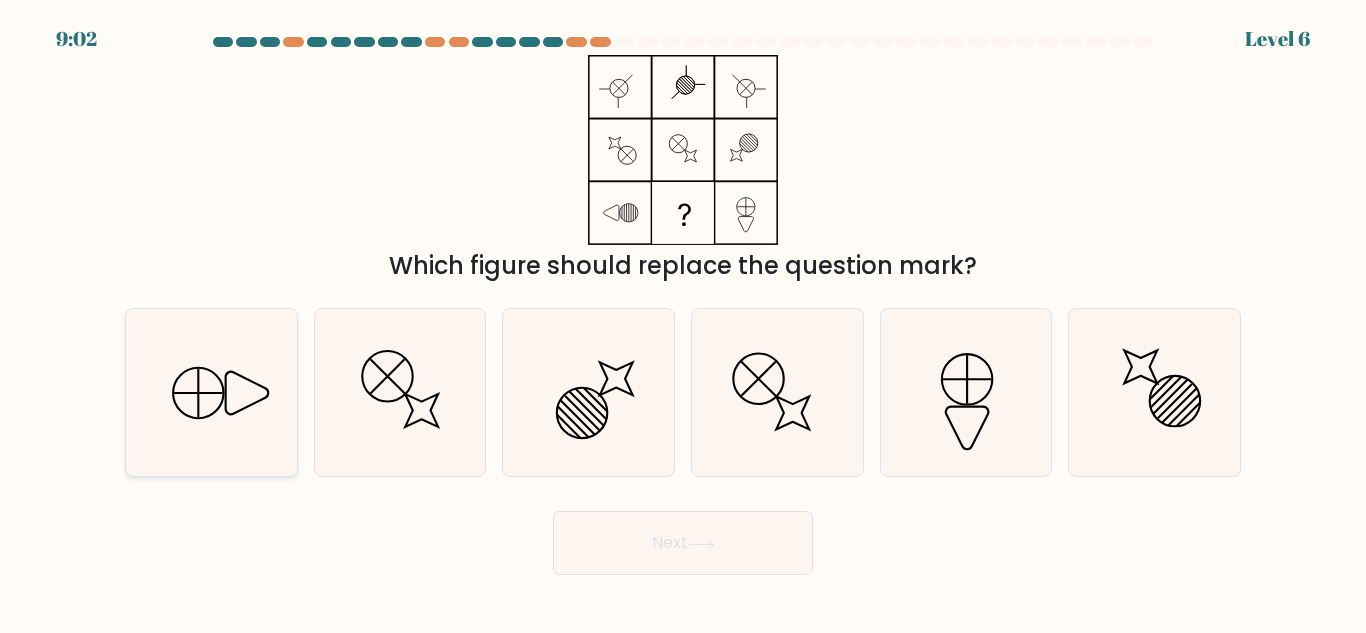 click at bounding box center [198, 393] 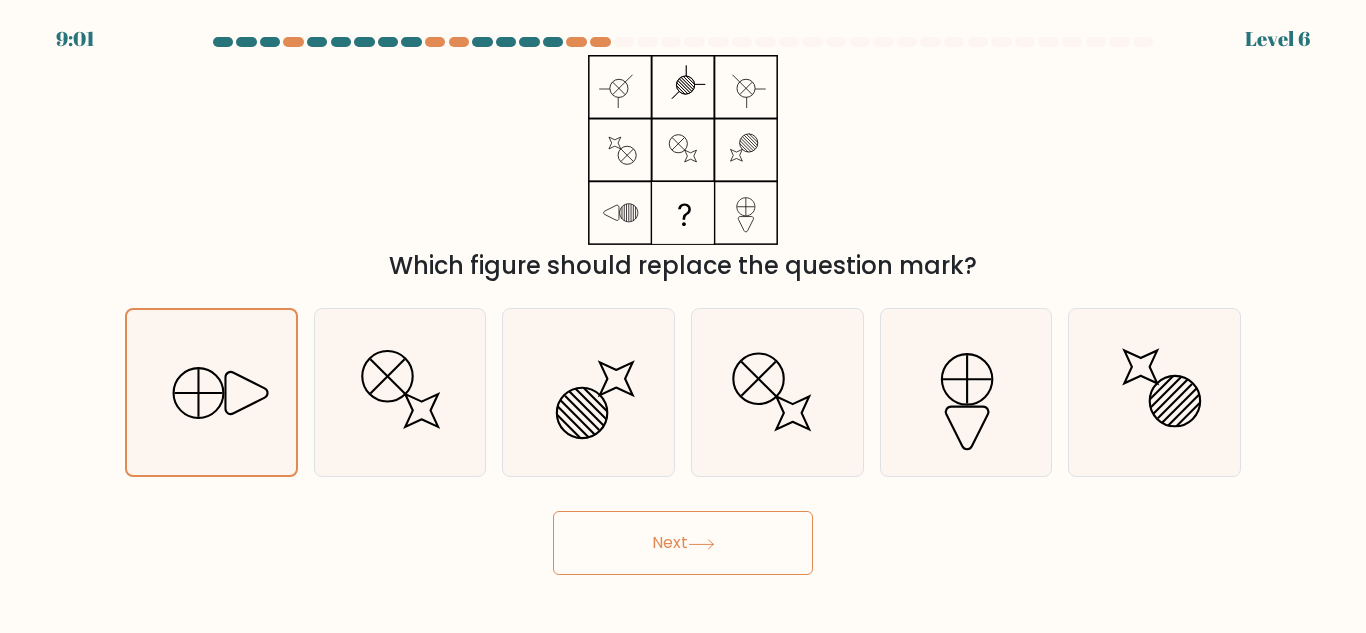 click on "Next" at bounding box center [683, 543] 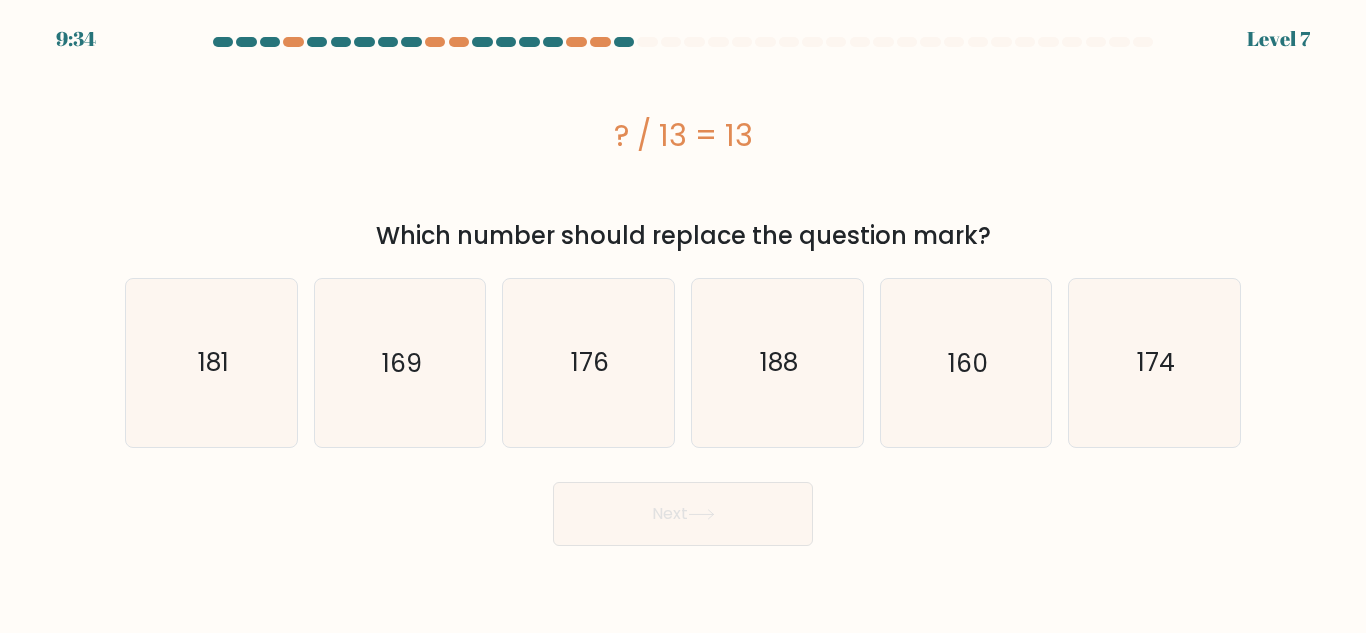 drag, startPoint x: 464, startPoint y: 398, endPoint x: 573, endPoint y: 477, distance: 134.61798 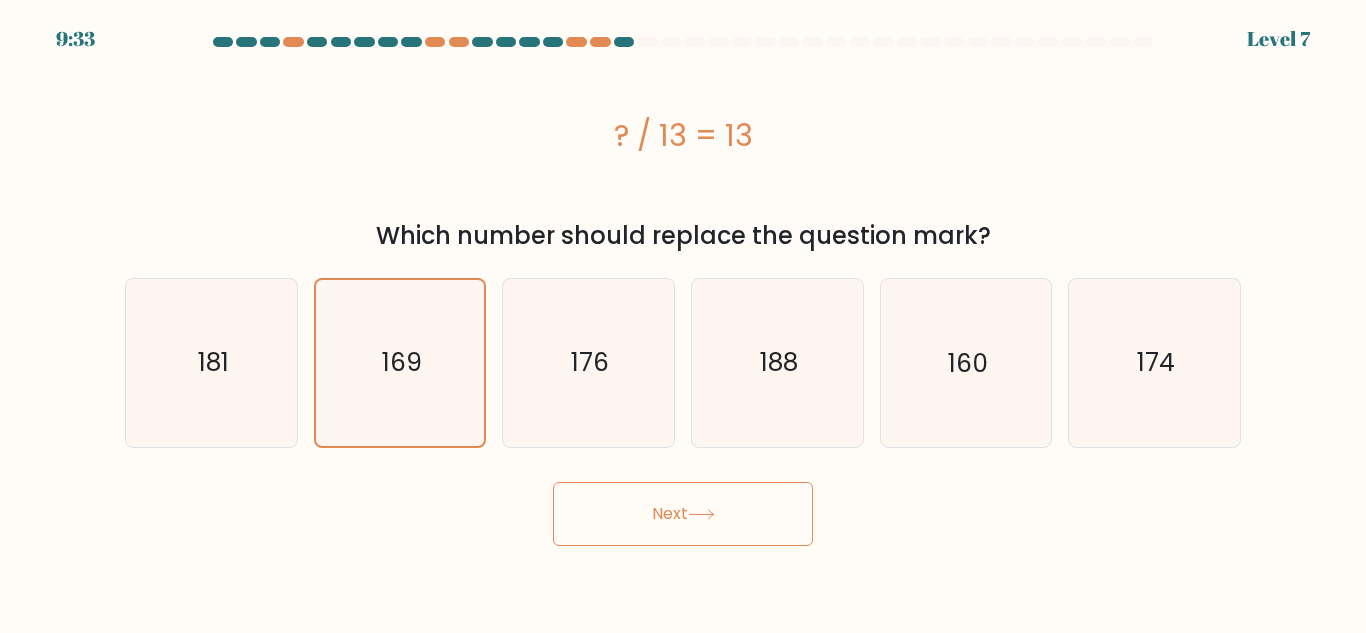 click on "Next" at bounding box center [683, 514] 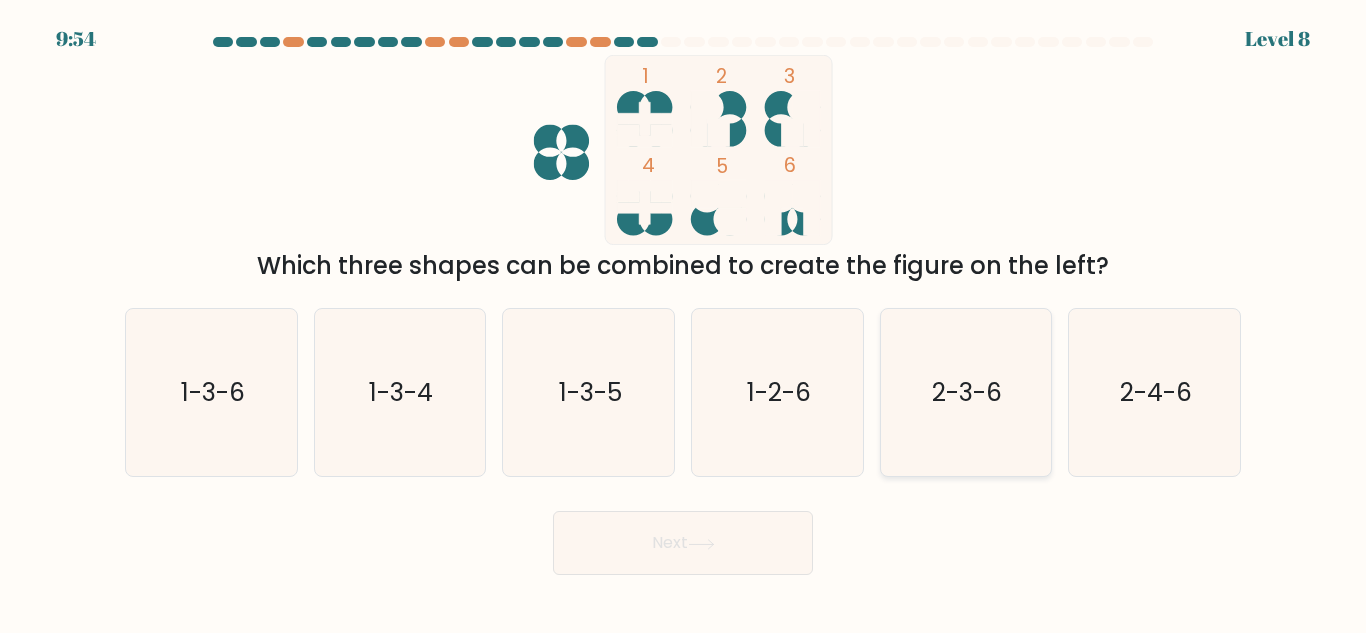 click on "2-3-6" at bounding box center (968, 392) 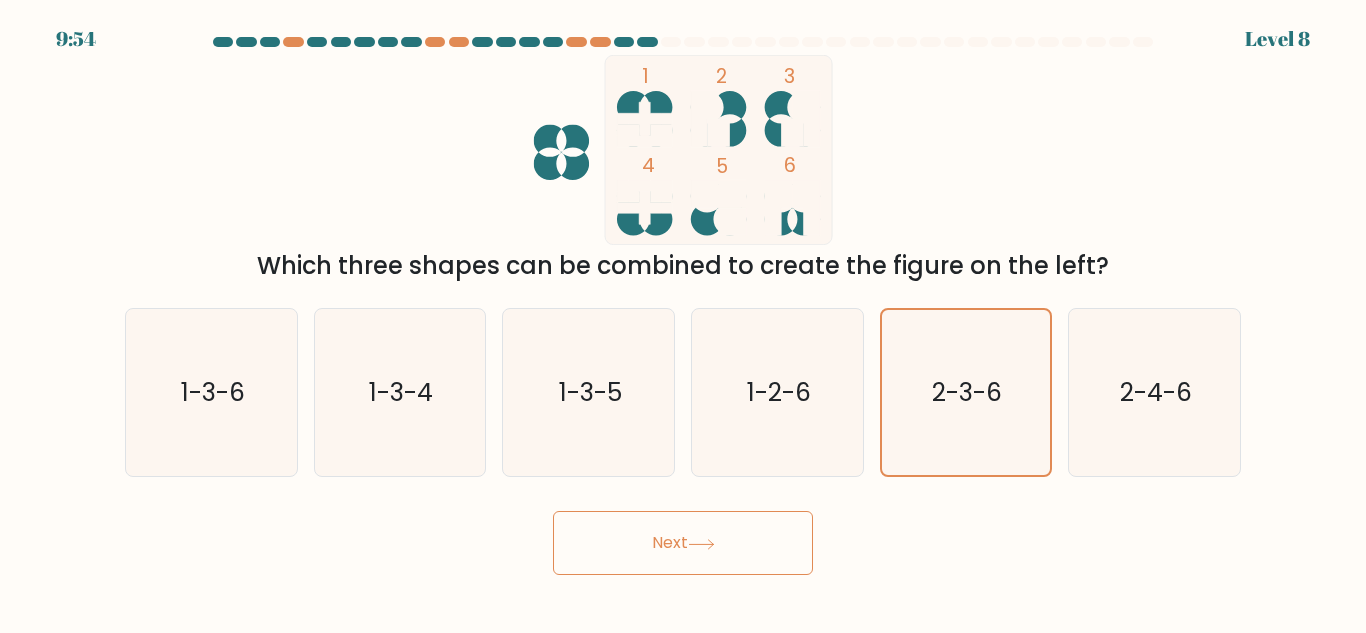 click on "Next" at bounding box center (683, 543) 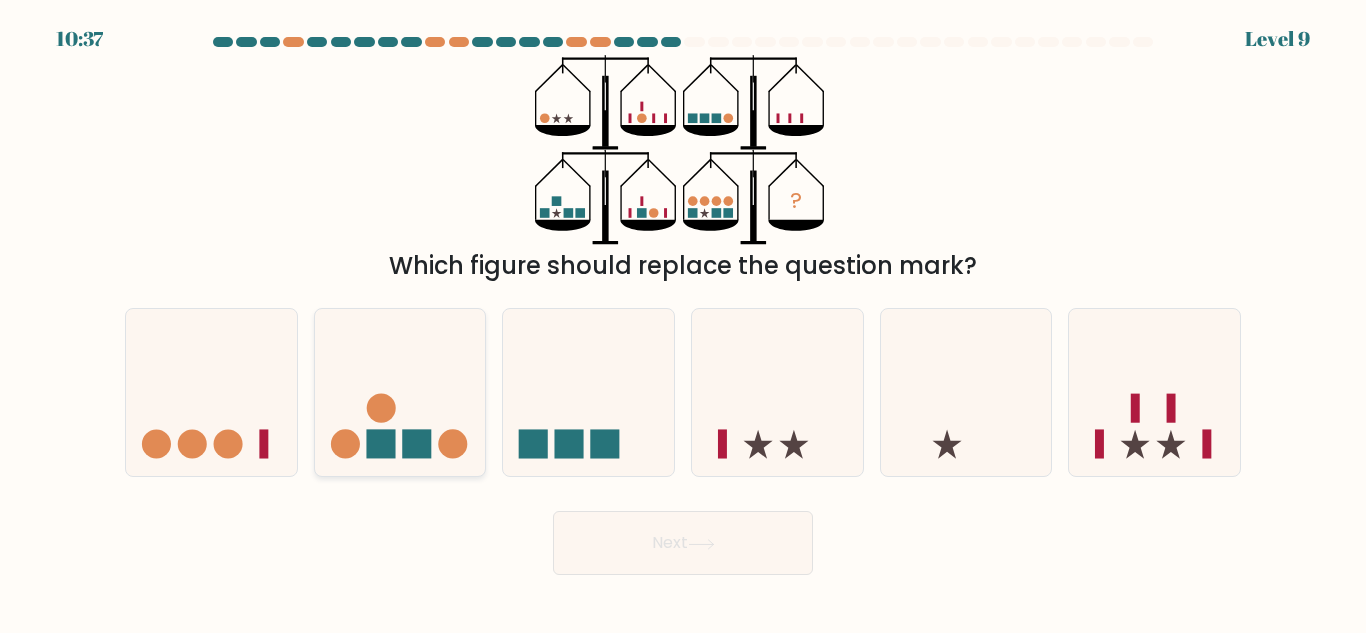 click at bounding box center [400, 392] 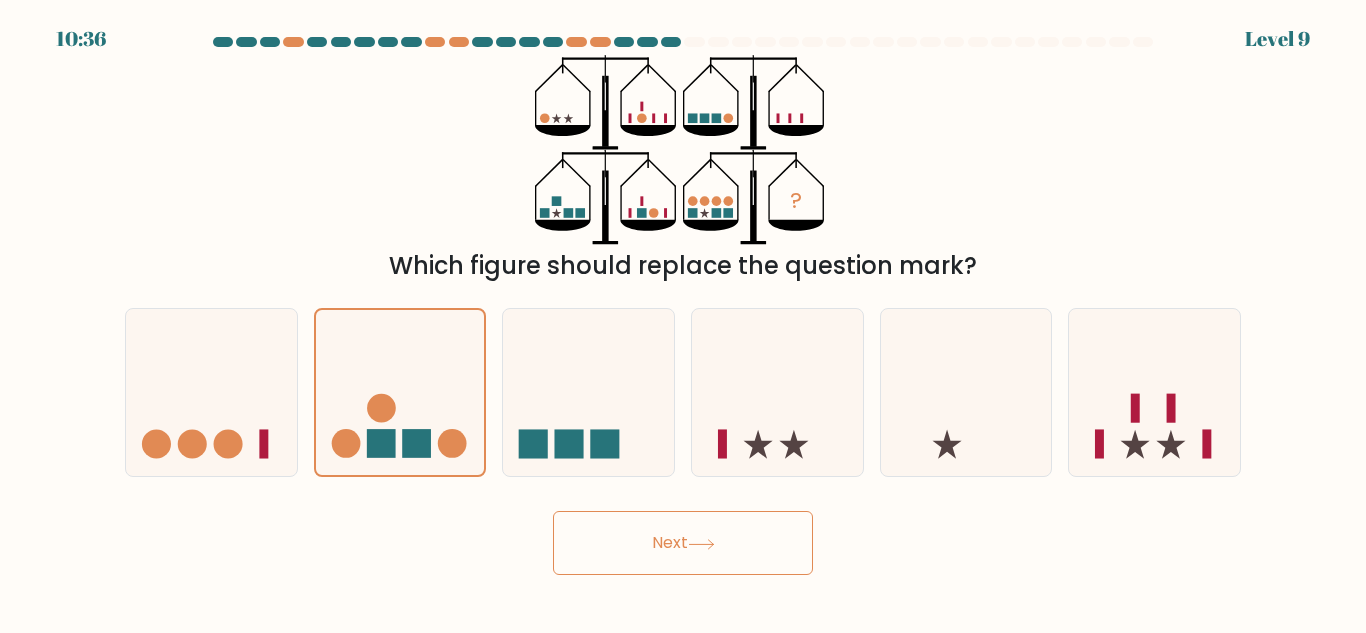 click on "Next" at bounding box center (683, 543) 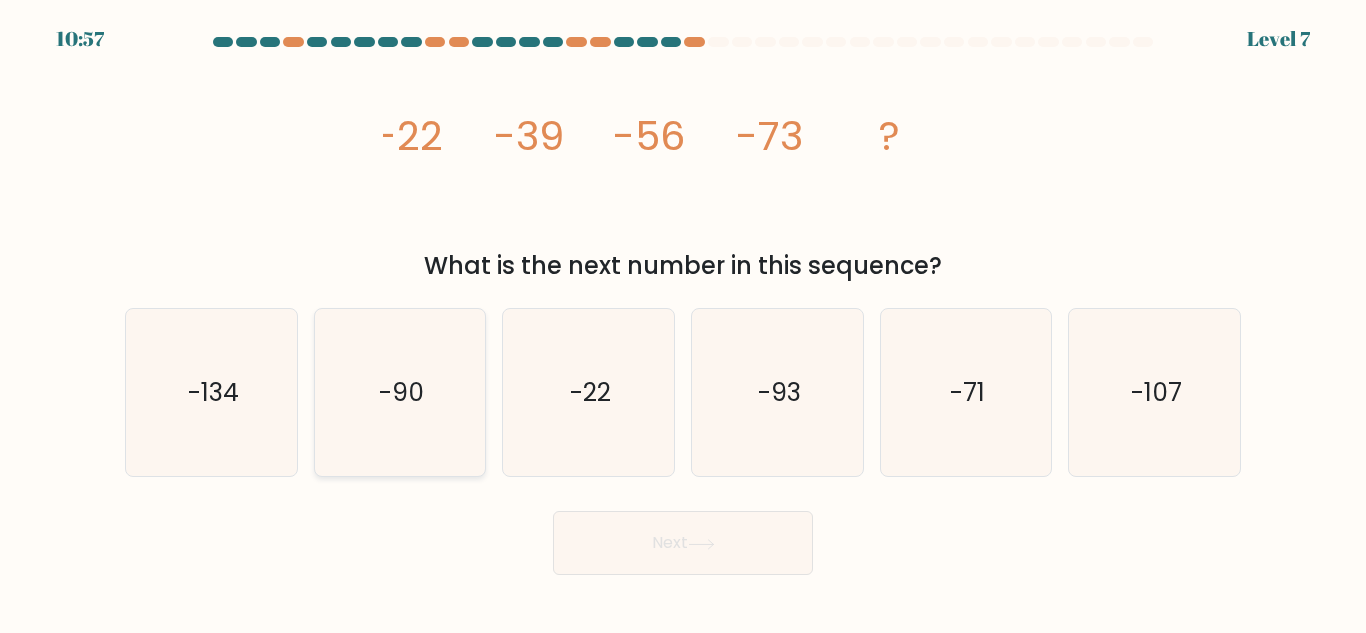 click on "-90" at bounding box center (401, 392) 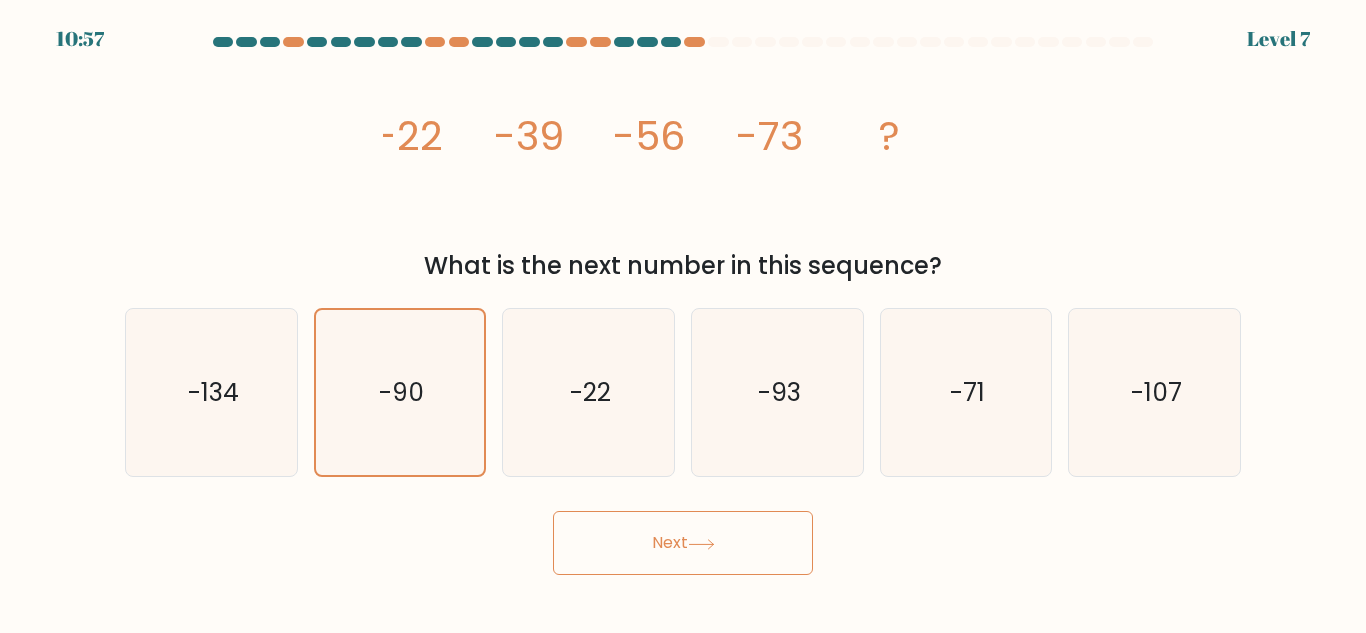 click on "Next" at bounding box center [683, 543] 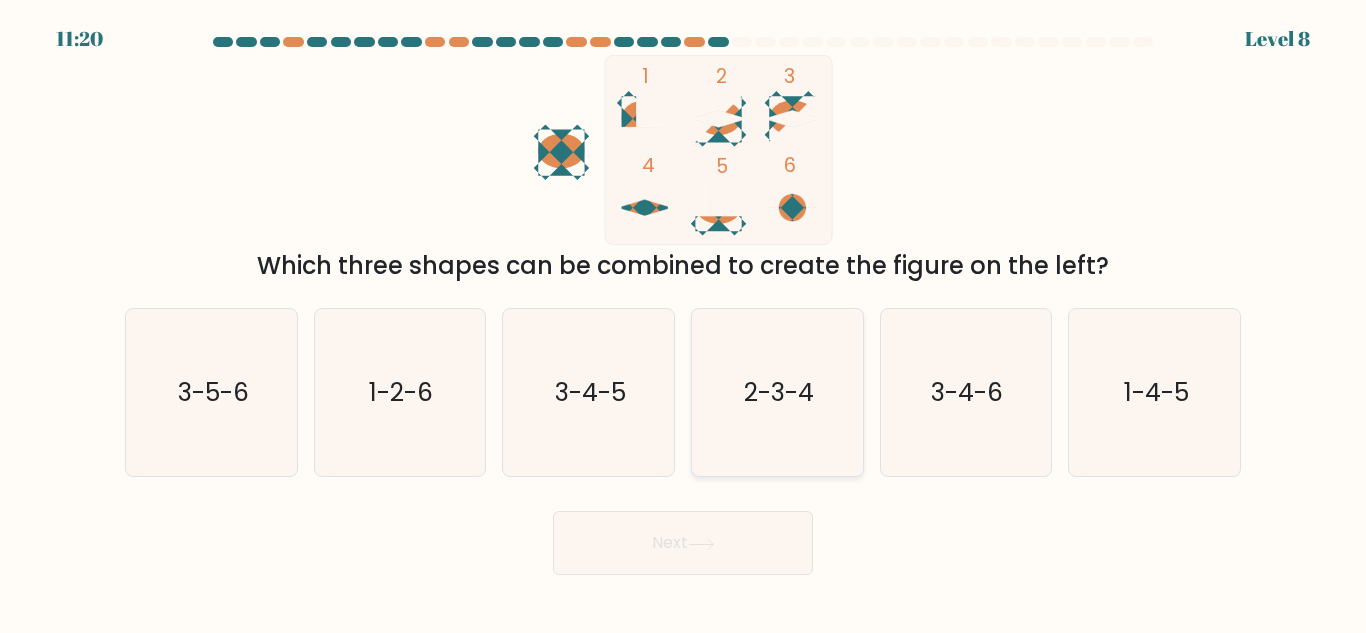 click on "2-3-4" at bounding box center (779, 392) 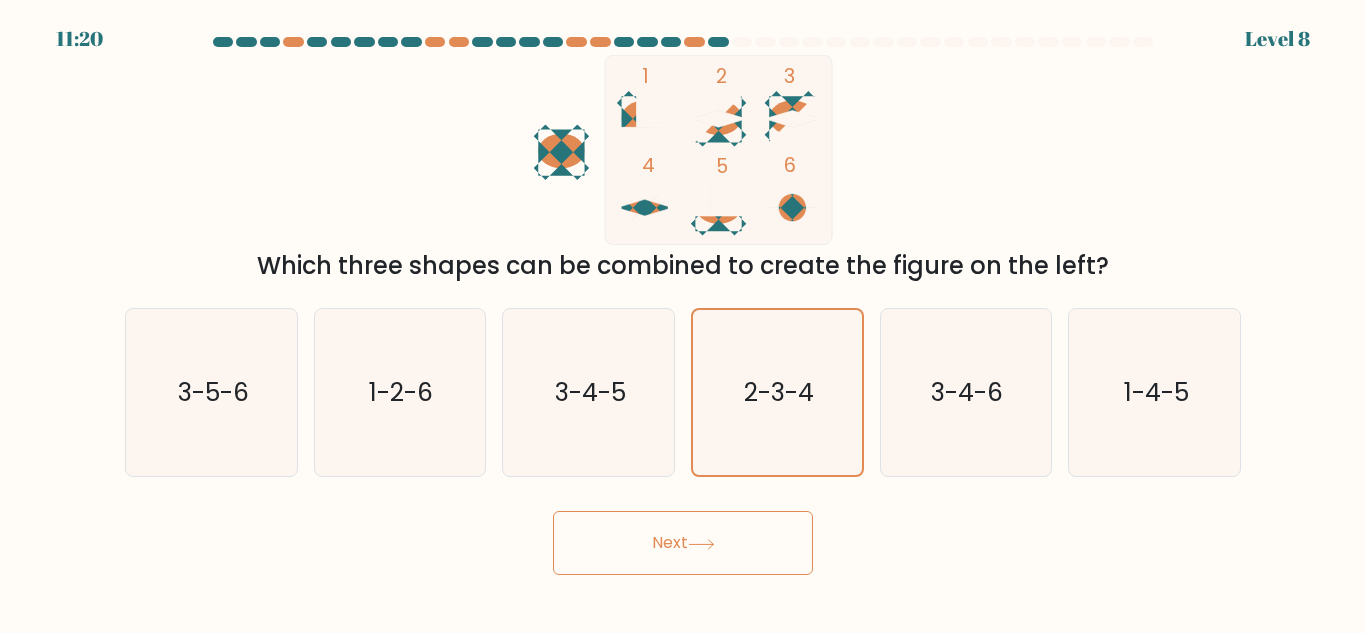 click on "Next" at bounding box center (683, 543) 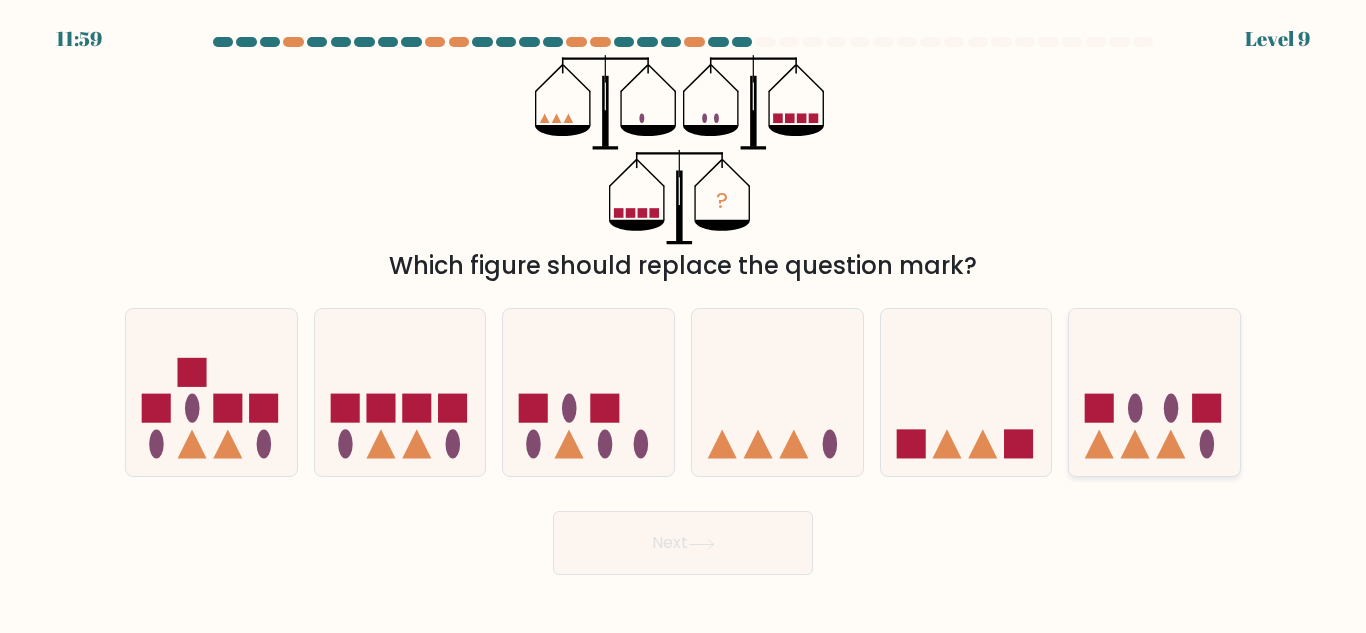 click at bounding box center (1154, 392) 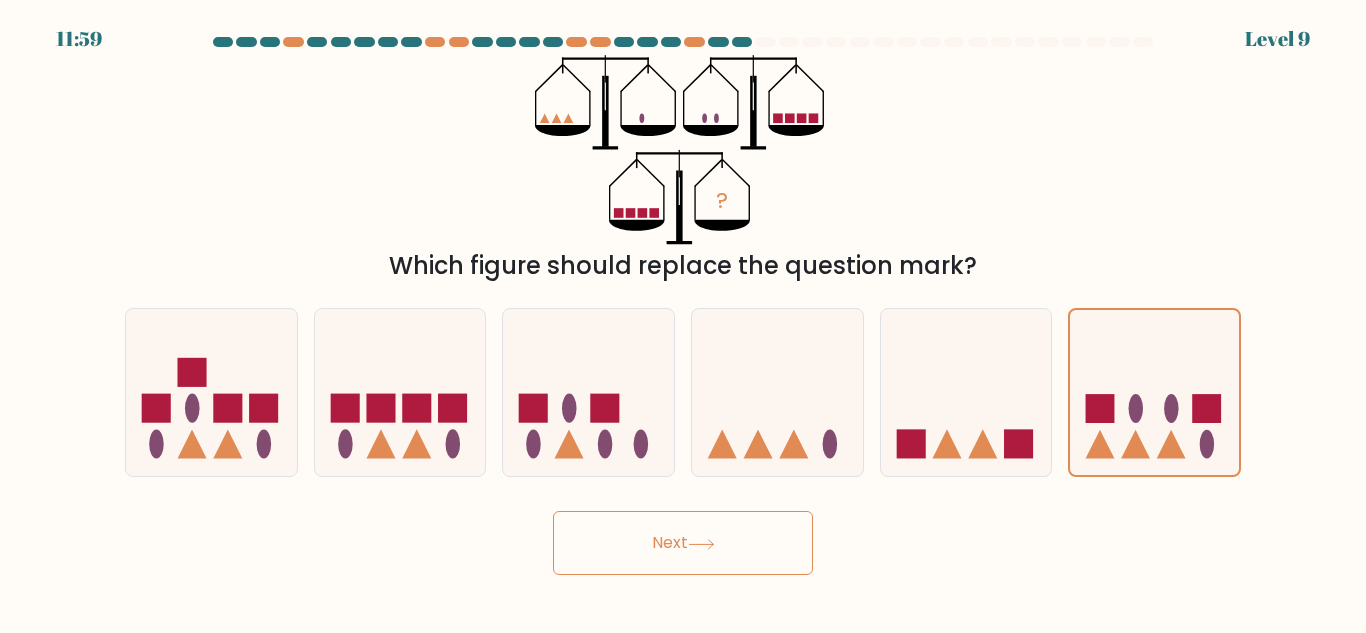 click at bounding box center (701, 543) 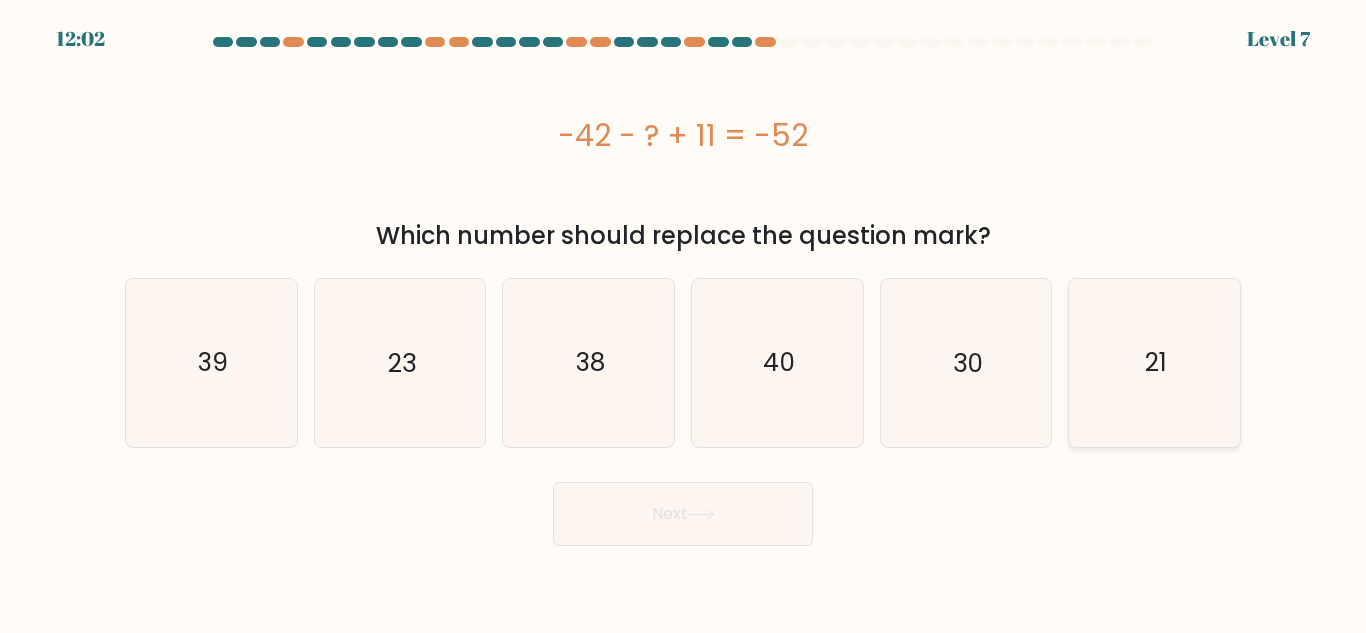 click on "21" at bounding box center (1154, 362) 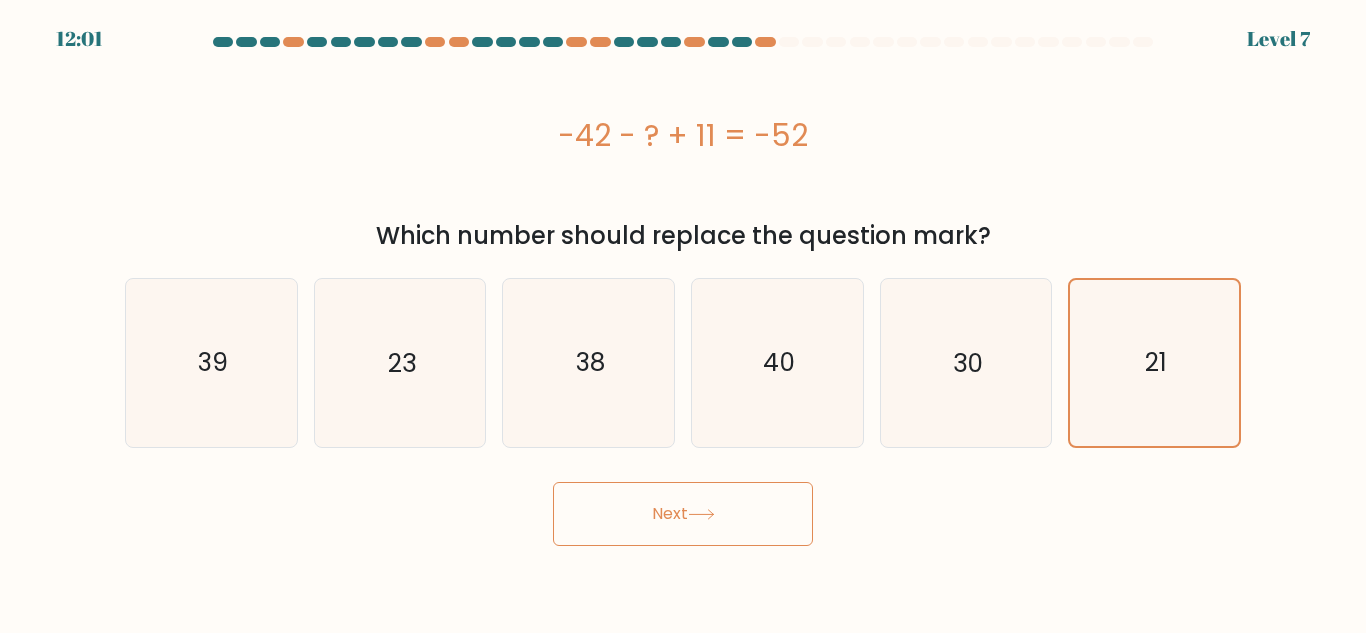 click on "Next" at bounding box center (683, 514) 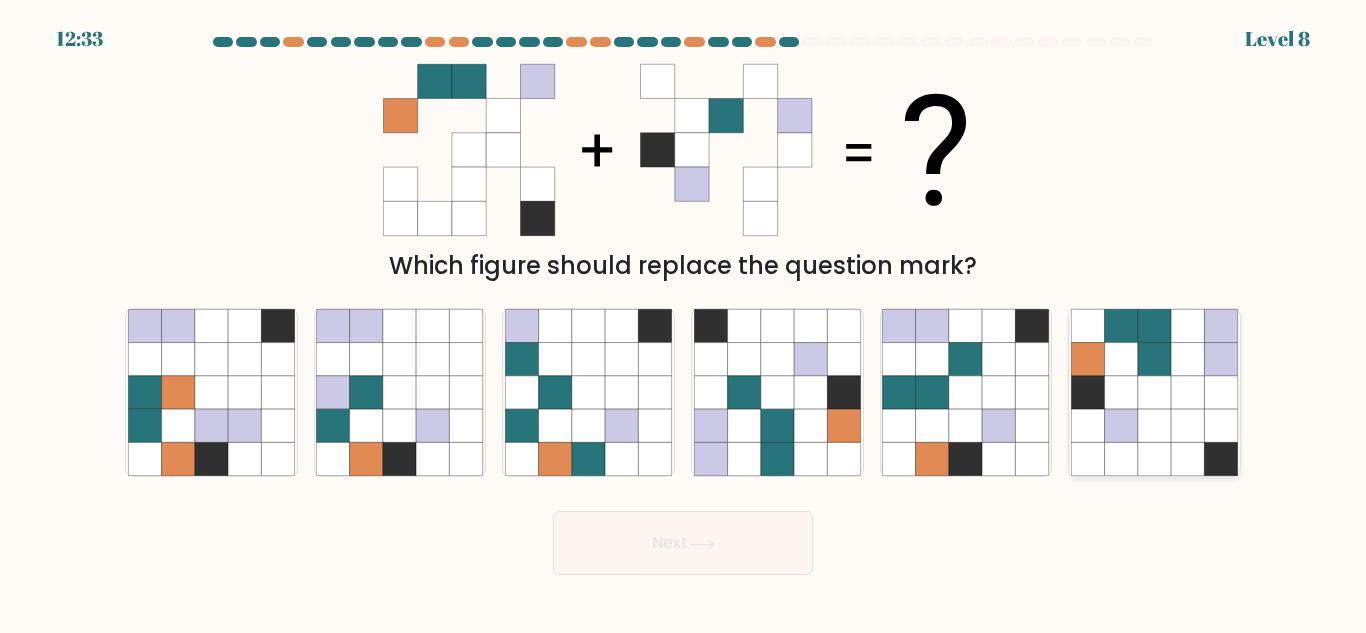 click at bounding box center (1087, 359) 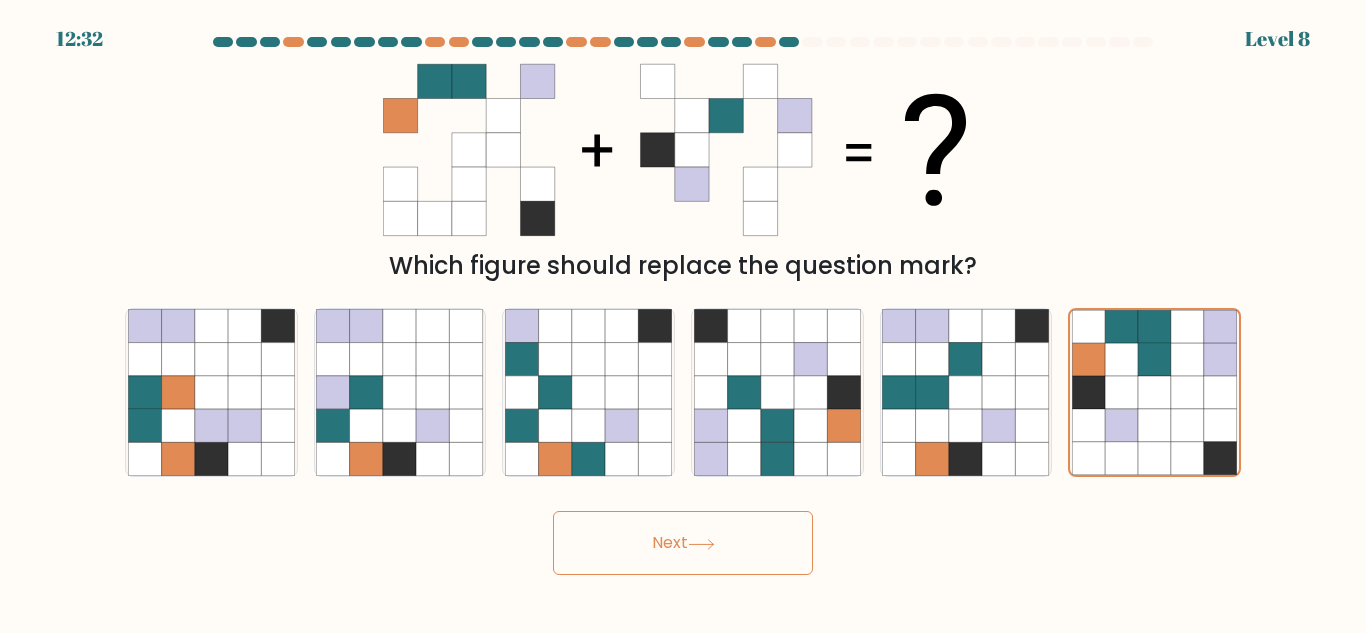 click on "Next" at bounding box center [683, 543] 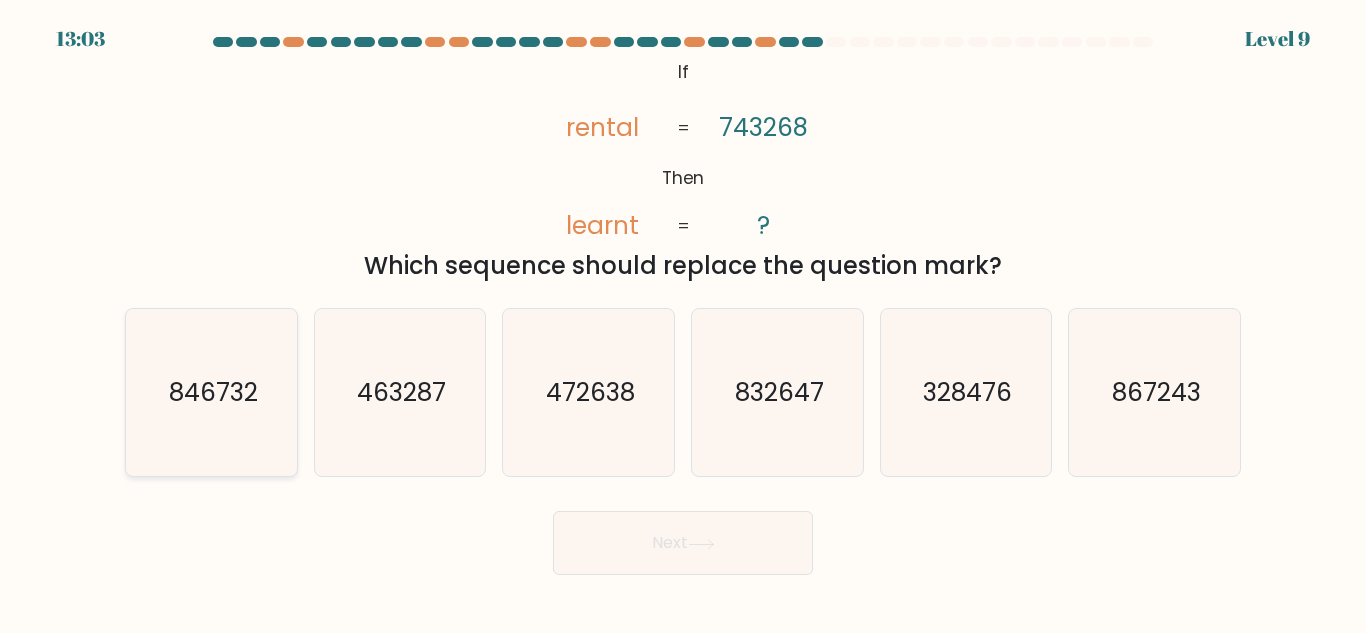 click on "846732" at bounding box center (211, 392) 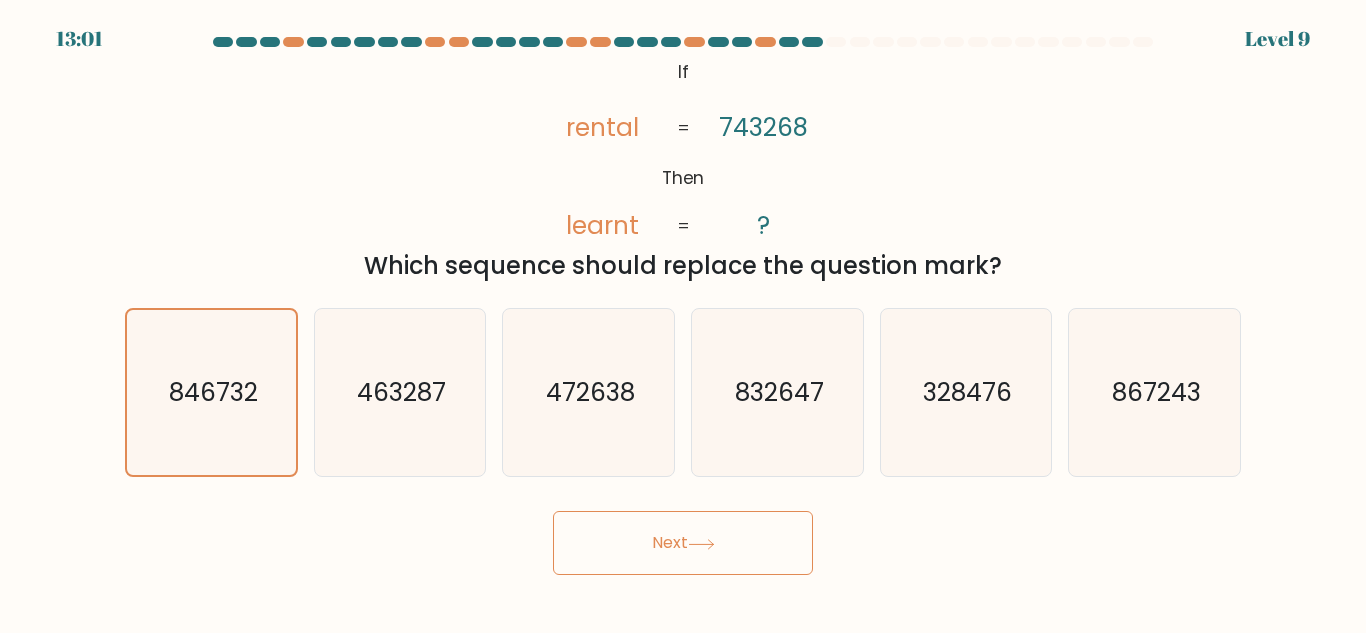click on "Next" at bounding box center (683, 543) 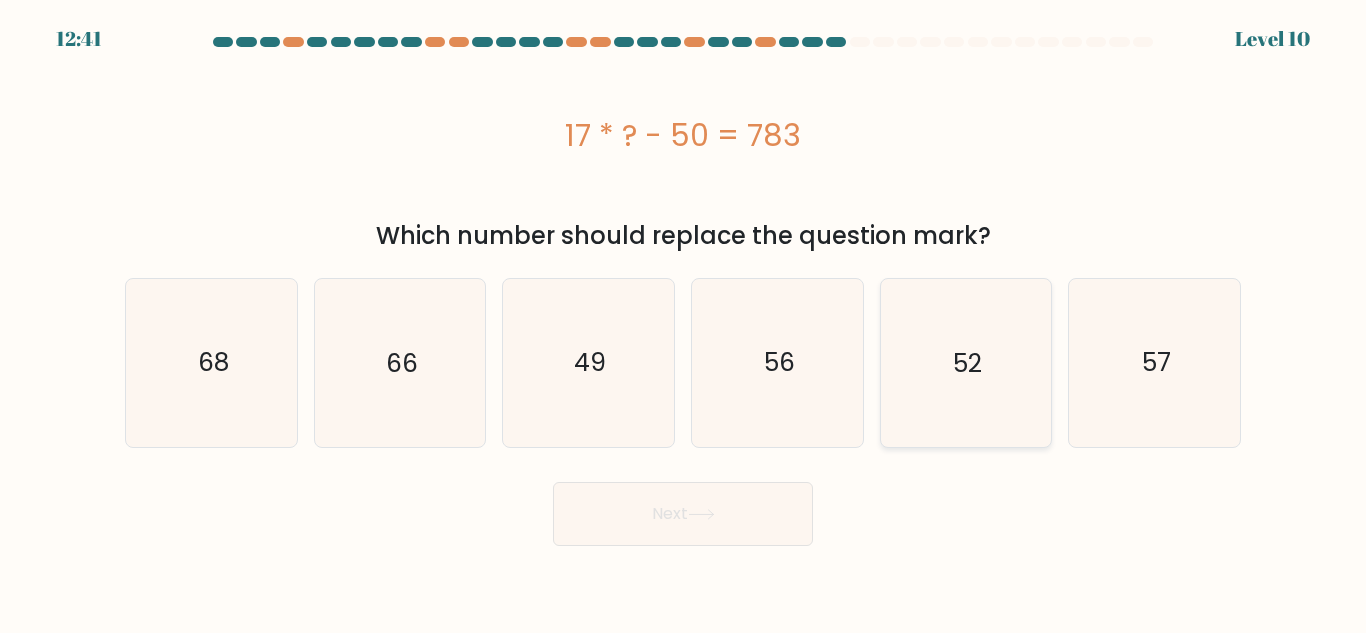 click on "52" at bounding box center (965, 362) 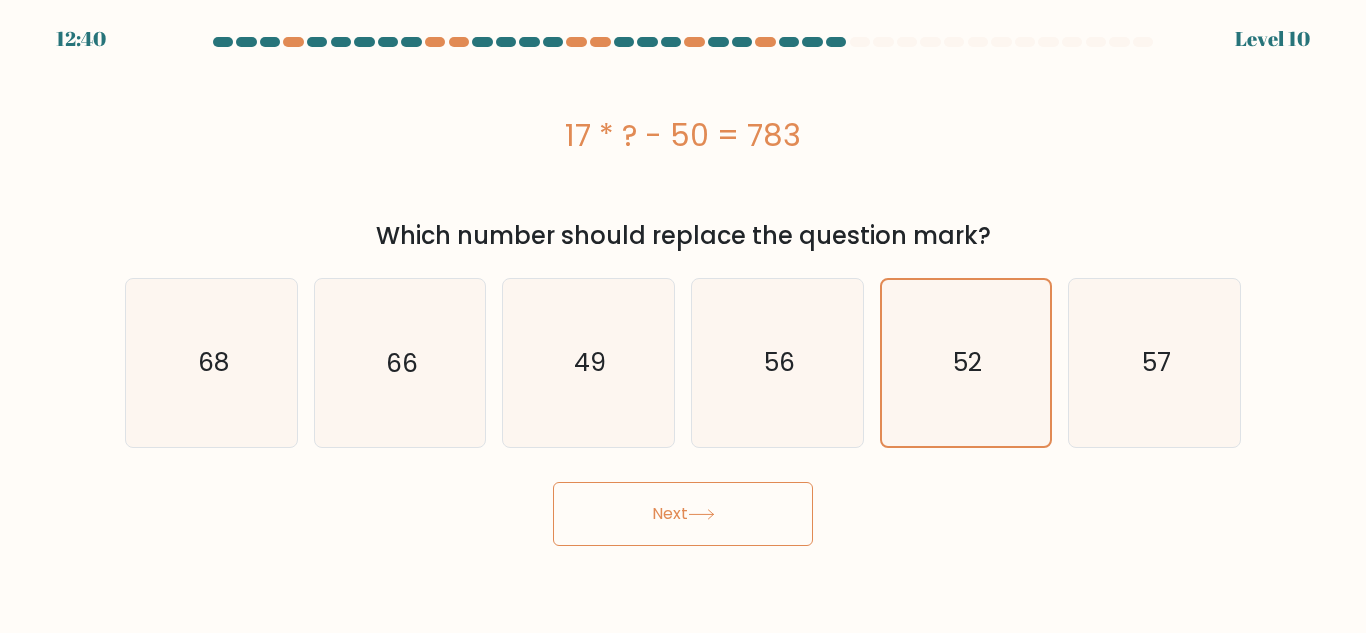 click on "Next" at bounding box center [683, 514] 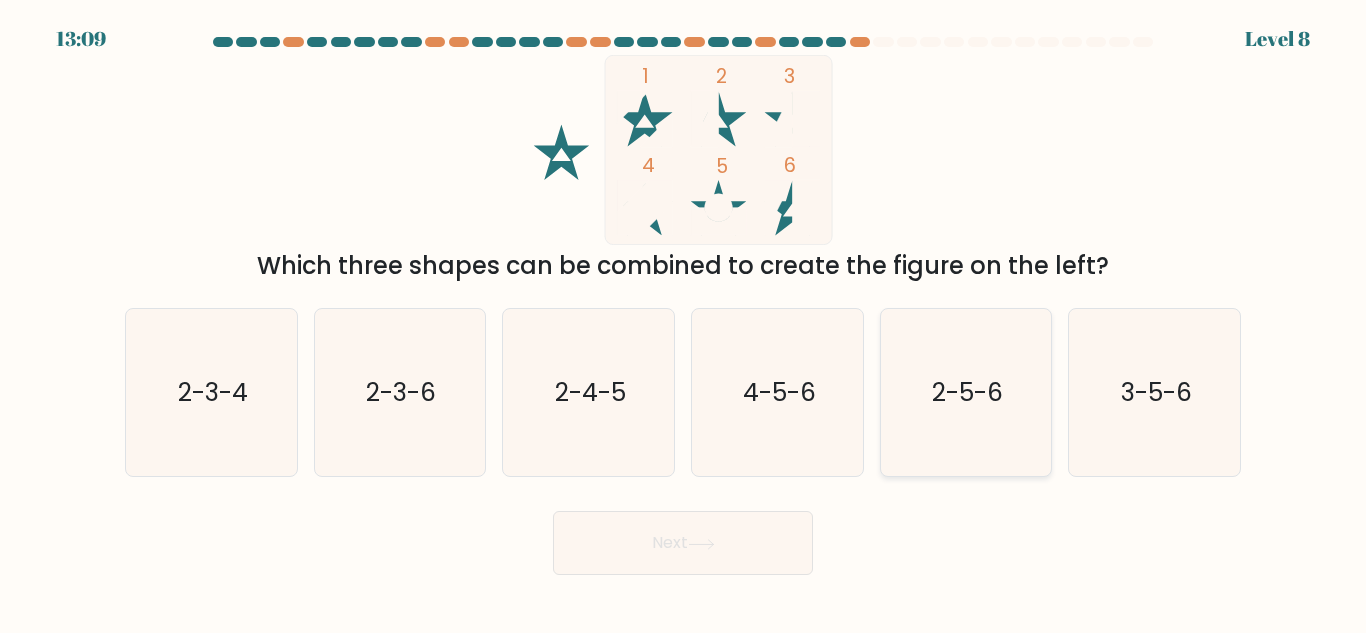 click on "2-5-6" at bounding box center [965, 392] 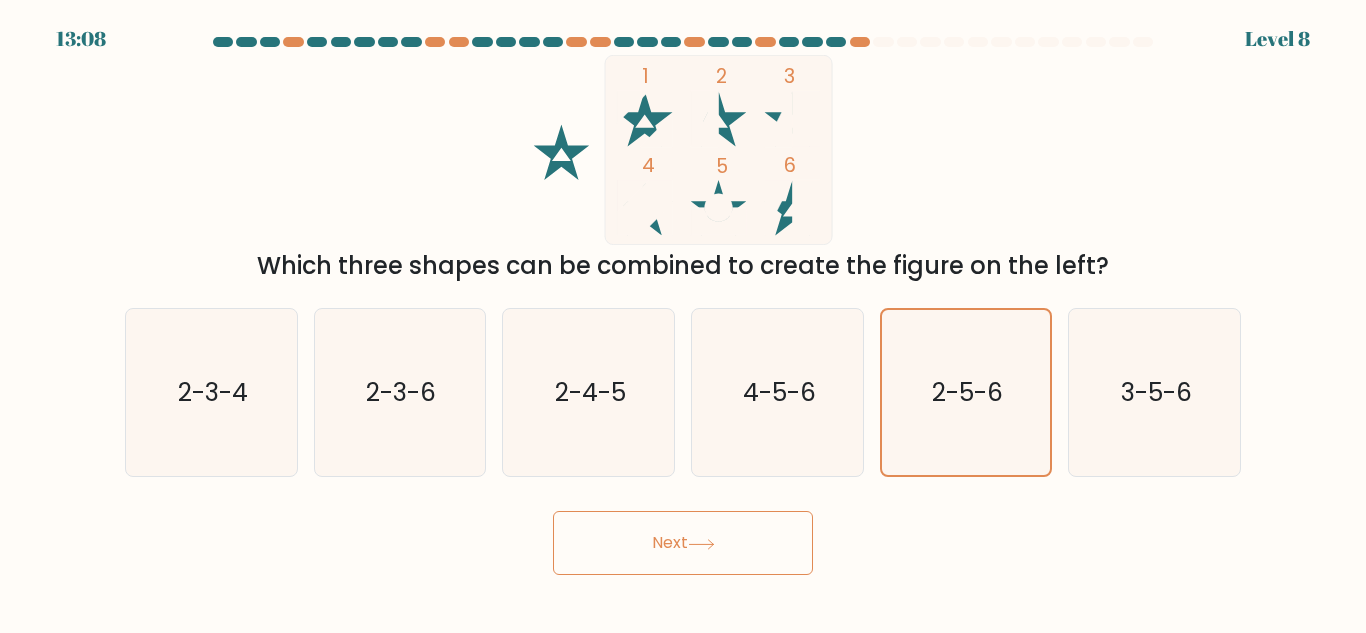 click on "Next" at bounding box center [683, 543] 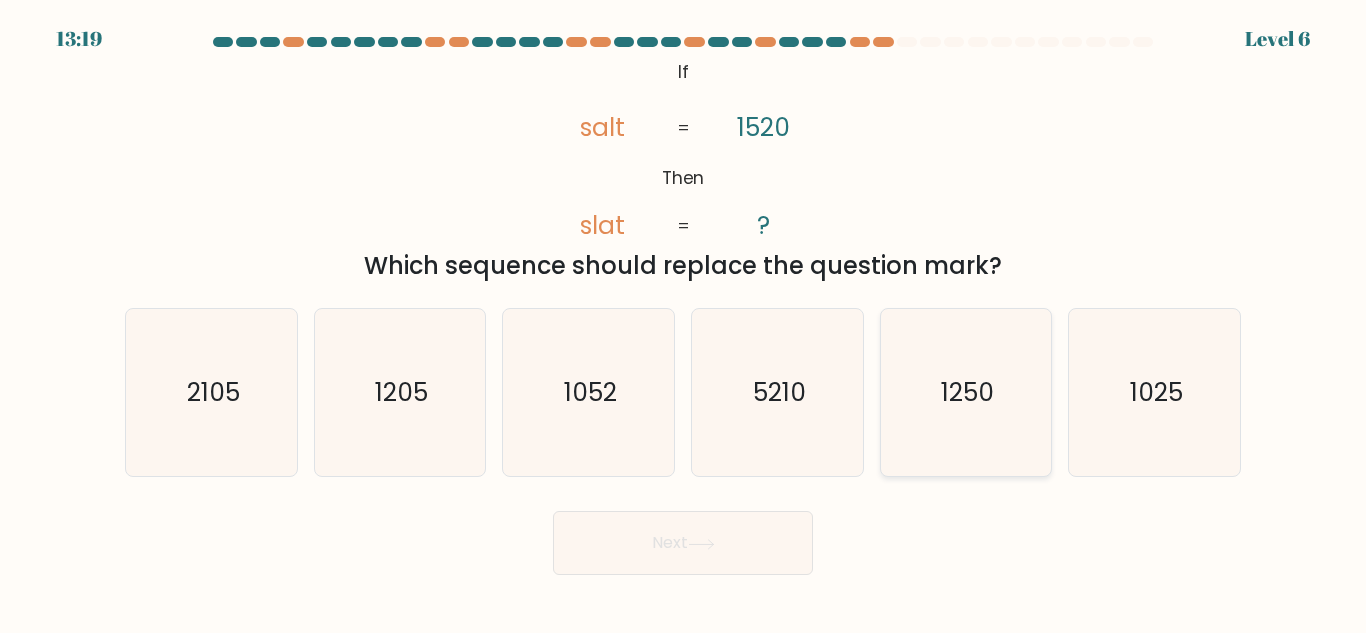 click on "1250" at bounding box center [965, 392] 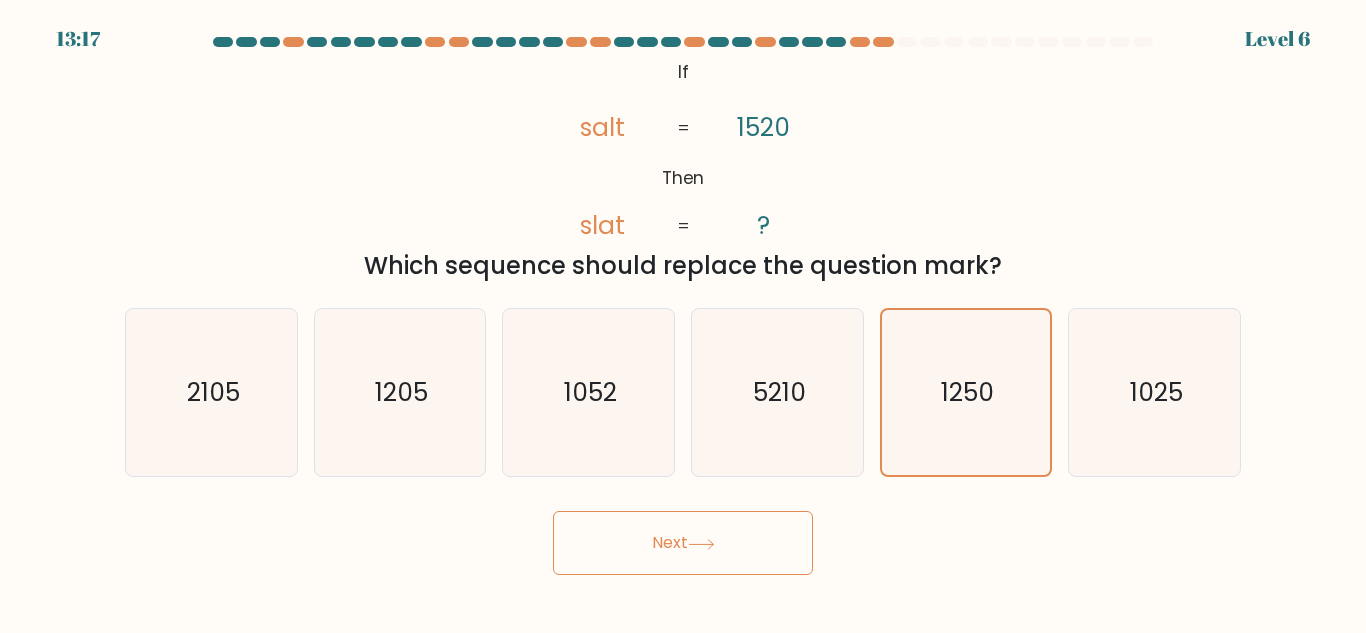click on "Next" at bounding box center [683, 543] 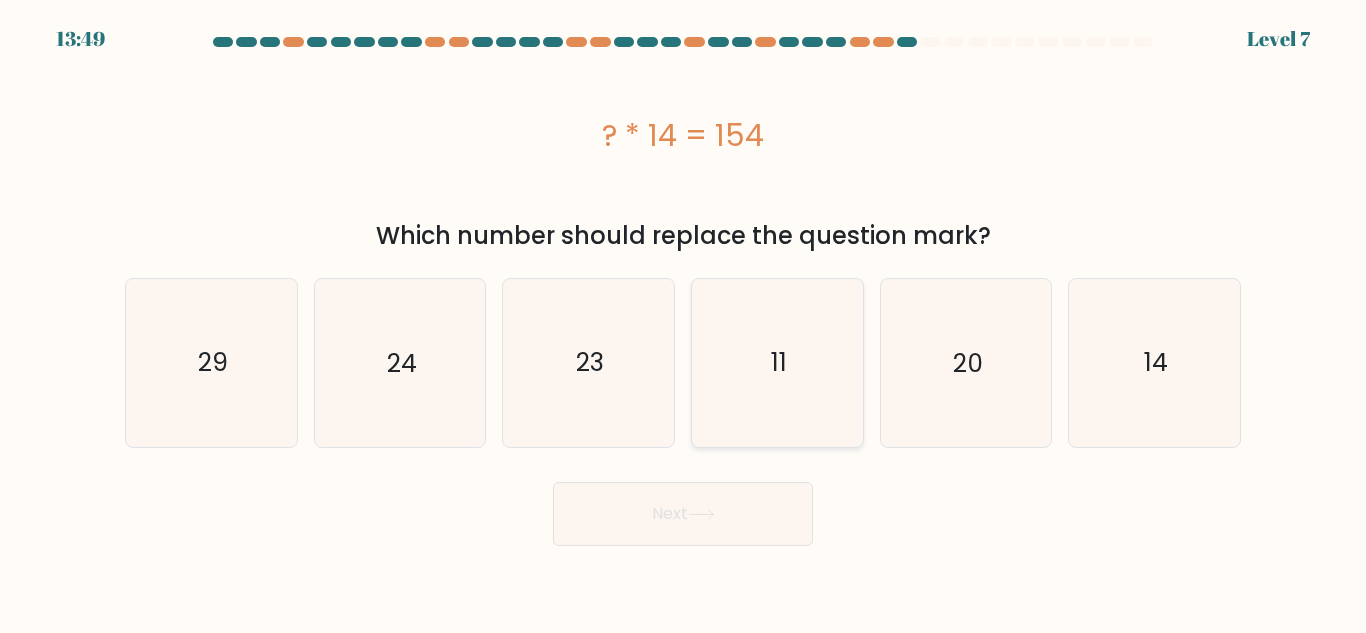 drag, startPoint x: 784, startPoint y: 341, endPoint x: 708, endPoint y: 436, distance: 121.65936 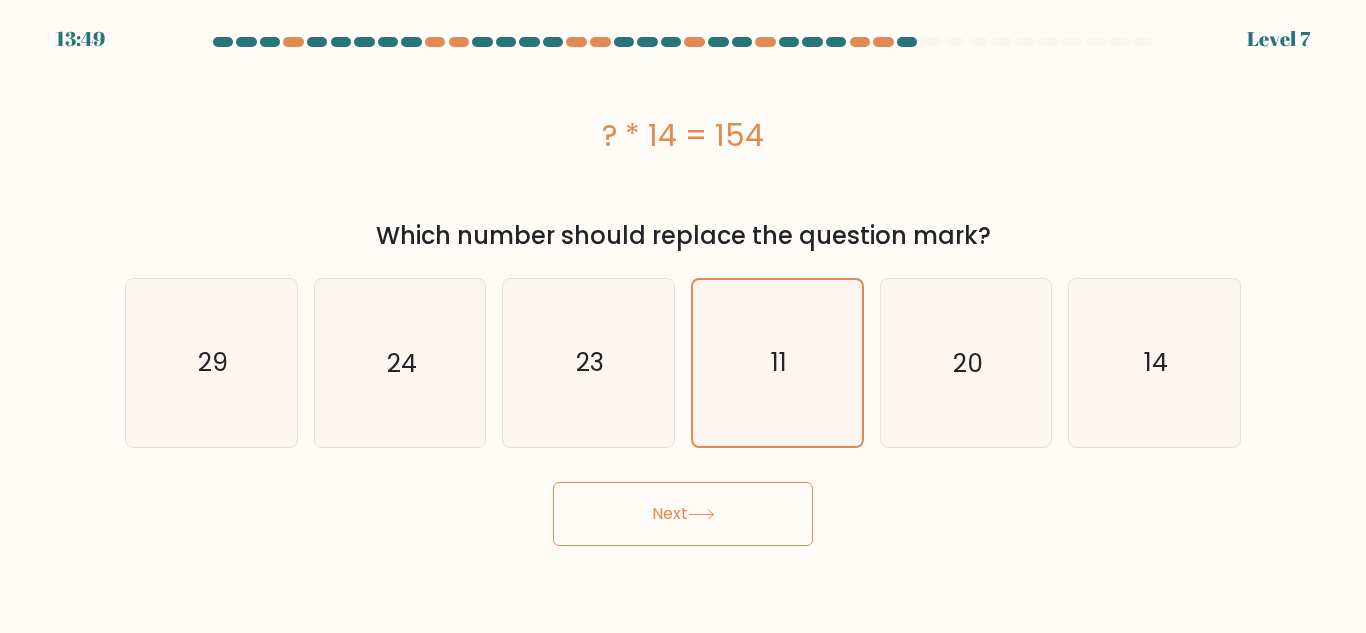 click on "Next" at bounding box center (683, 514) 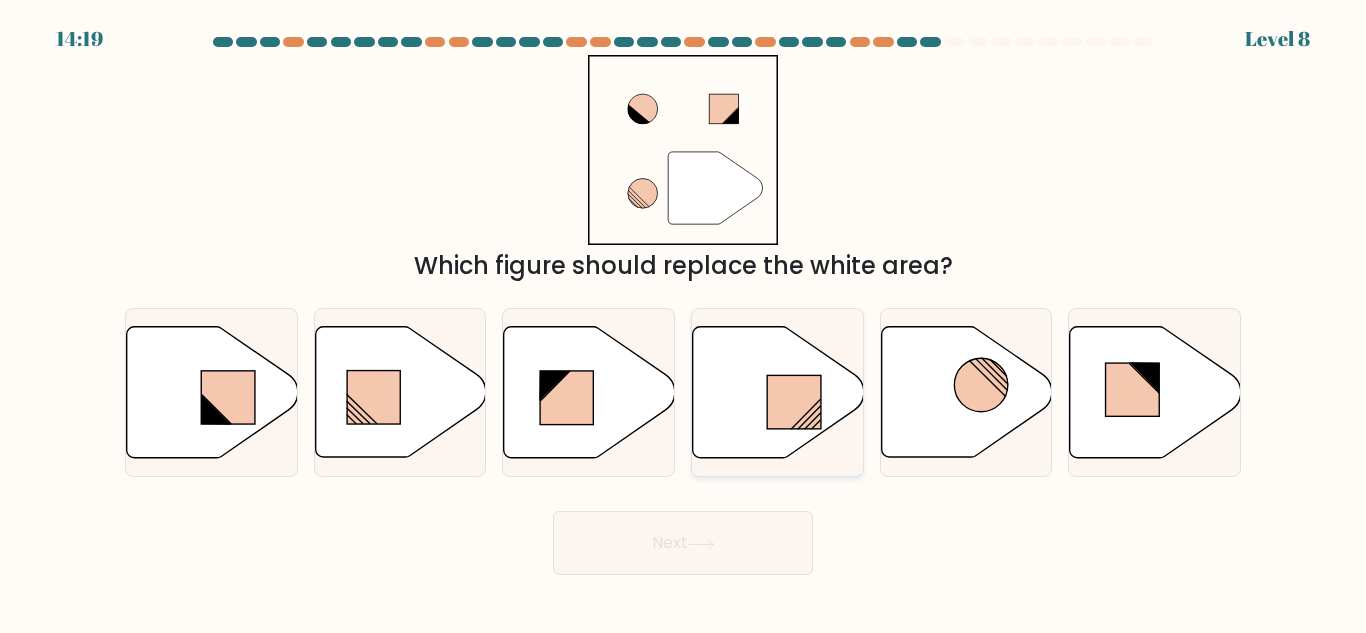 click at bounding box center (794, 401) 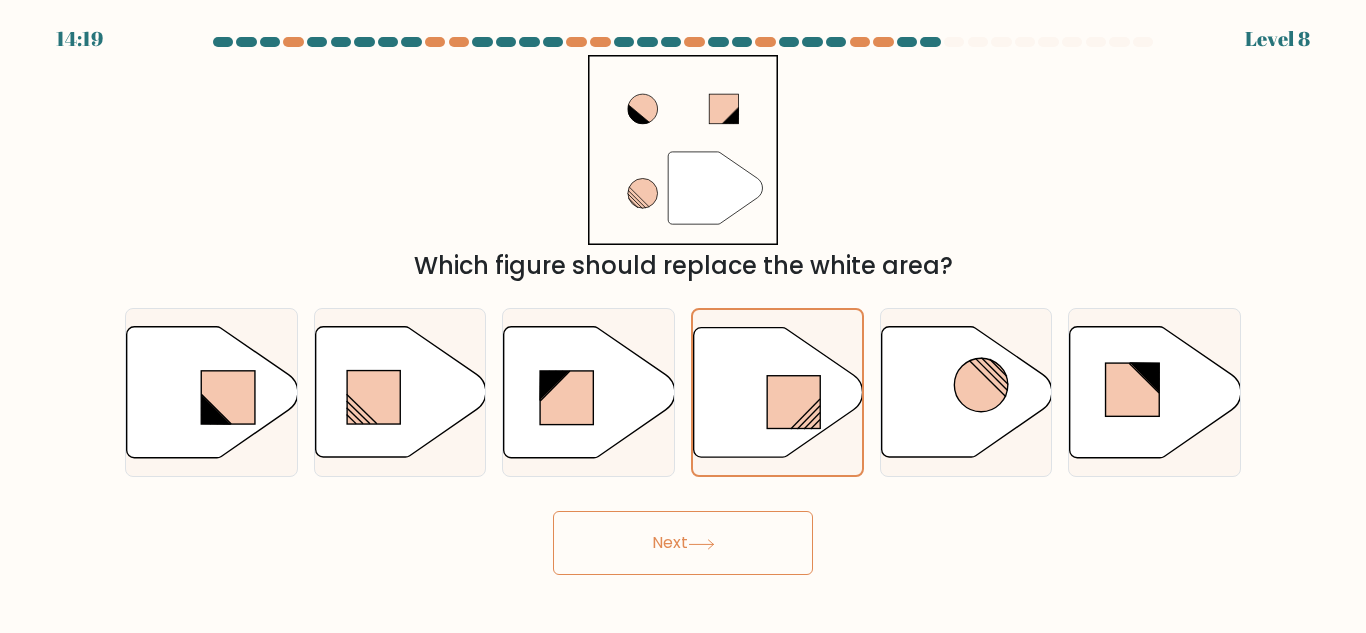 click on "Next" at bounding box center (683, 543) 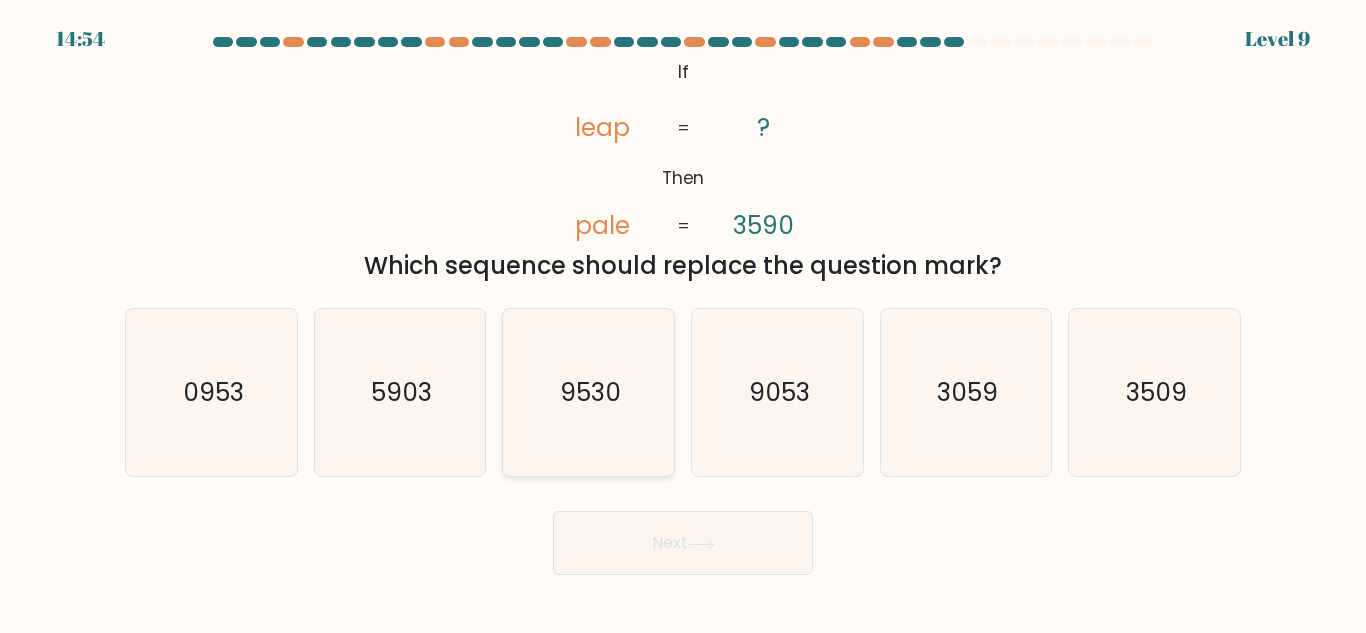 click on "9530" at bounding box center (588, 392) 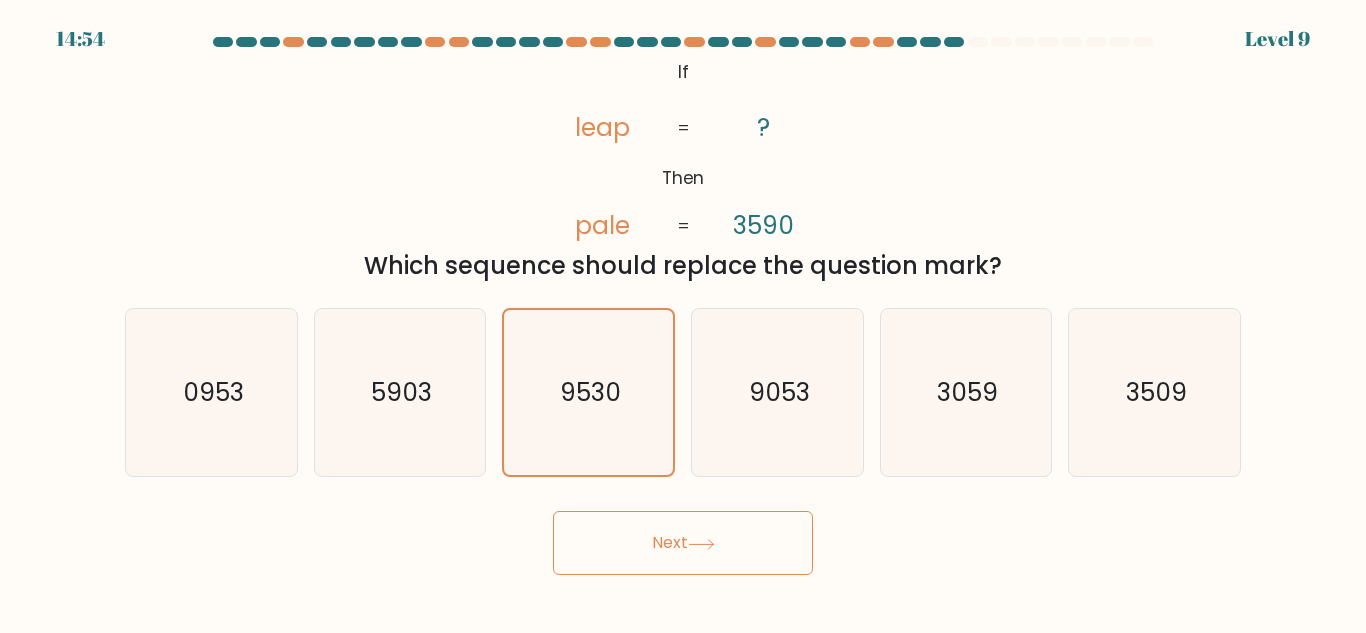 click on "Next" at bounding box center [683, 543] 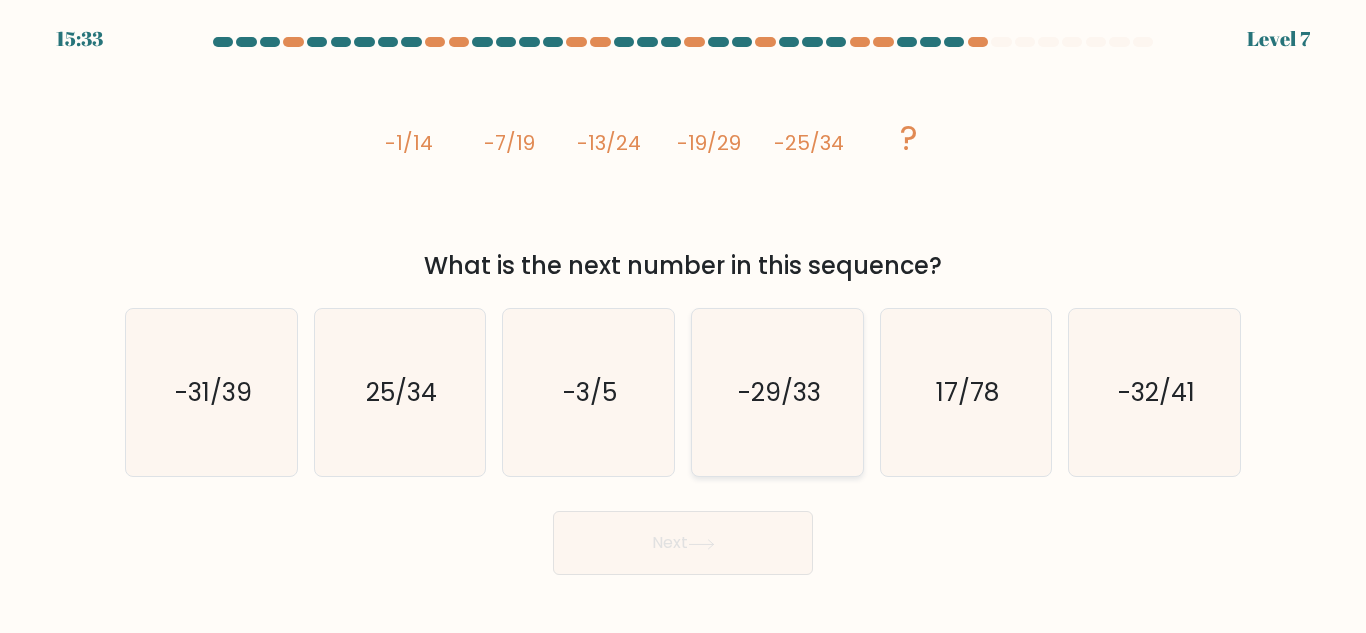 click on "-29/33" at bounding box center [777, 392] 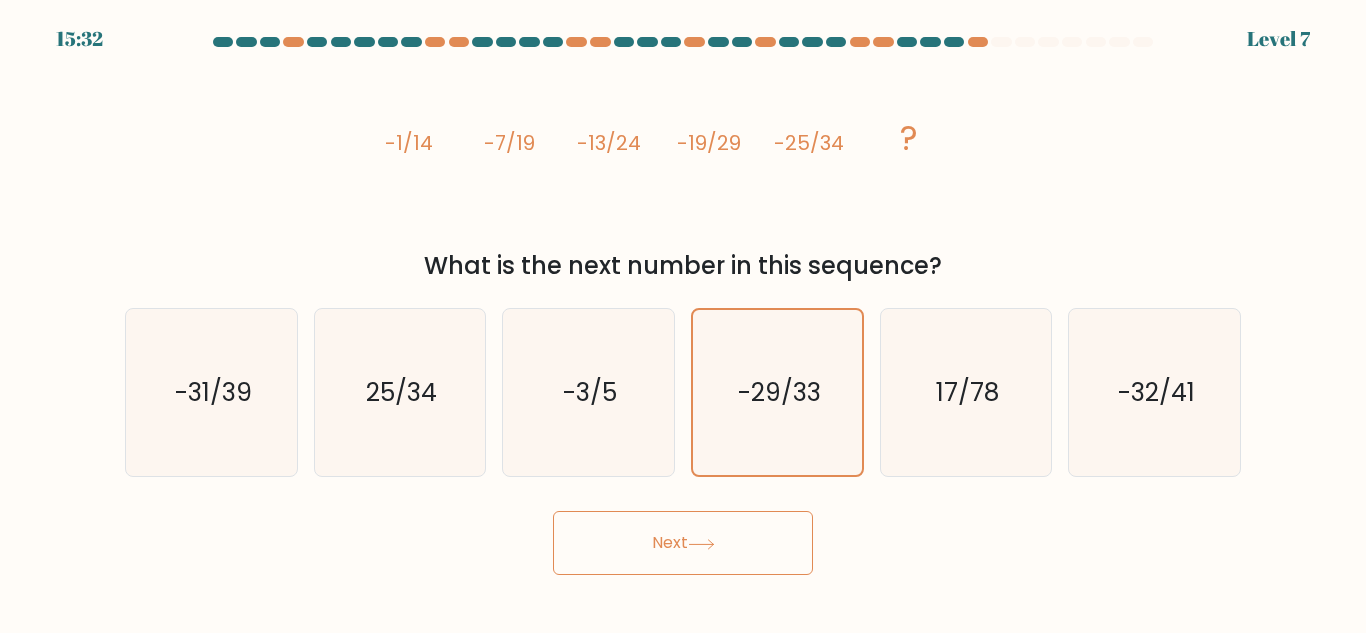 click on "Next" at bounding box center [683, 543] 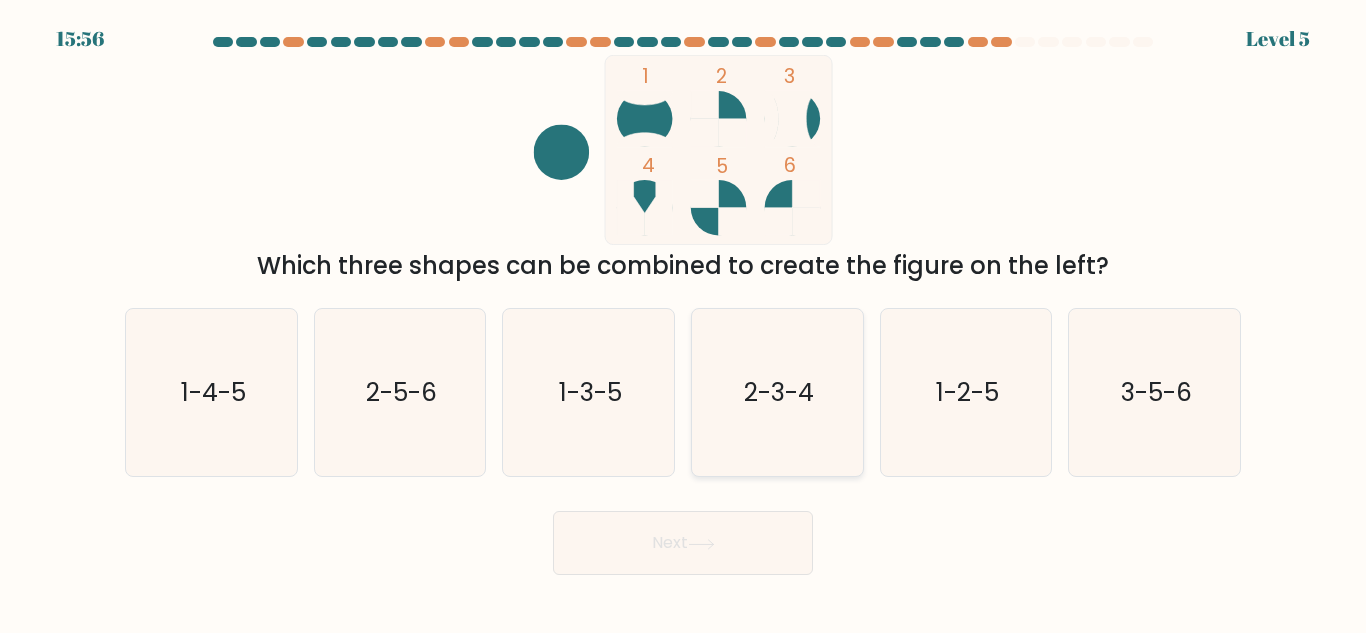 click on "2-3-4" at bounding box center (777, 392) 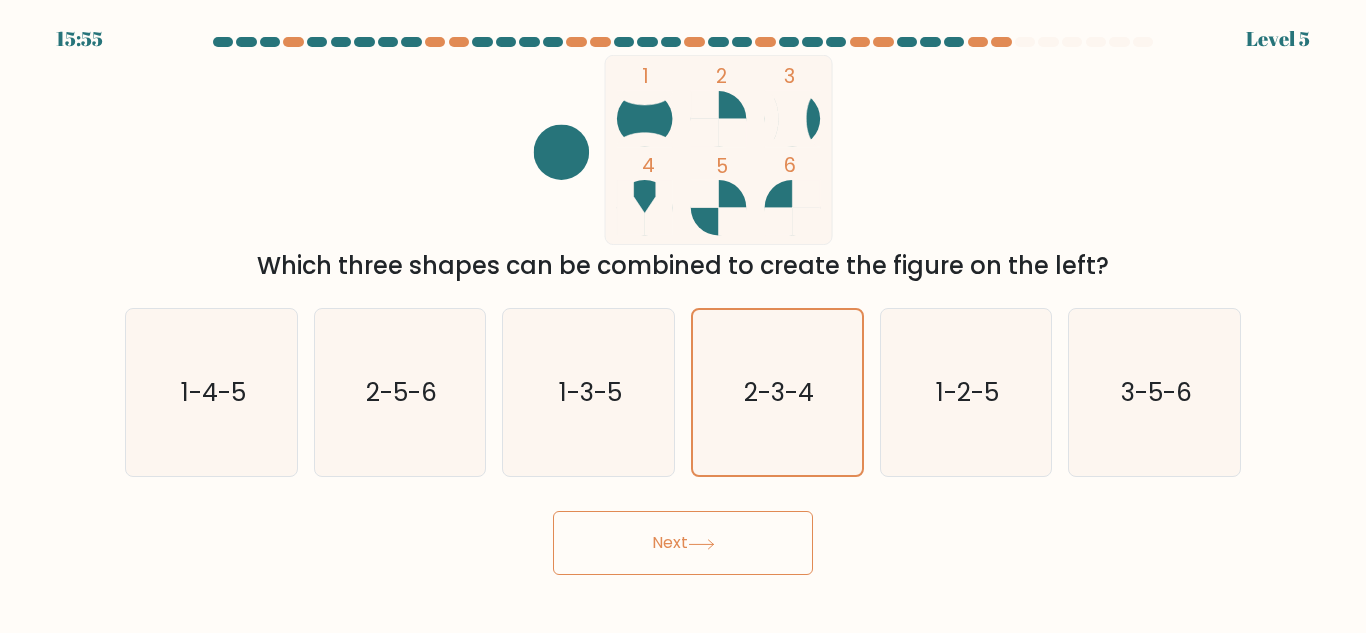 click on "Next" at bounding box center (683, 543) 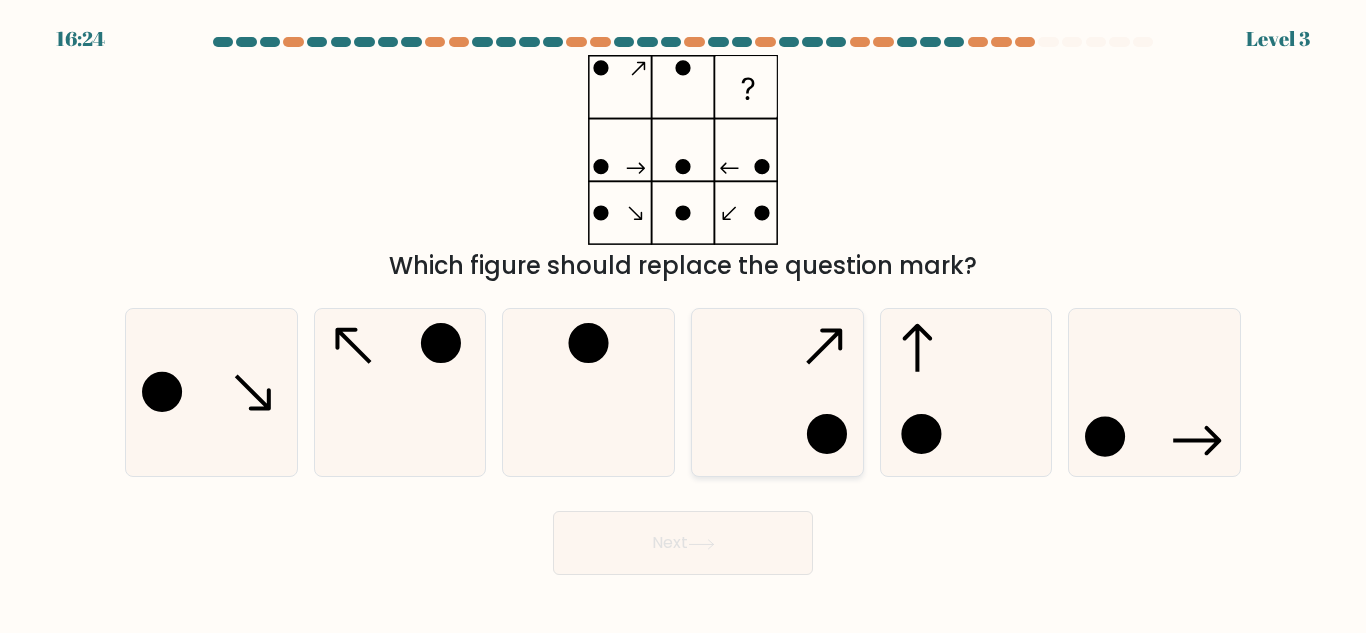 click at bounding box center (777, 392) 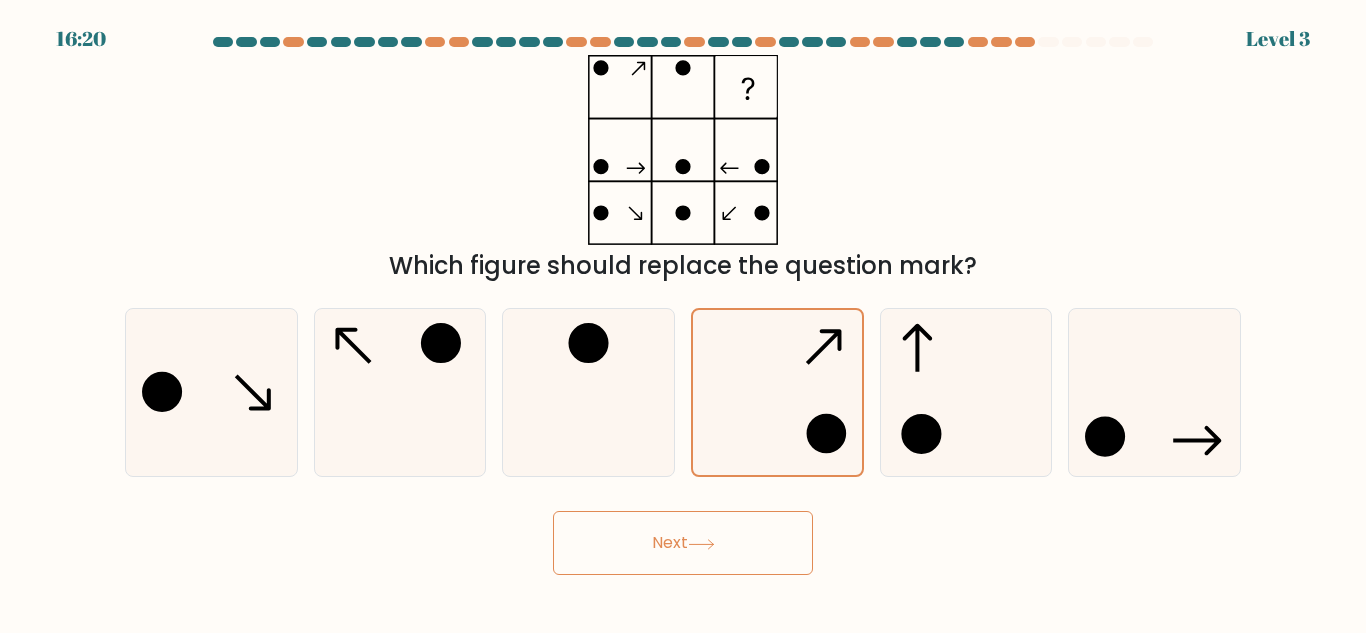 click on "Next" at bounding box center (683, 543) 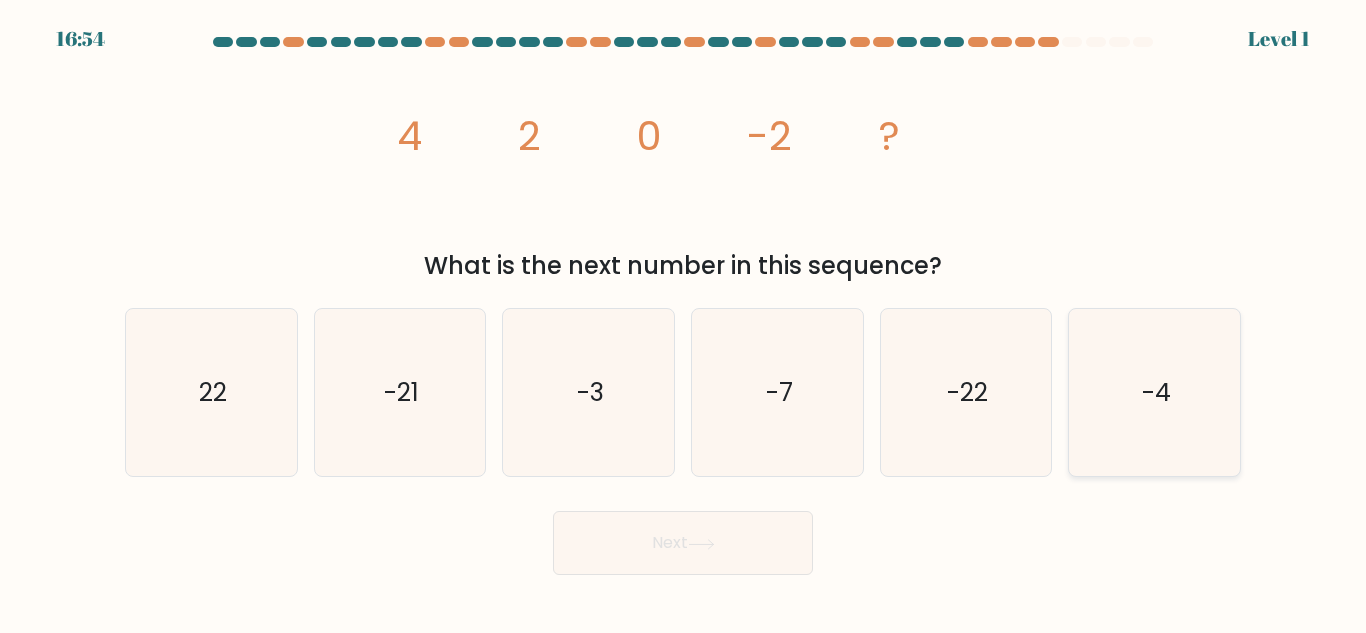 click on "-4" at bounding box center [1154, 392] 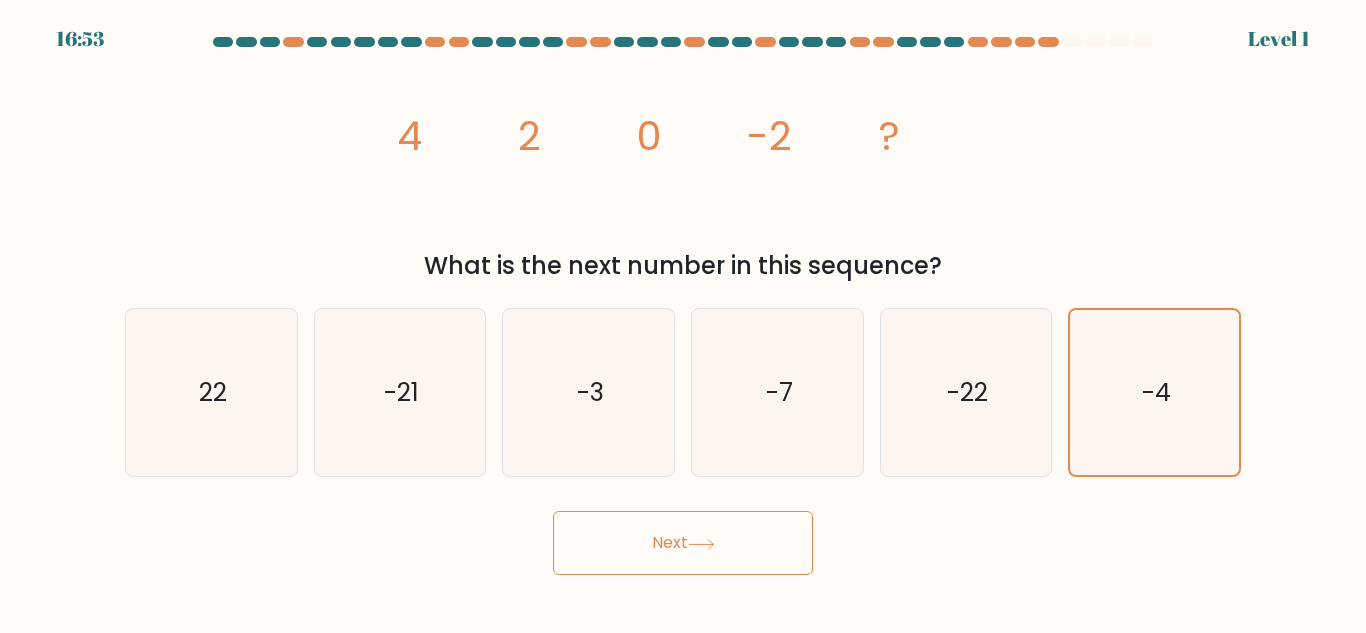 click on "Next" at bounding box center (683, 543) 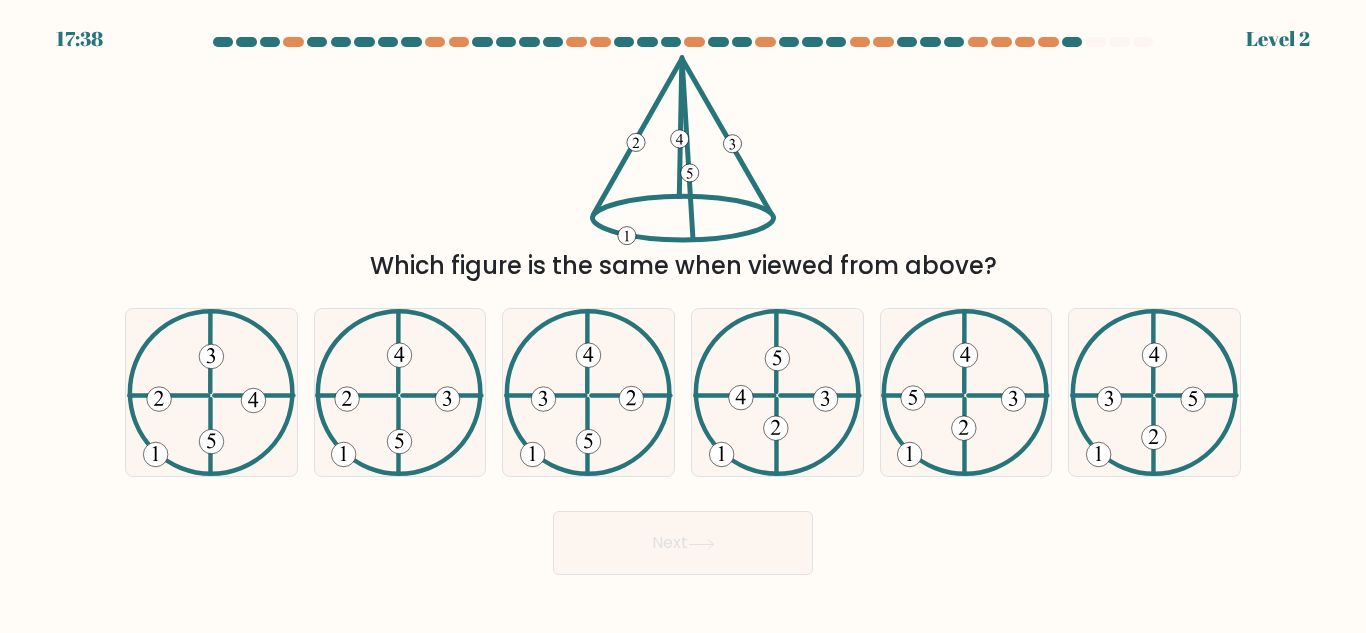 click on "Next" at bounding box center (683, 543) 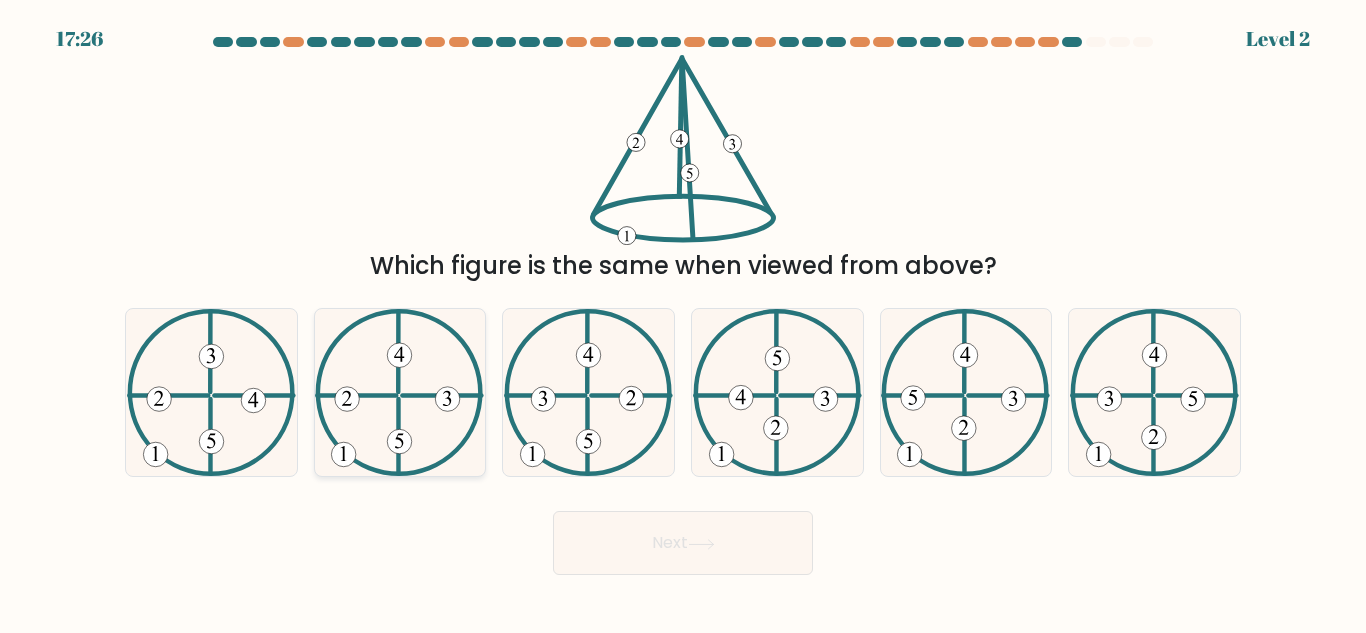 click at bounding box center (399, 392) 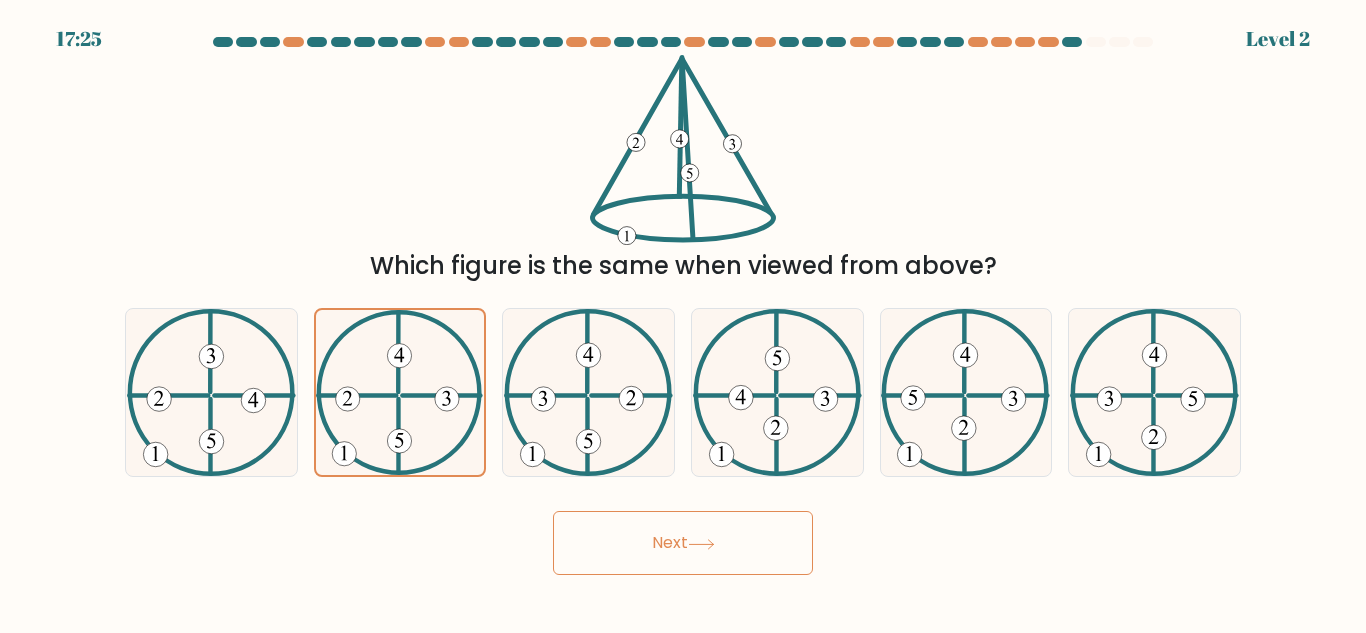 click on "Next" at bounding box center [683, 543] 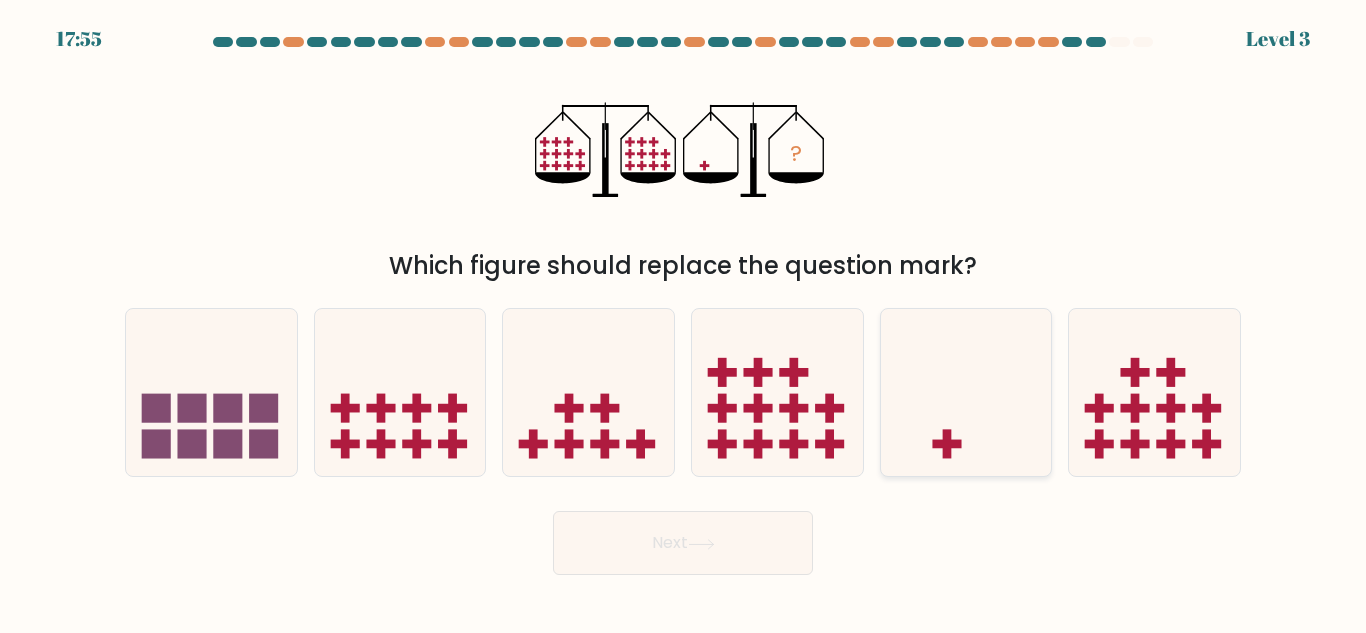click at bounding box center [966, 392] 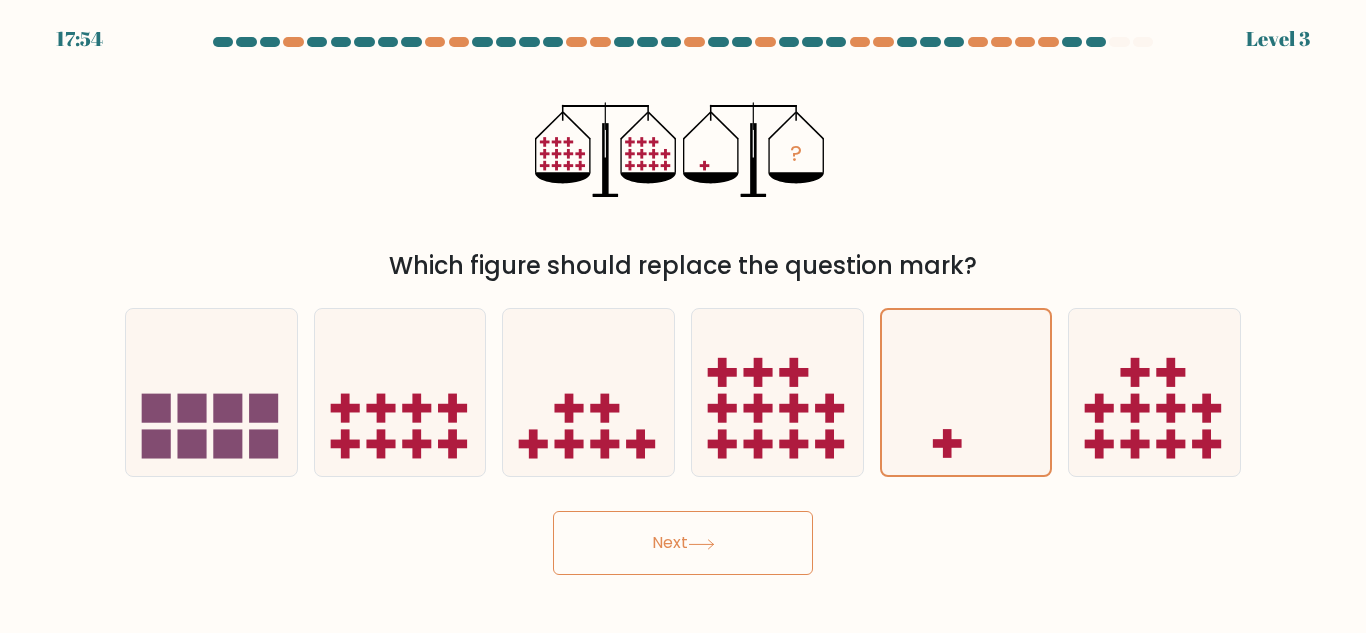 click on "Next" at bounding box center [683, 543] 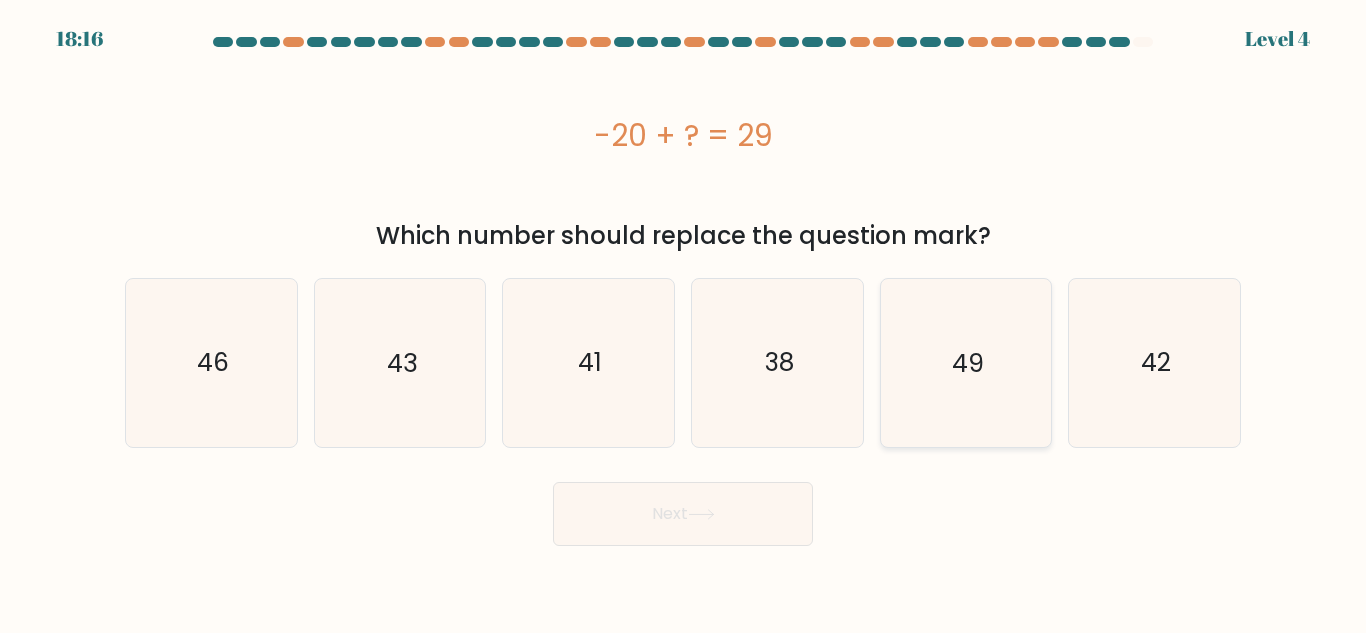 click on "49" at bounding box center (968, 362) 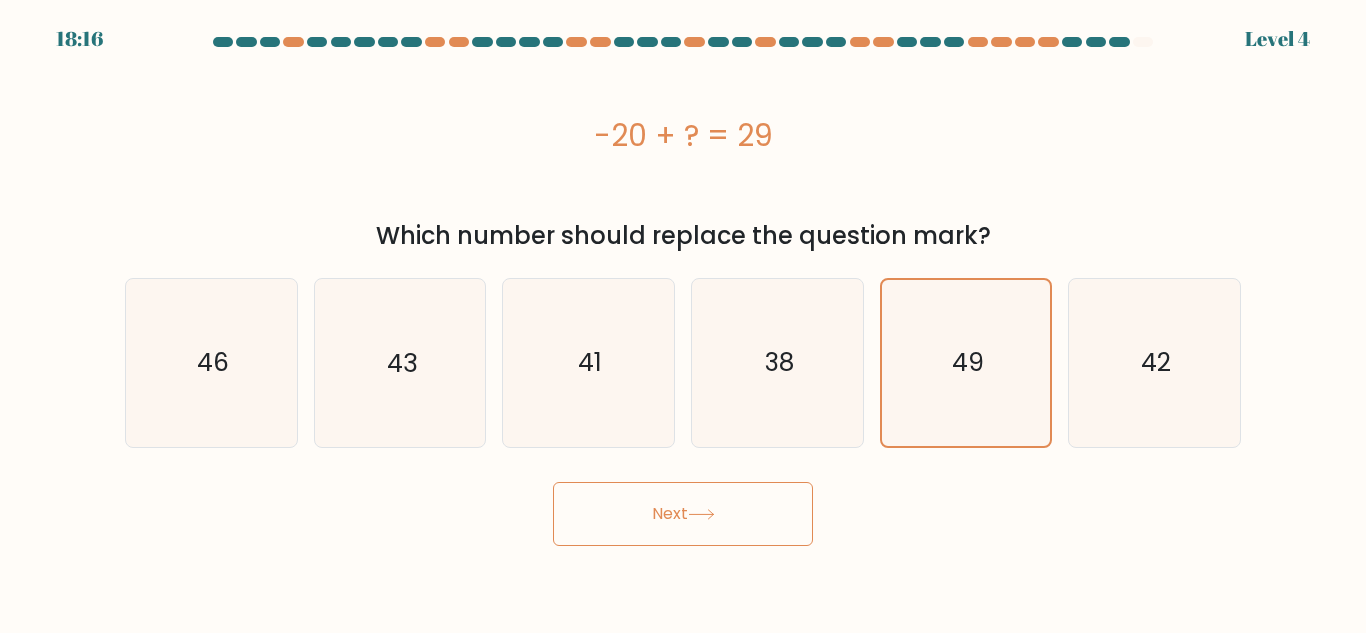 click on "Next" at bounding box center (683, 514) 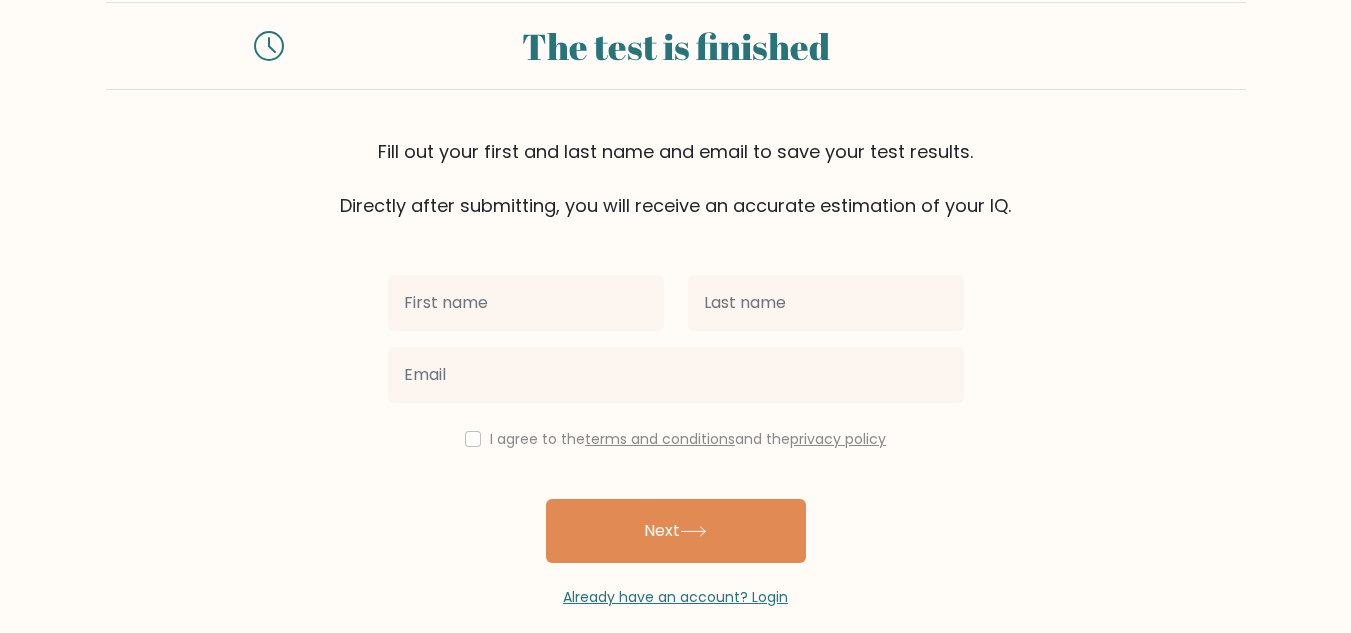 scroll, scrollTop: 69, scrollLeft: 0, axis: vertical 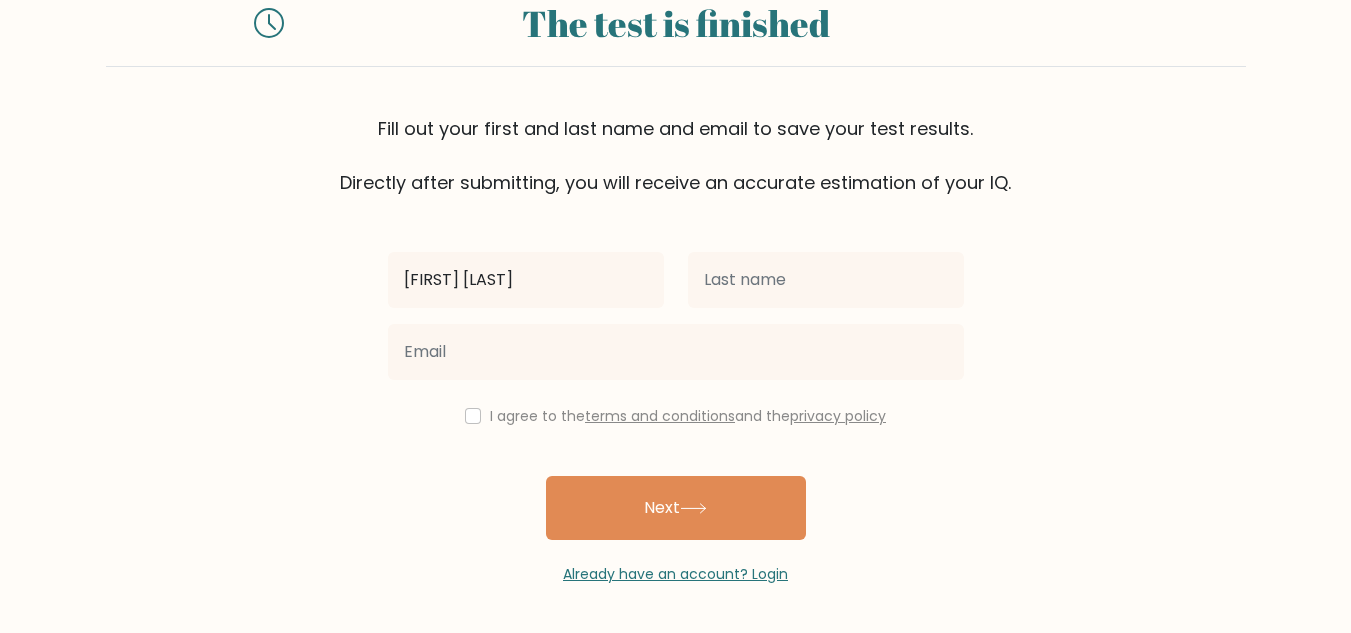 type on "[FIRST]" 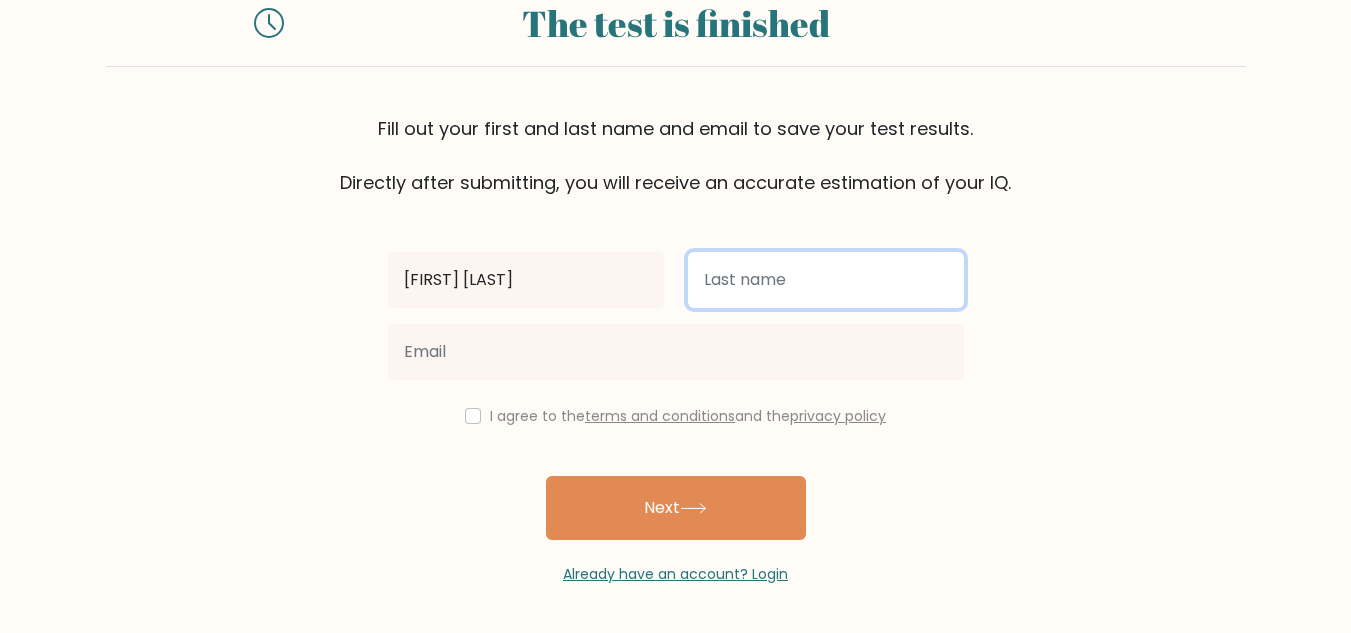 click at bounding box center [826, 280] 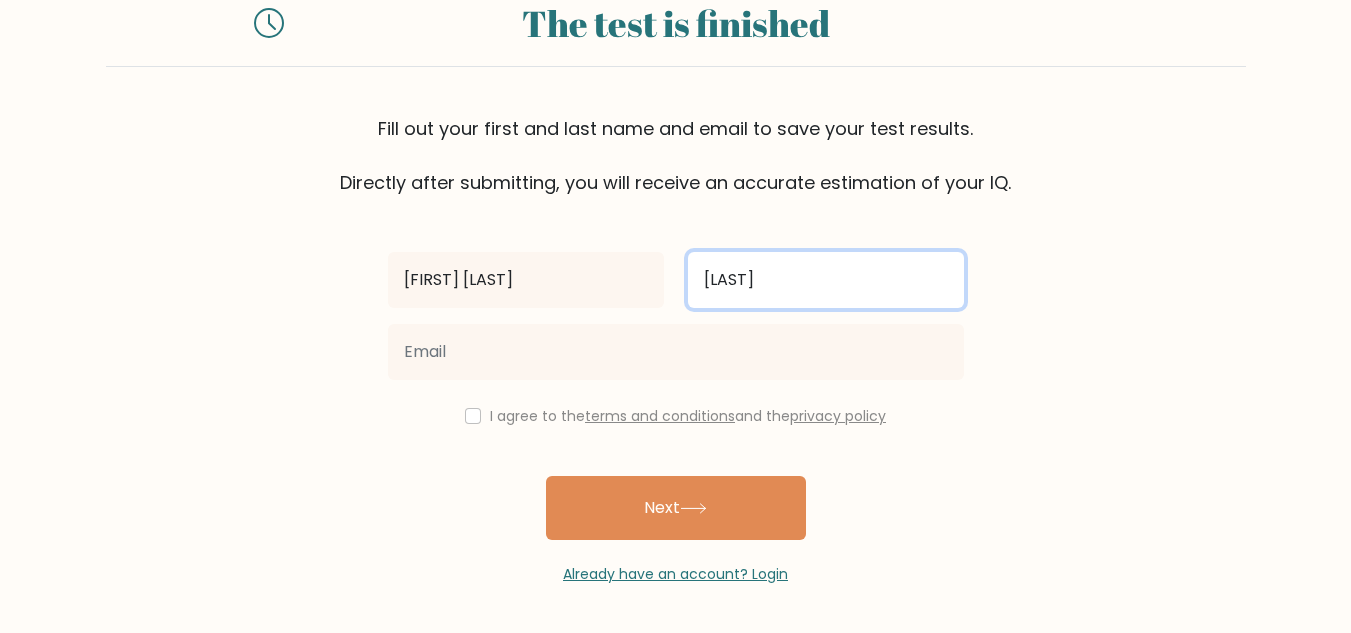 type on "[FIRST]" 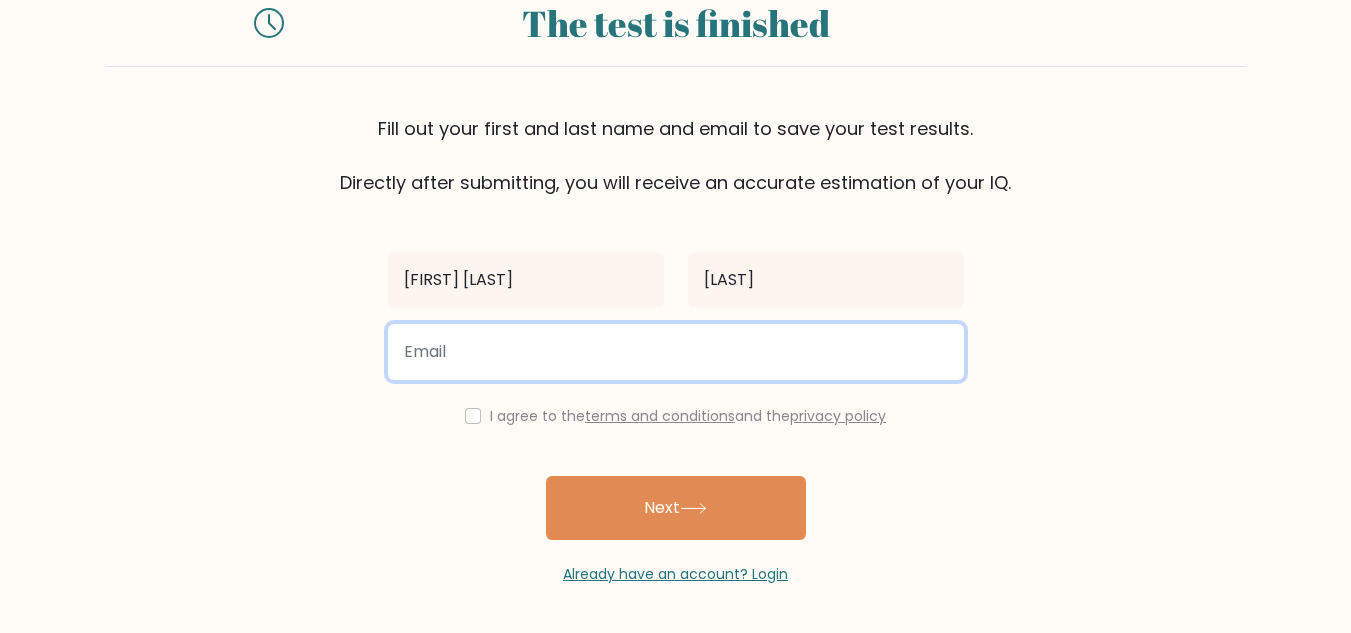 click at bounding box center [676, 352] 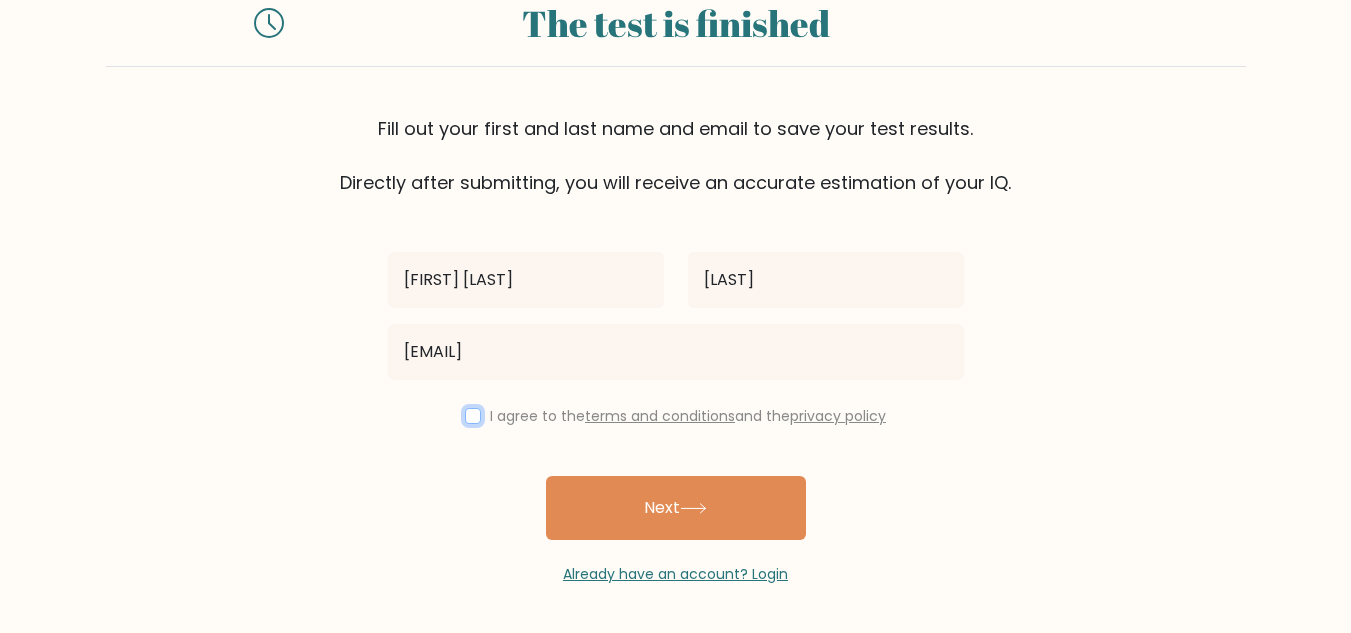 click at bounding box center [473, 416] 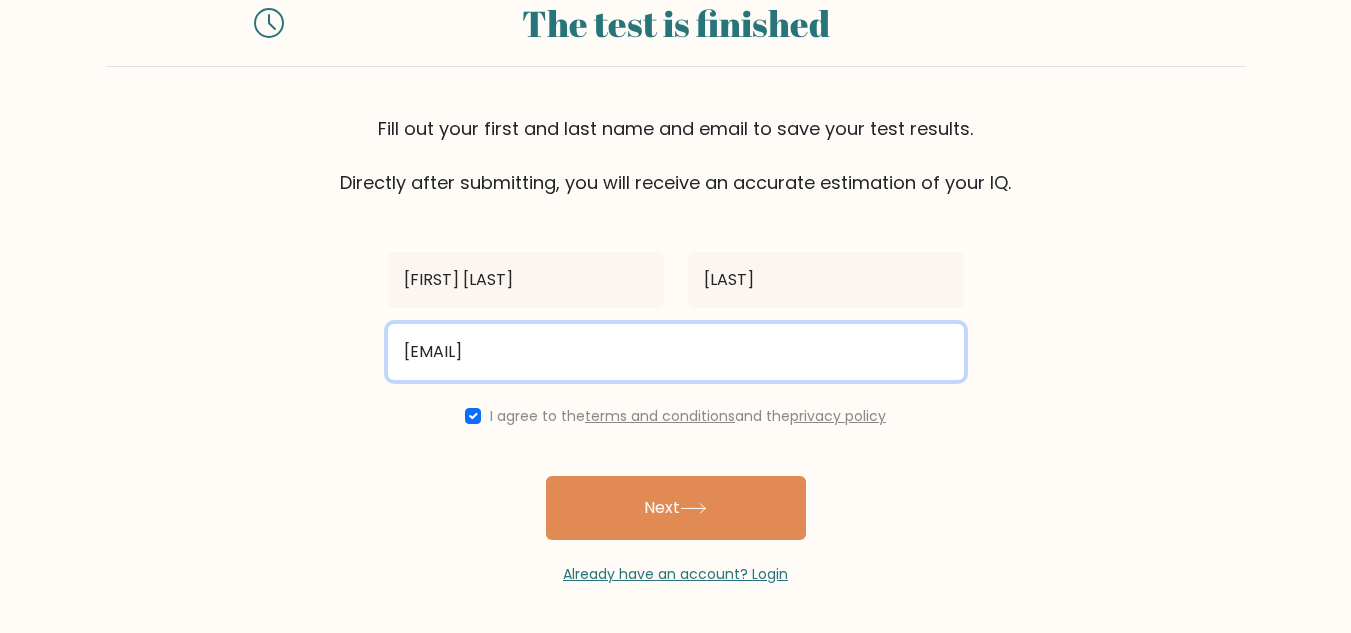 drag, startPoint x: 493, startPoint y: 353, endPoint x: 359, endPoint y: 348, distance: 134.09325 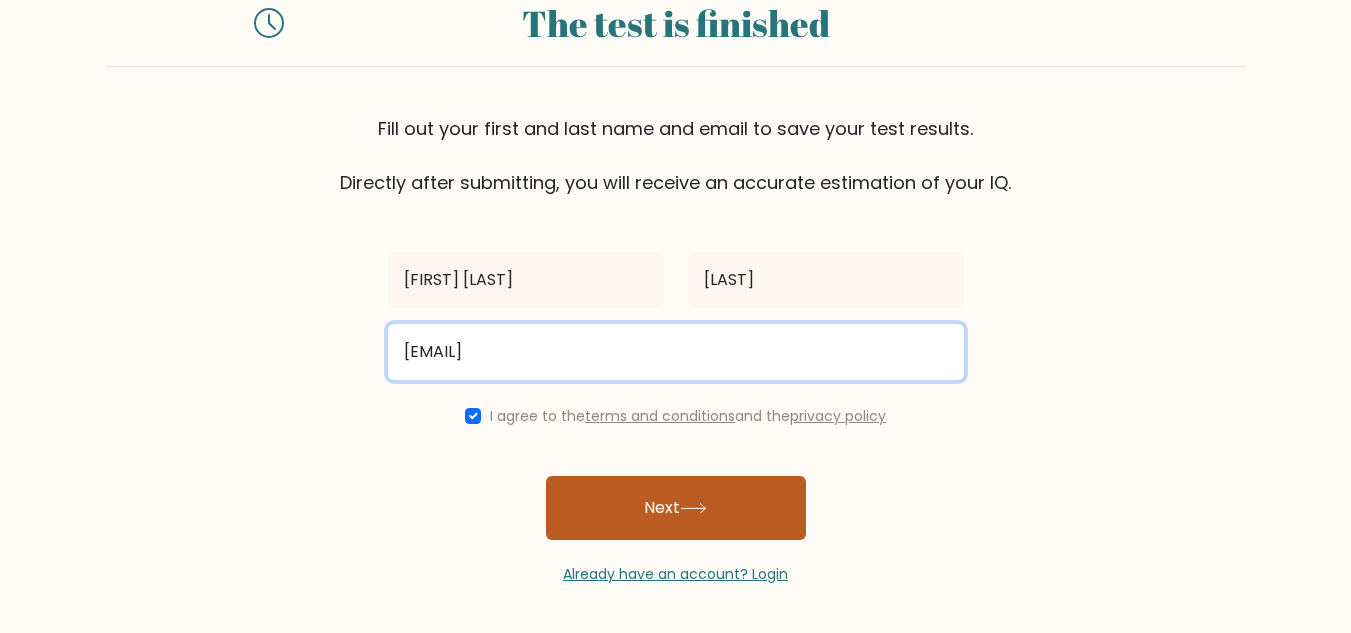 type on "freelanceneilzencitra@gmail.com" 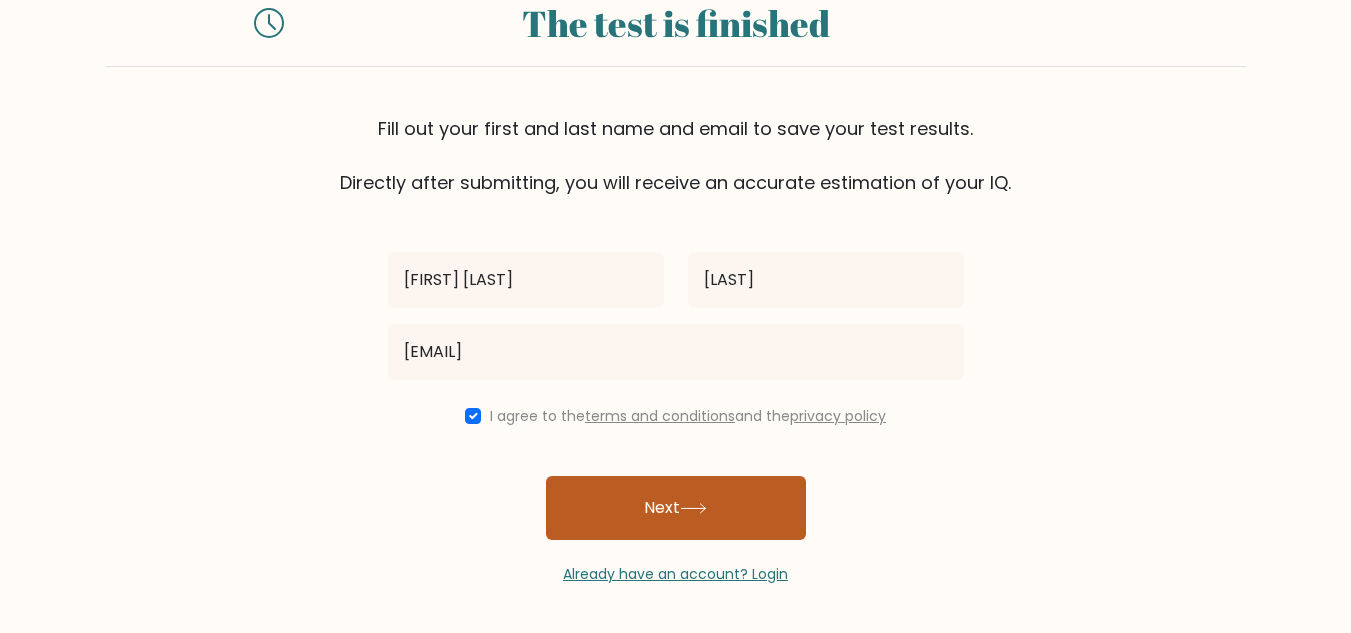 click at bounding box center [693, 508] 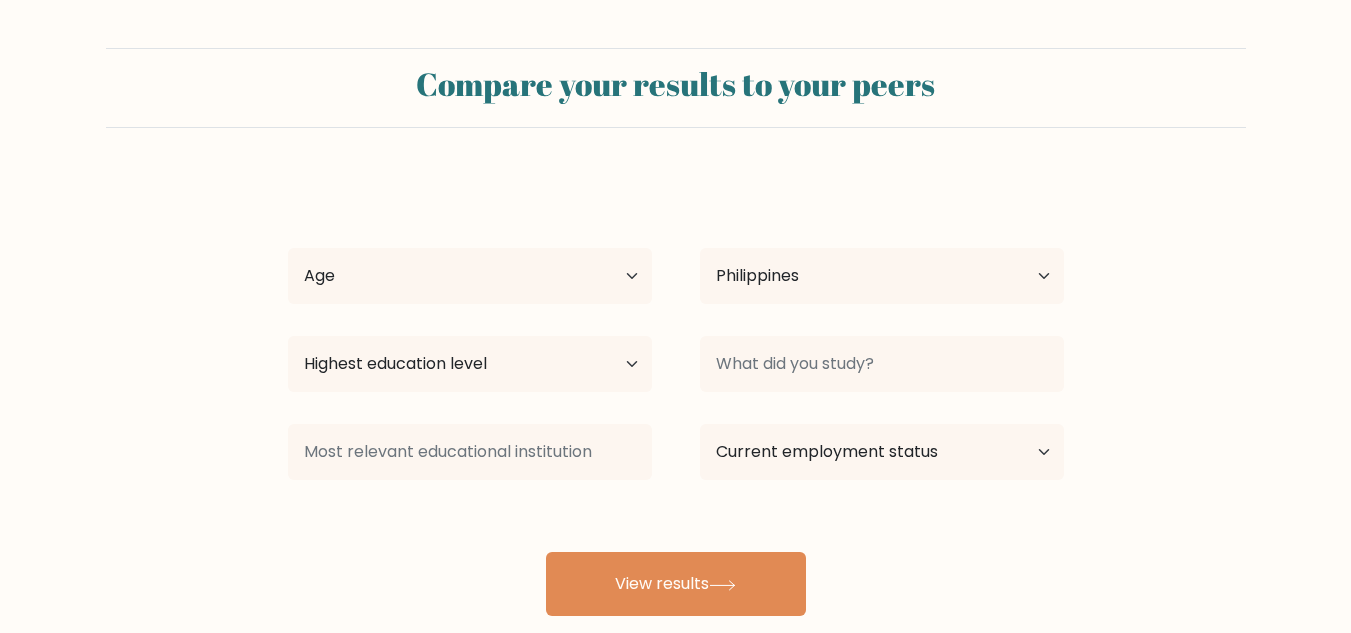 scroll, scrollTop: 0, scrollLeft: 0, axis: both 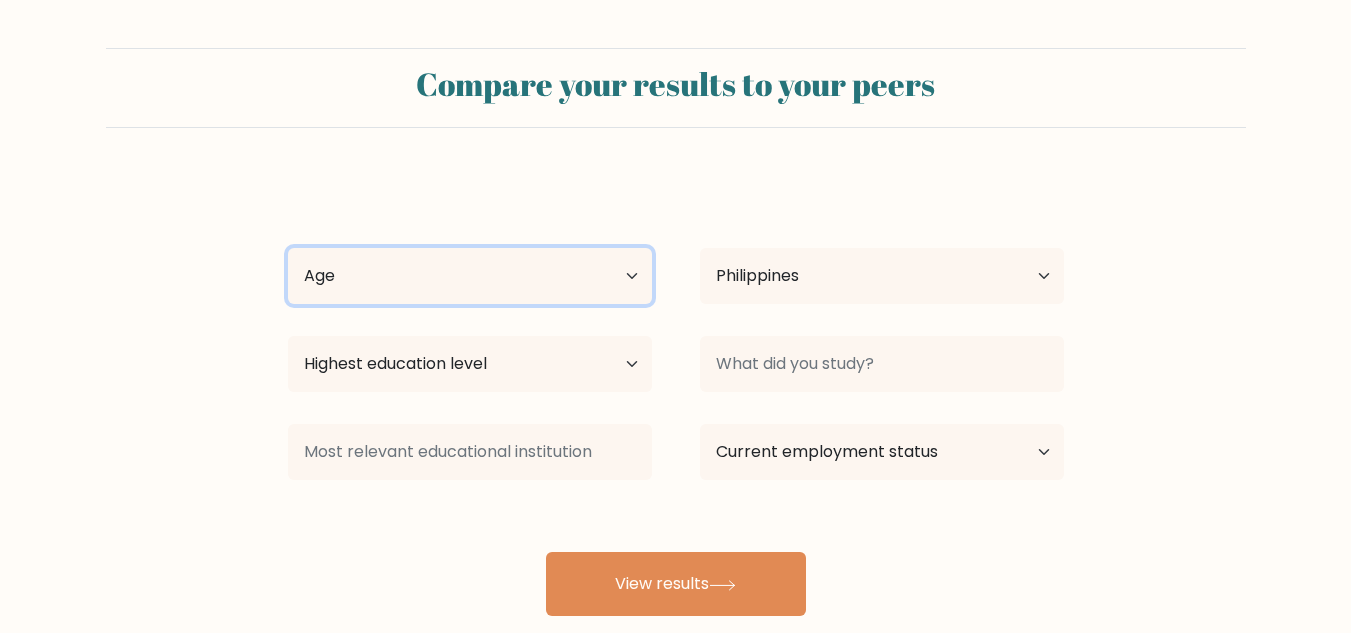 drag, startPoint x: 600, startPoint y: 260, endPoint x: 619, endPoint y: 269, distance: 21.023796 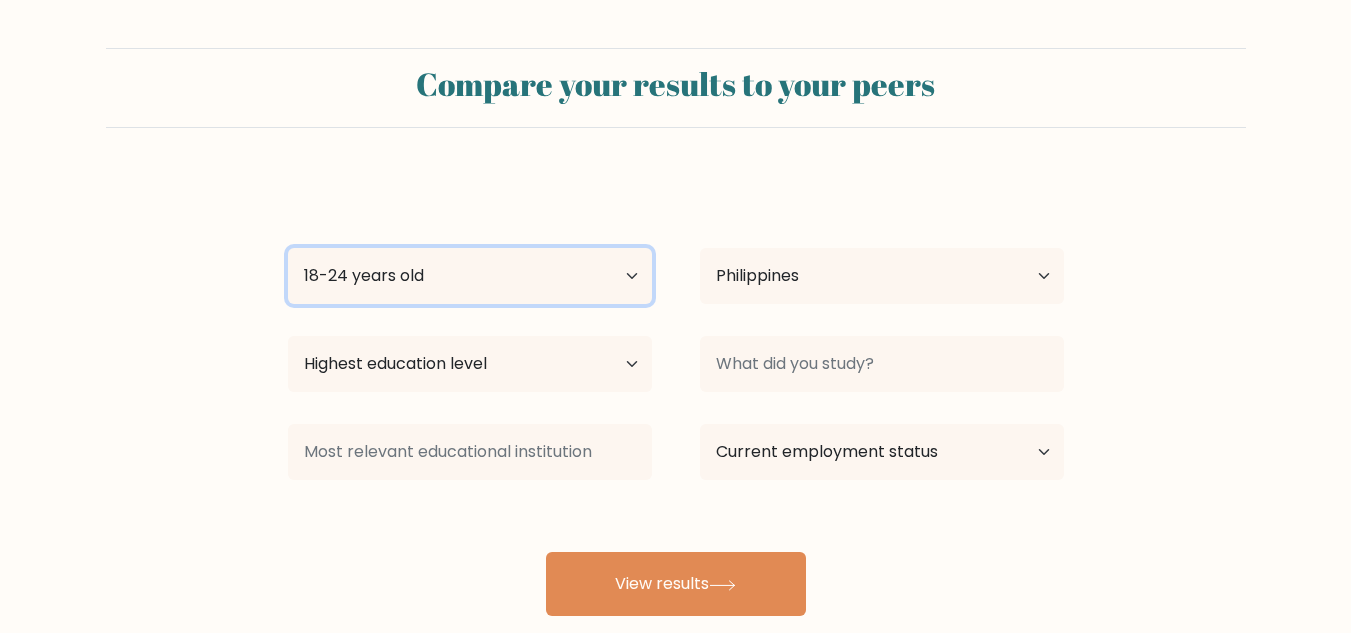 click on "Age
Under 18 years old
18-24 years old
25-34 years old
35-44 years old
45-54 years old
55-64 years old
65 years old and above" at bounding box center [470, 276] 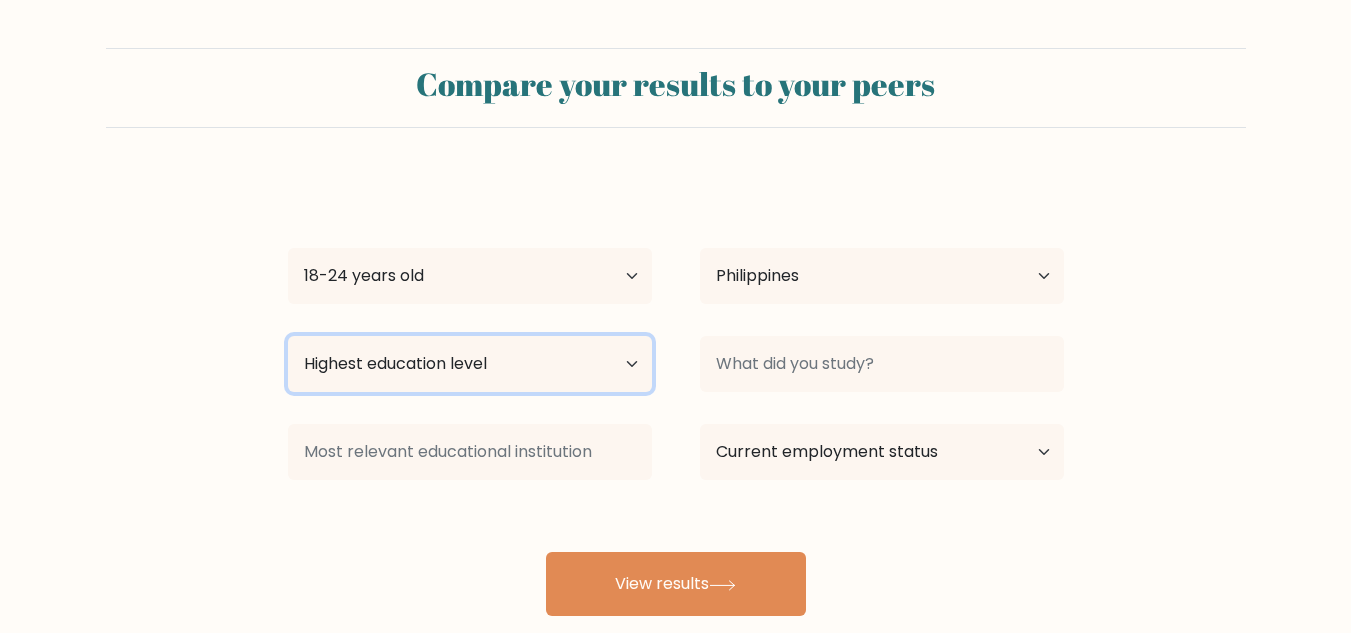click on "Highest education level
No schooling
Primary
Lower Secondary
Upper Secondary
Occupation Specific
Bachelor's degree
Master's degree
Doctoral degree" at bounding box center (470, 364) 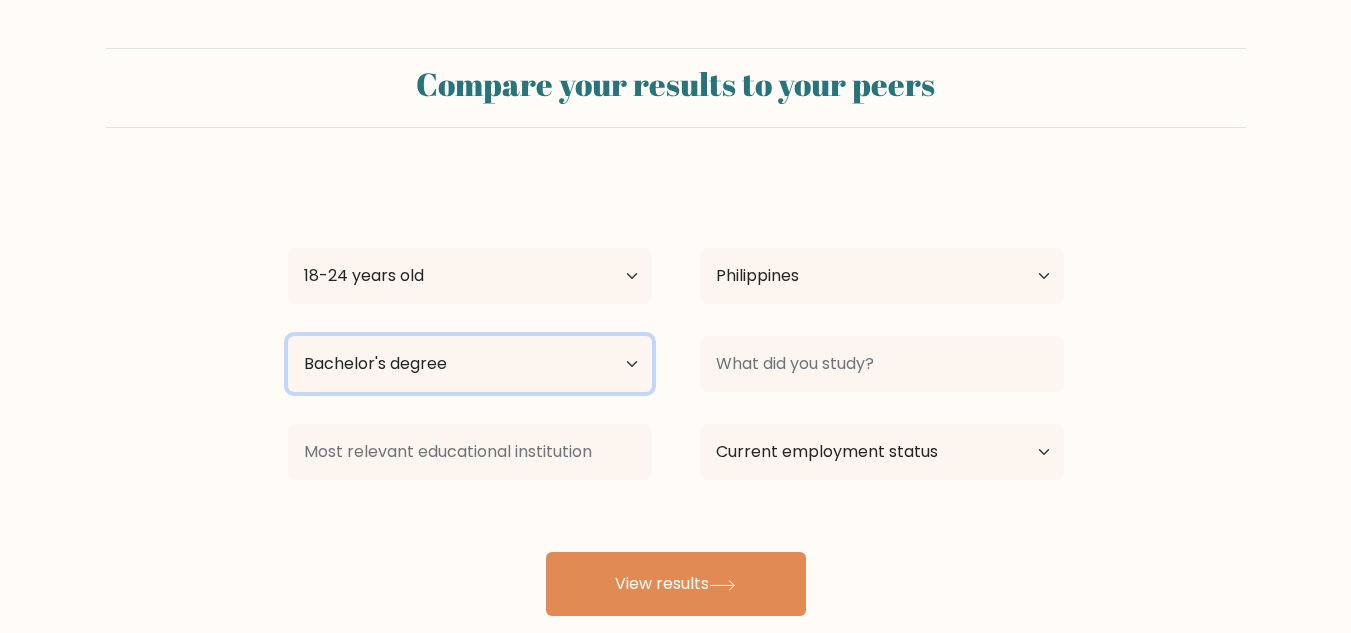 click on "Highest education level
No schooling
Primary
Lower Secondary
Upper Secondary
Occupation Specific
Bachelor's degree
Master's degree
Doctoral degree" at bounding box center [470, 364] 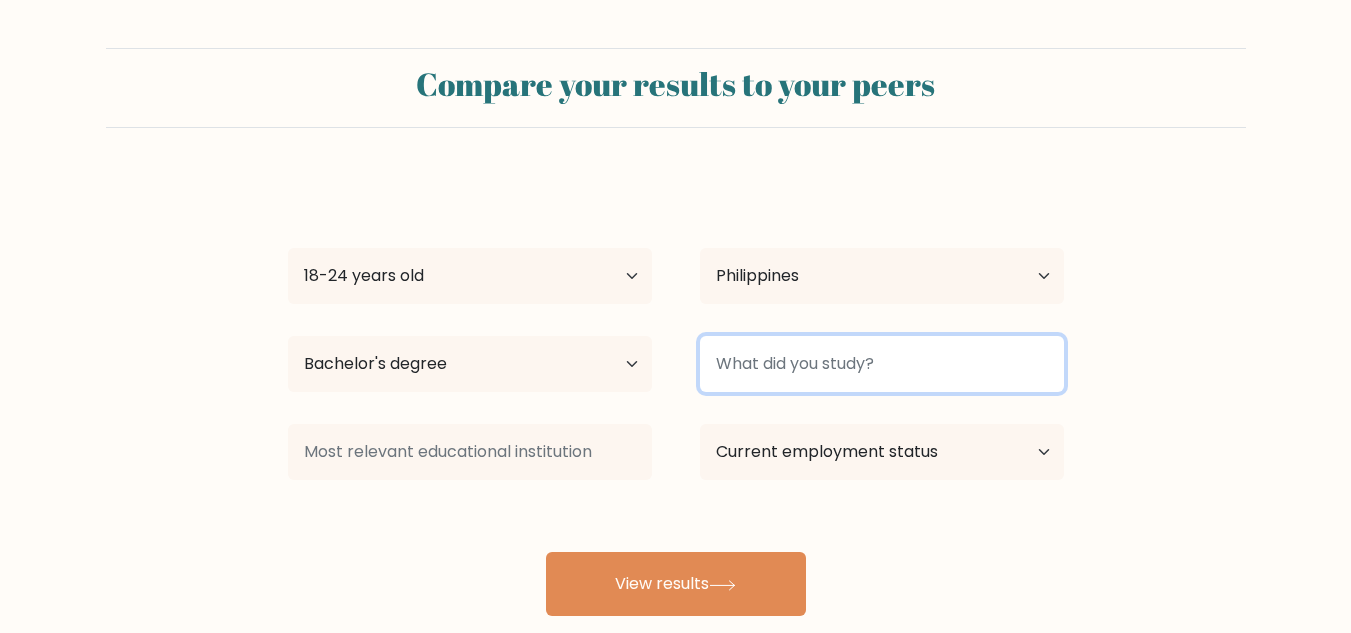 click at bounding box center [882, 364] 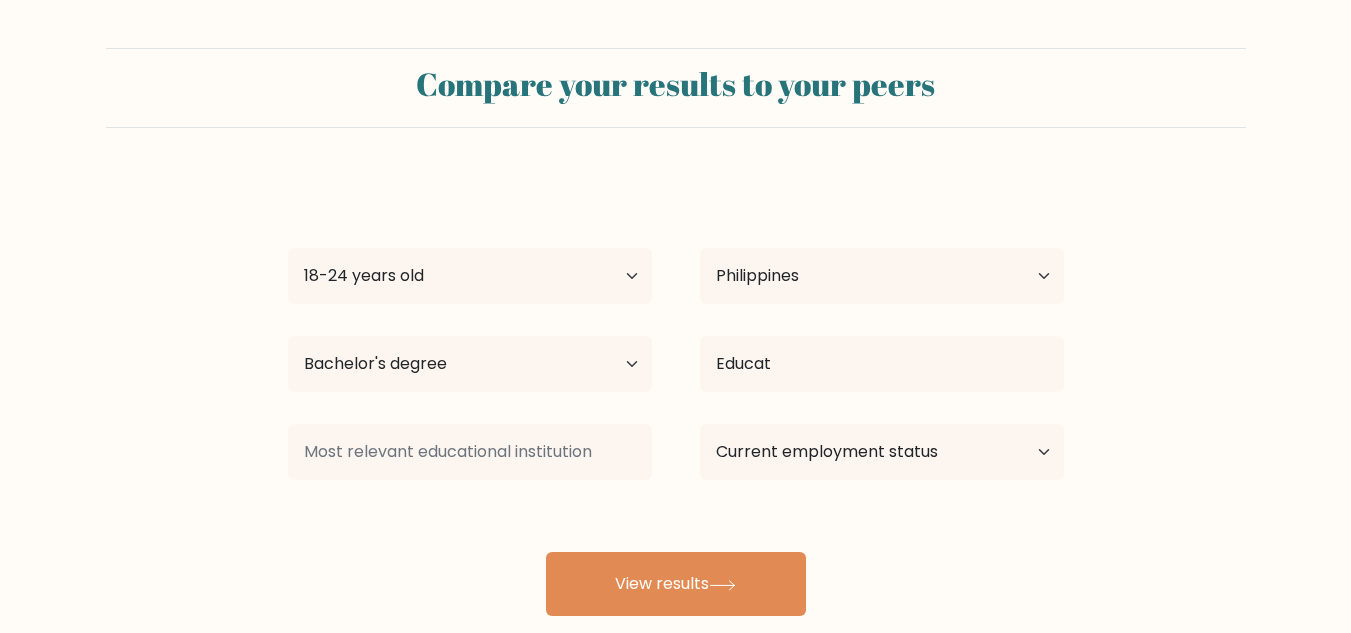 click on "[UNIVERSITY] ([COUNTRY])
[UNIVERSITY]
Age
Under 18 years old
18-24 years old
25-34 years old
35-44 years old
45-54 years old
55-64 years old
65 years old and above
Country
Afghanistan
Albania
Algeria
American Samoa
Andorra
Angola
Anguilla
Antarctica
Antigua and Barbuda
Argentina
Armenia
Aruba
Australia
Austria
Azerbaijan
Bahamas
Bahrain
Bangladesh
Barbados
Belarus
Belgium
Belize
Benin
Bermuda
Bhutan
Bolivia
Bonaire, Sint Eustatius and Saba
Bosnia and Herzegovina
Botswana
Bouvet Island
Brazil
Brunei" at bounding box center (676, 396) 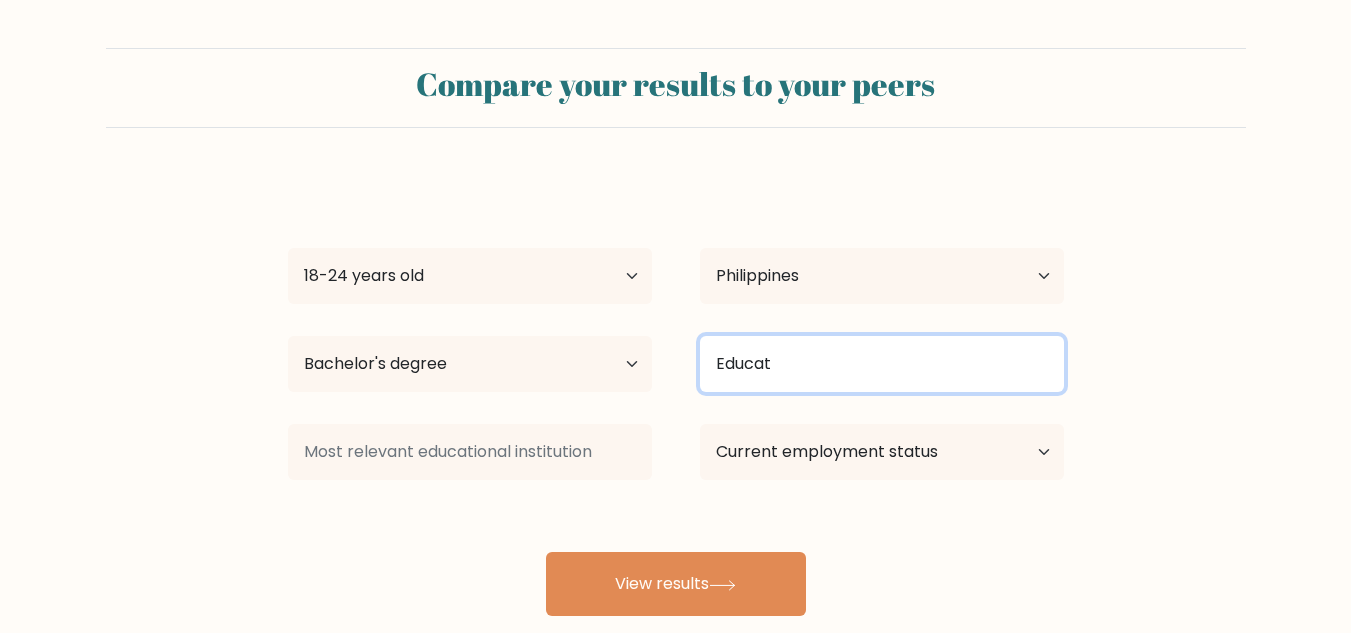 click on "Educat" at bounding box center (882, 364) 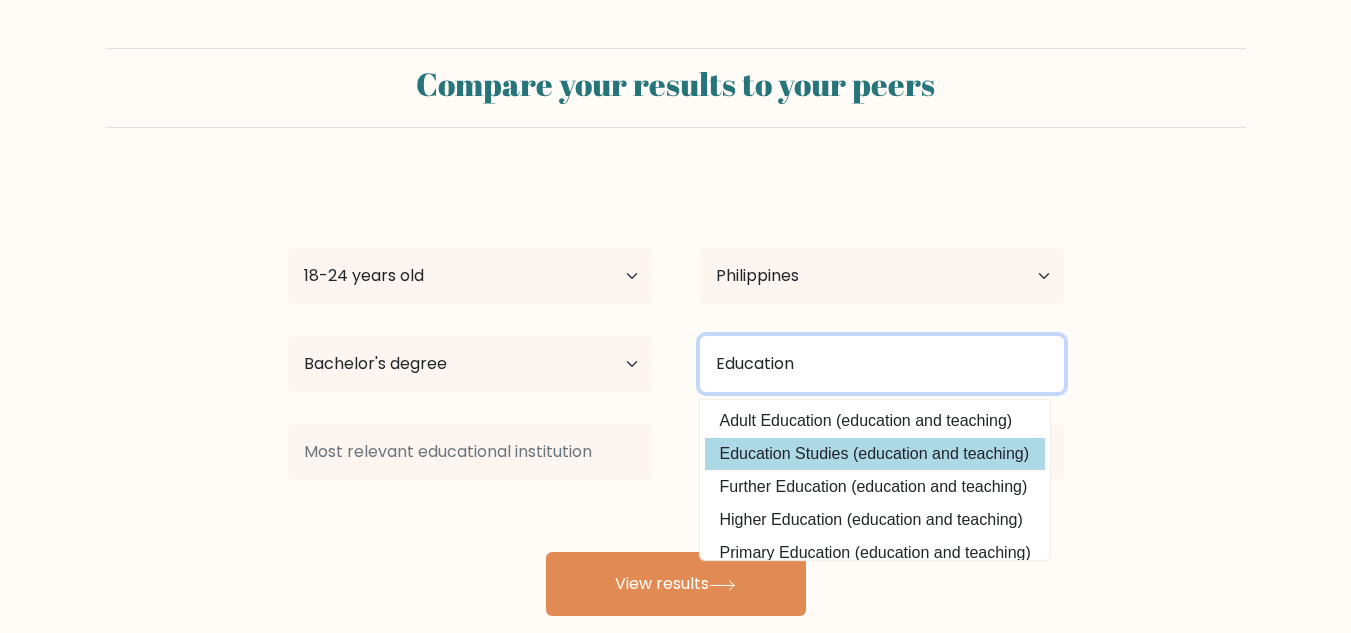 type on "Education" 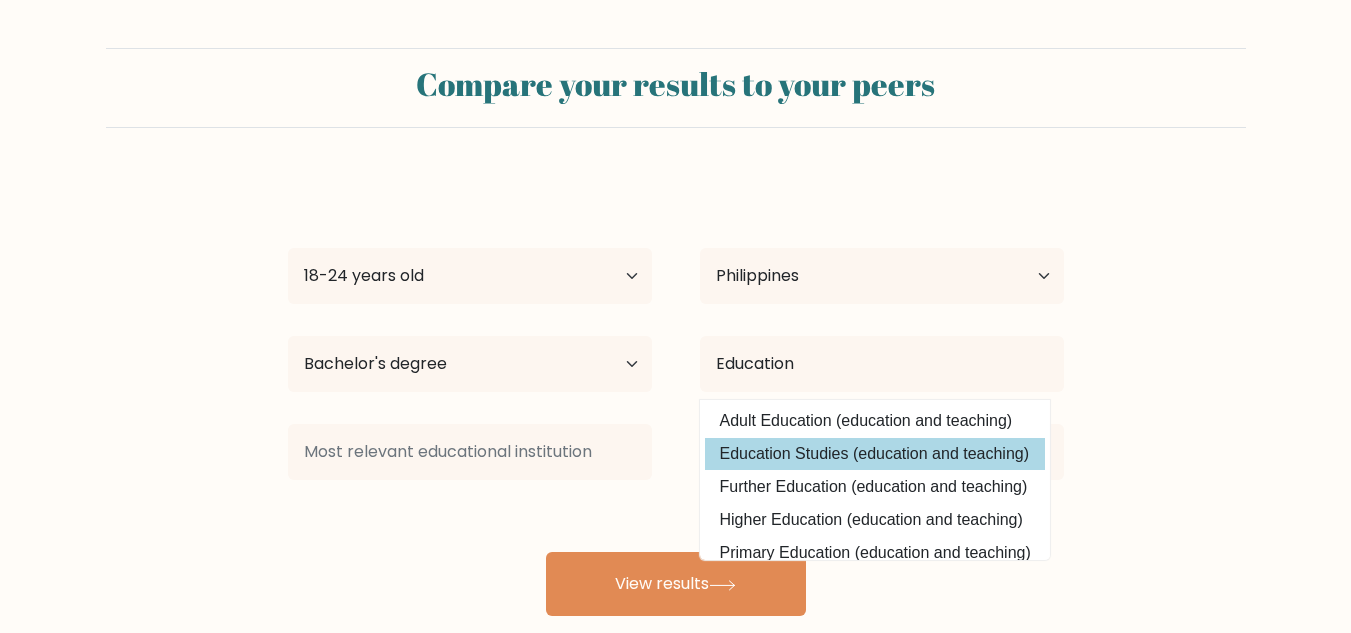 click on "[UNIVERSITY] ([COUNTRY])
[UNIVERSITY]
Age
Under 18 years old
18-24 years old
25-34 years old
35-44 years old
45-54 years old
55-64 years old
65 years old and above
Country
Afghanistan
Albania
Algeria
American Samoa
Andorra
Angola
Anguilla
Antarctica
Antigua and Barbuda
Argentina
Armenia
Aruba
Australia
Austria
Azerbaijan
Bahamas
Bahrain
Bangladesh
Barbados
Belarus
Belgium
Belize
Benin
Bermuda
Bhutan
Bolivia
Bonaire, Sint Eustatius and Saba
Bosnia and Herzegovina
Botswana
Bouvet Island
Brazil
Brunei" at bounding box center [676, 396] 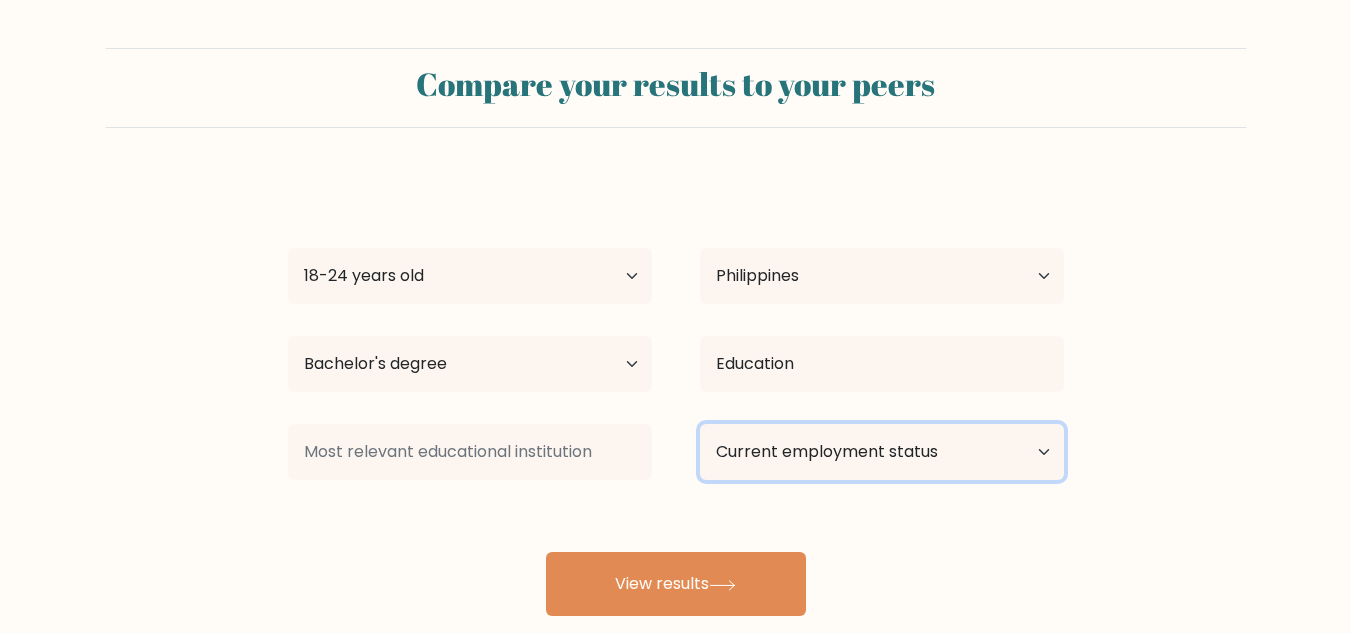 click on "Current employment status
Employed
Student
Retired
Other / prefer not to answer" at bounding box center (882, 452) 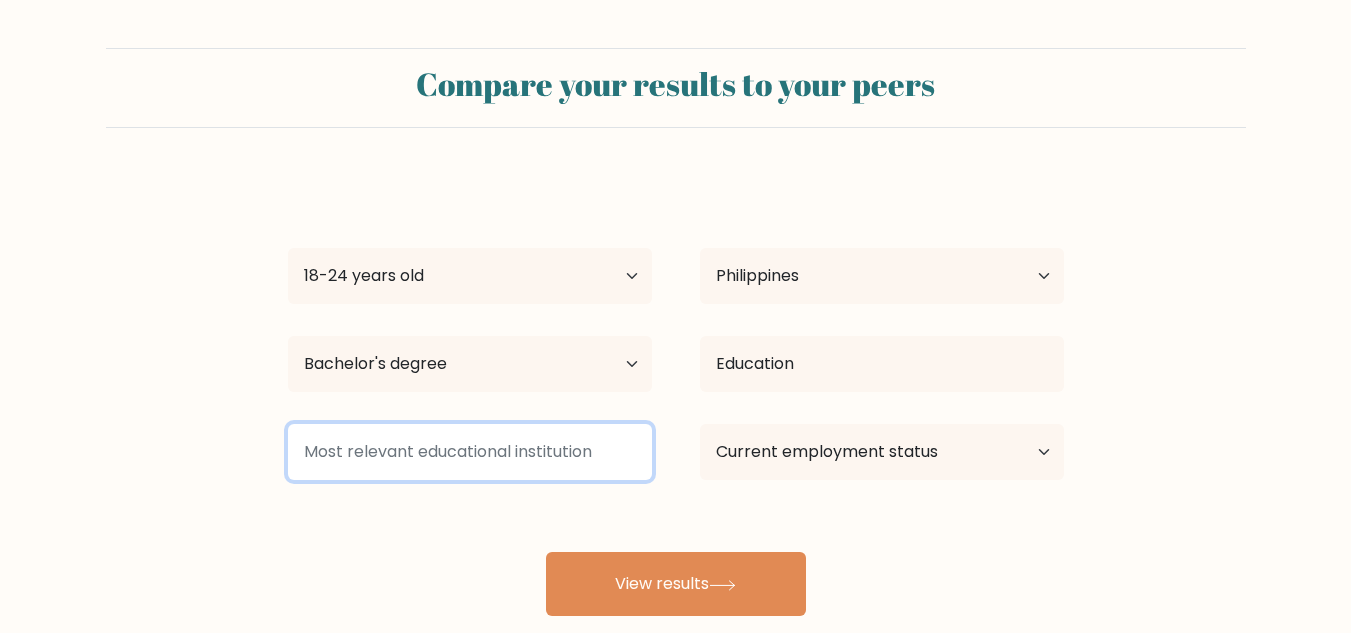 click at bounding box center [470, 452] 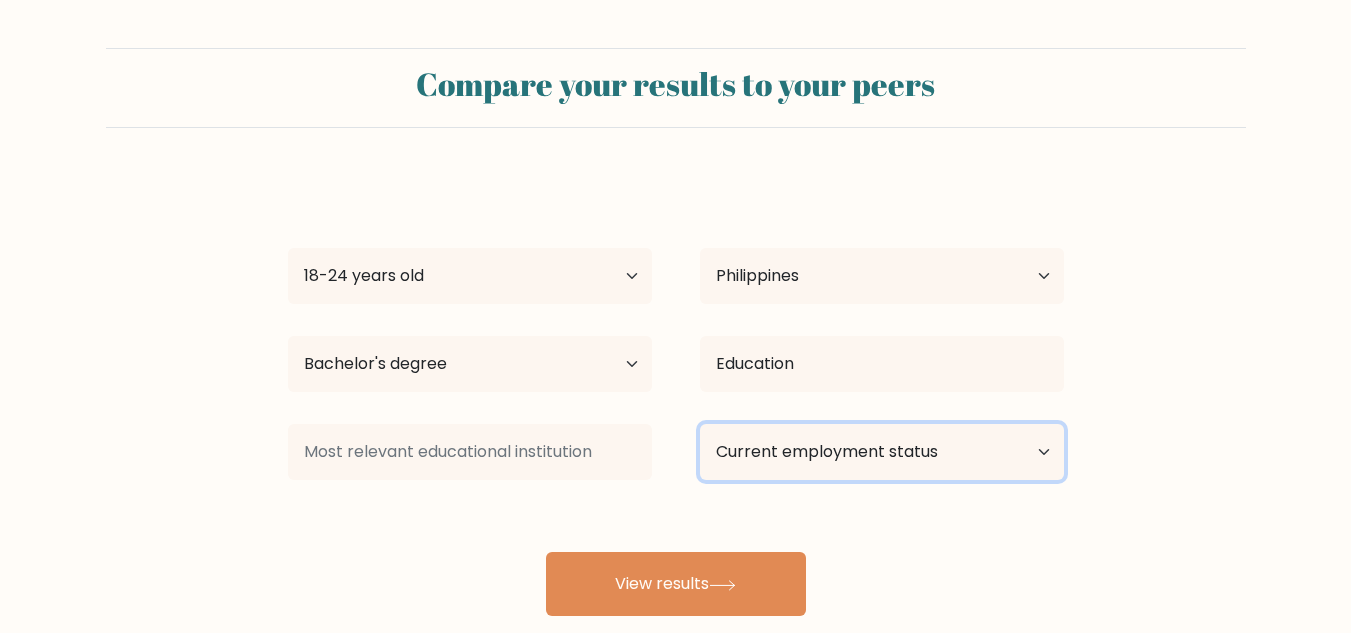 click on "Current employment status
Employed
Student
Retired
Other / prefer not to answer" at bounding box center [882, 452] 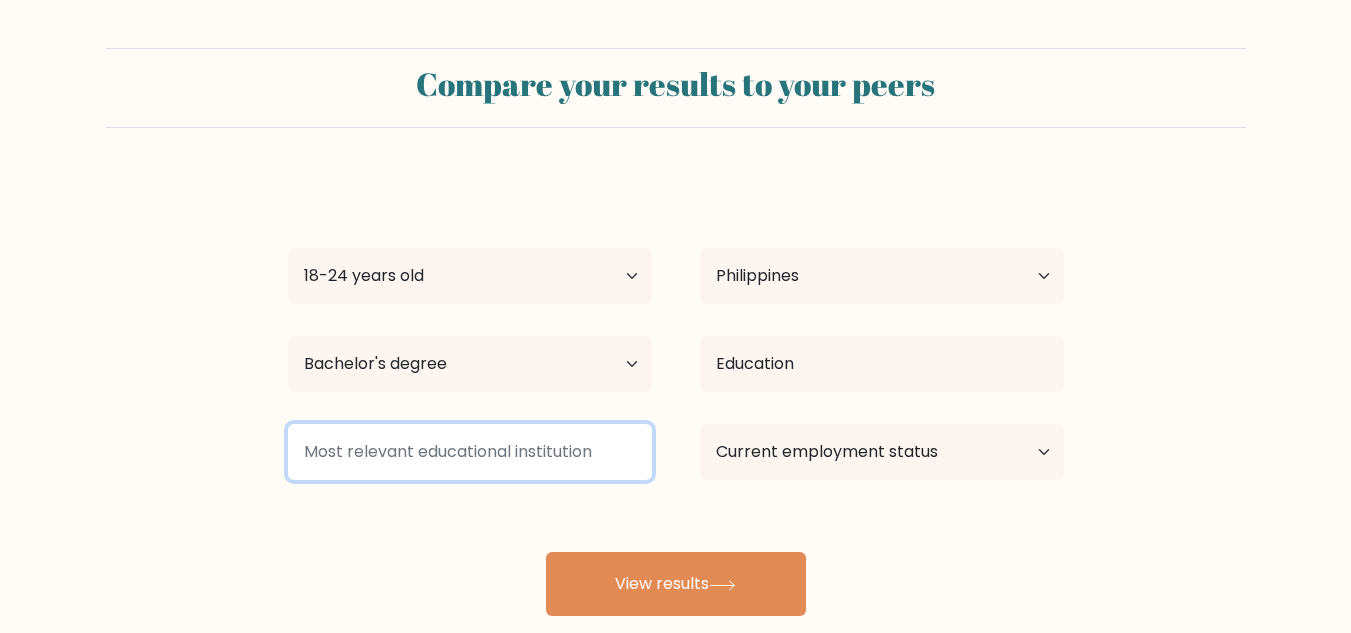 click at bounding box center (470, 452) 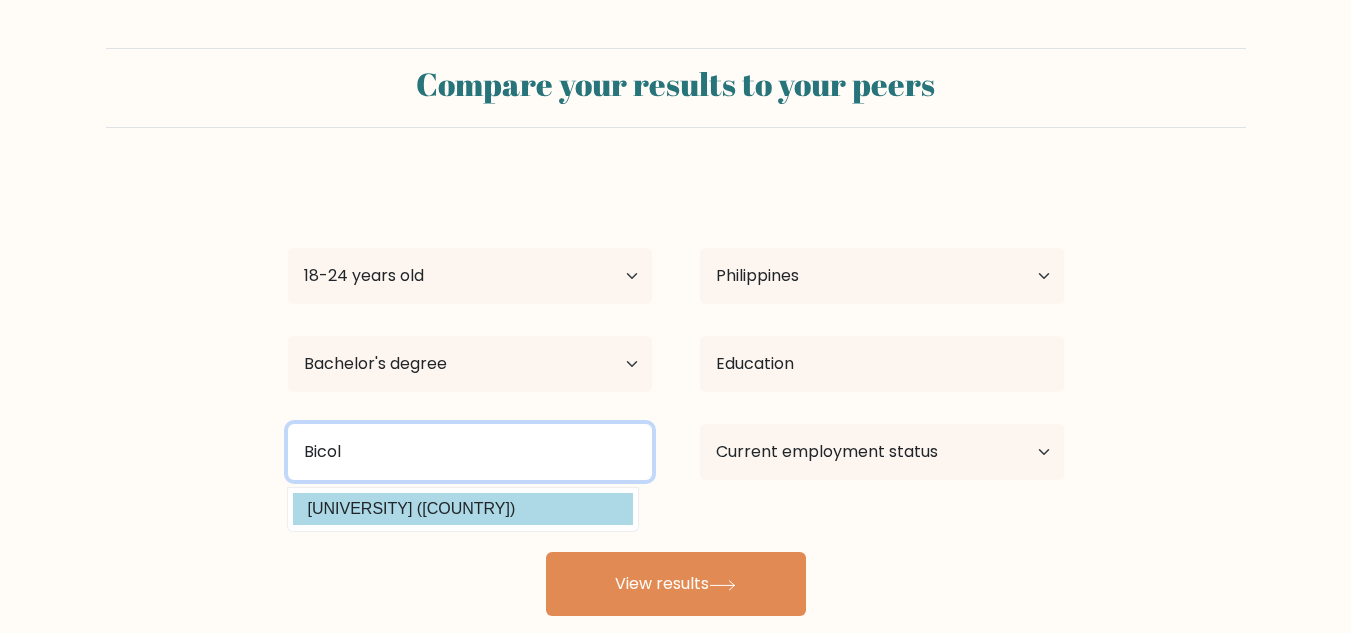 type on "Bicol" 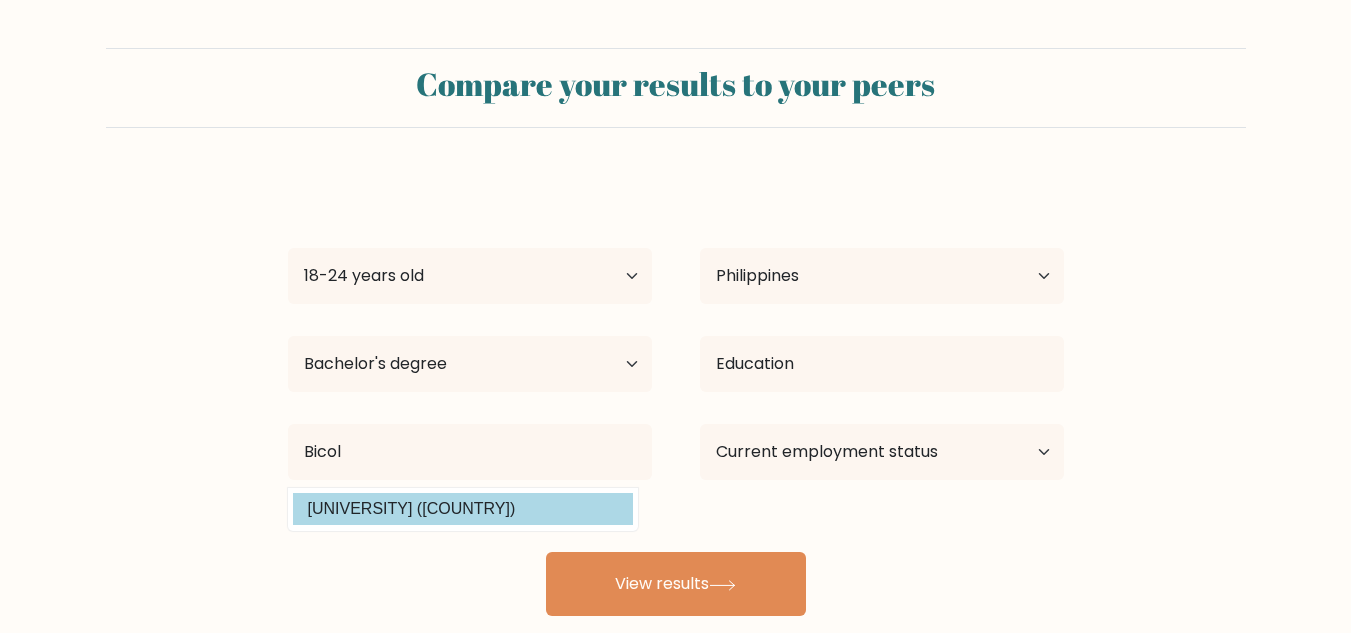 click on "Neilzen
Citra
Age
Under 18 years old
18-24 years old
25-34 years old
35-44 years old
45-54 years old
55-64 years old
65 years old and above
Country
Afghanistan
Albania
Algeria
American Samoa
Andorra
Angola
Anguilla
Antarctica
Antigua and Barbuda
Argentina
Armenia
Aruba
Australia
Austria
Azerbaijan
Bahamas
Bahrain
Bangladesh
Barbados
Belarus
Belgium
Belize
Benin
Bermuda
Bhutan
Bolivia
Bonaire, Sint Eustatius and Saba
Bosnia and Herzegovina
Botswana
Bouvet Island
Brazil
Brunei" at bounding box center (676, 396) 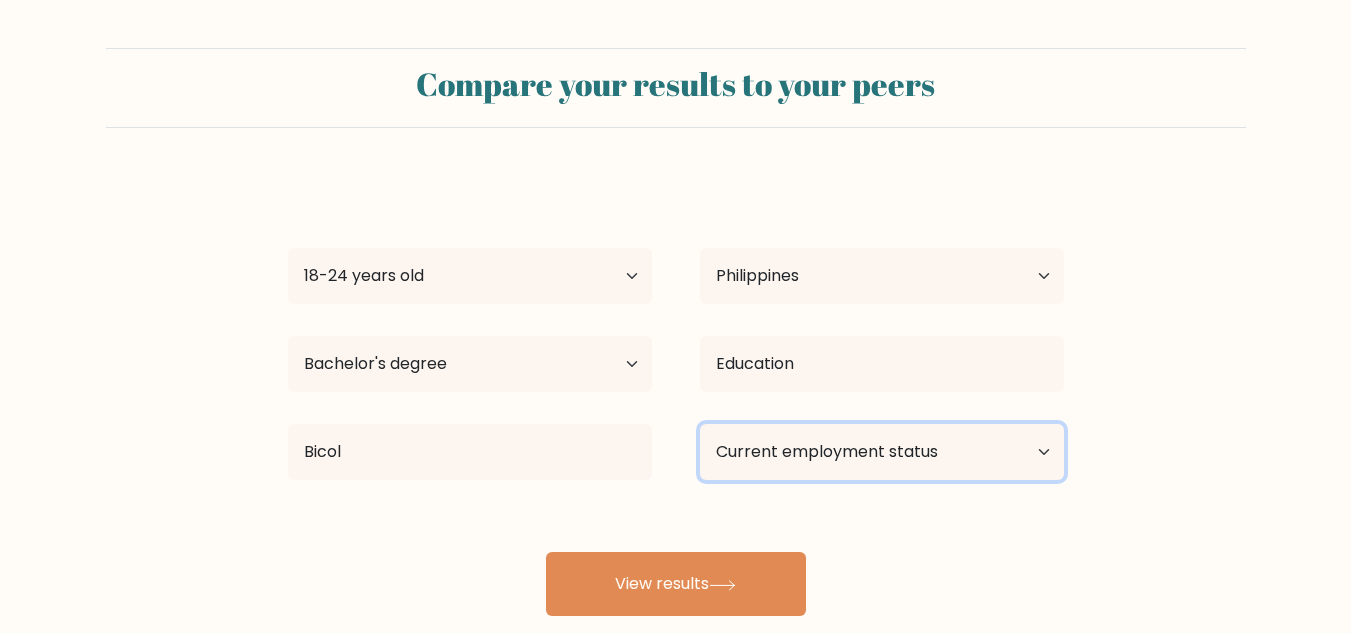 click on "Current employment status
Employed
Student
Retired
Other / prefer not to answer" at bounding box center [882, 452] 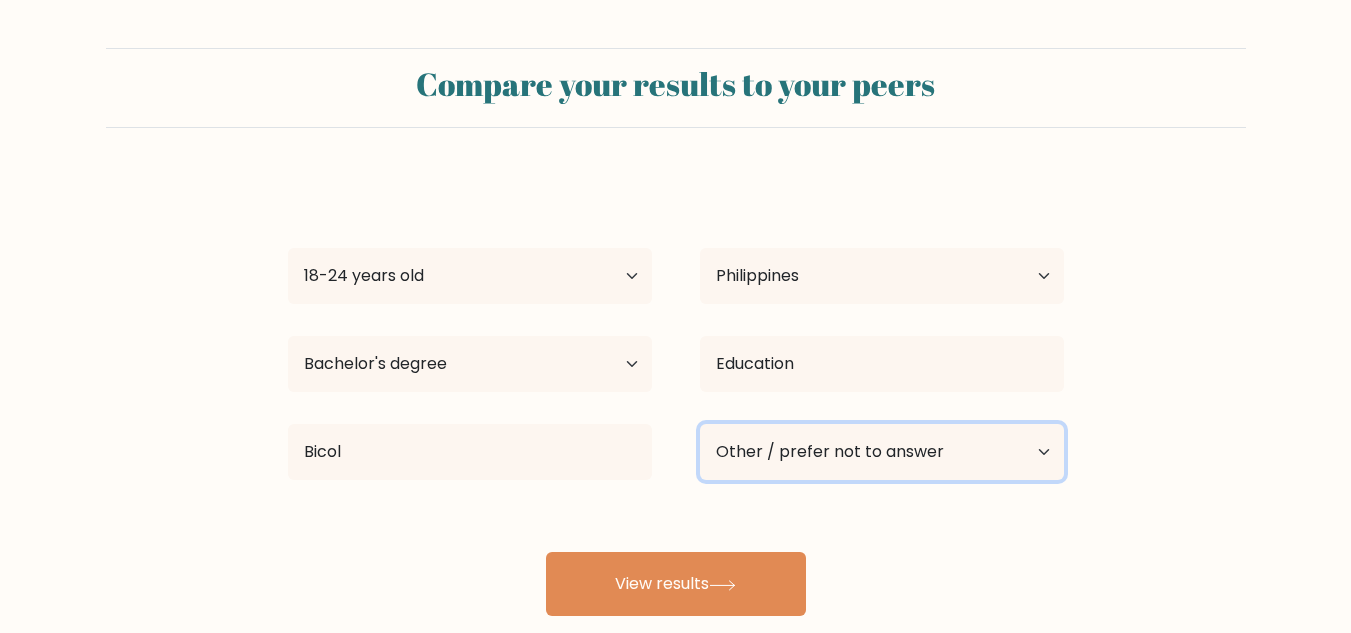 click on "Current employment status
Employed
Student
Retired
Other / prefer not to answer" at bounding box center [882, 452] 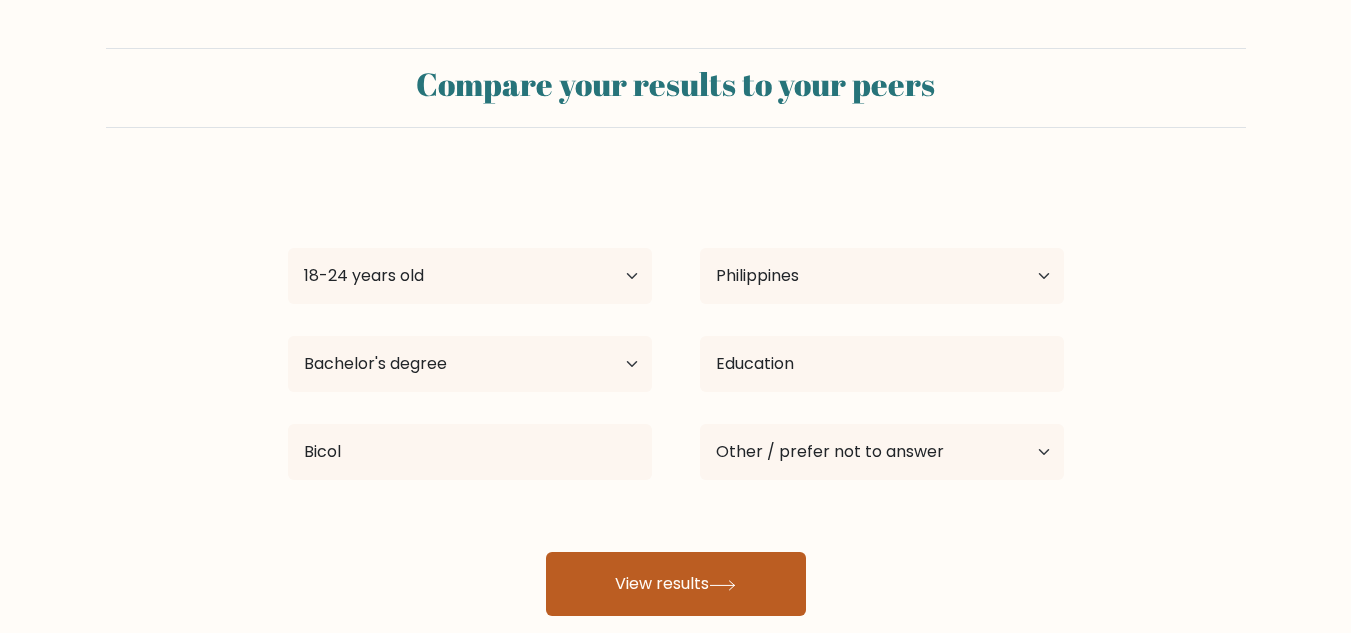 click on "View results" at bounding box center [676, 584] 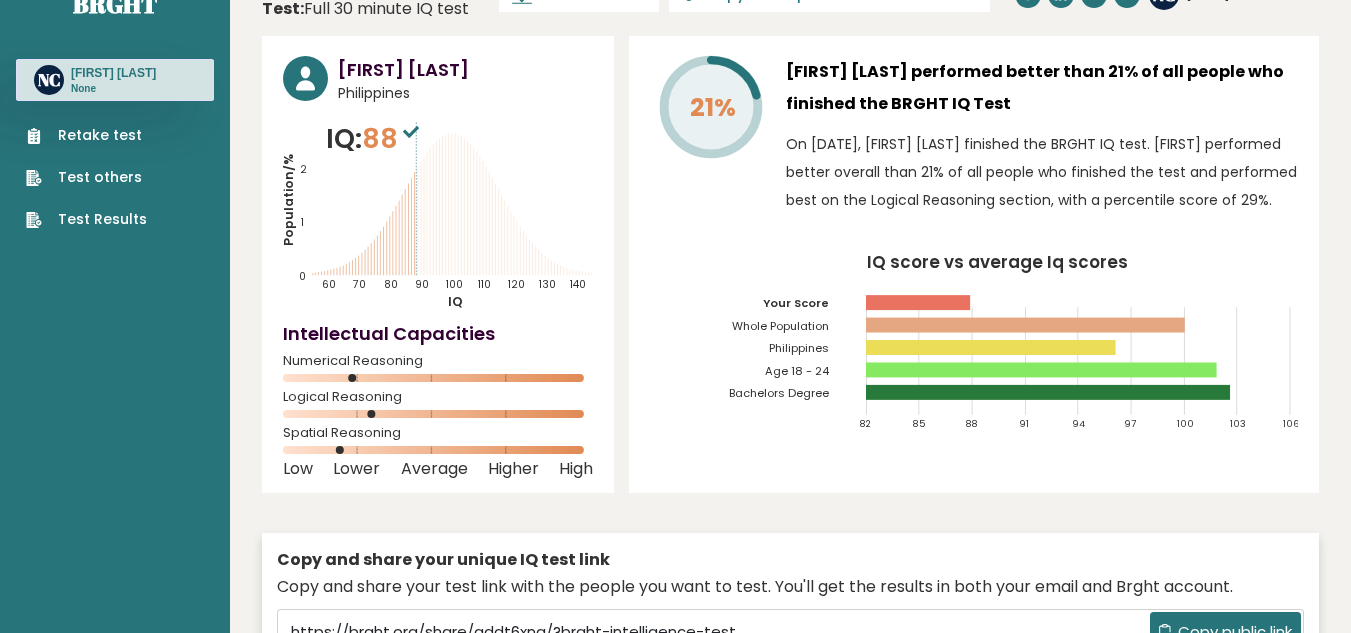 scroll, scrollTop: 0, scrollLeft: 0, axis: both 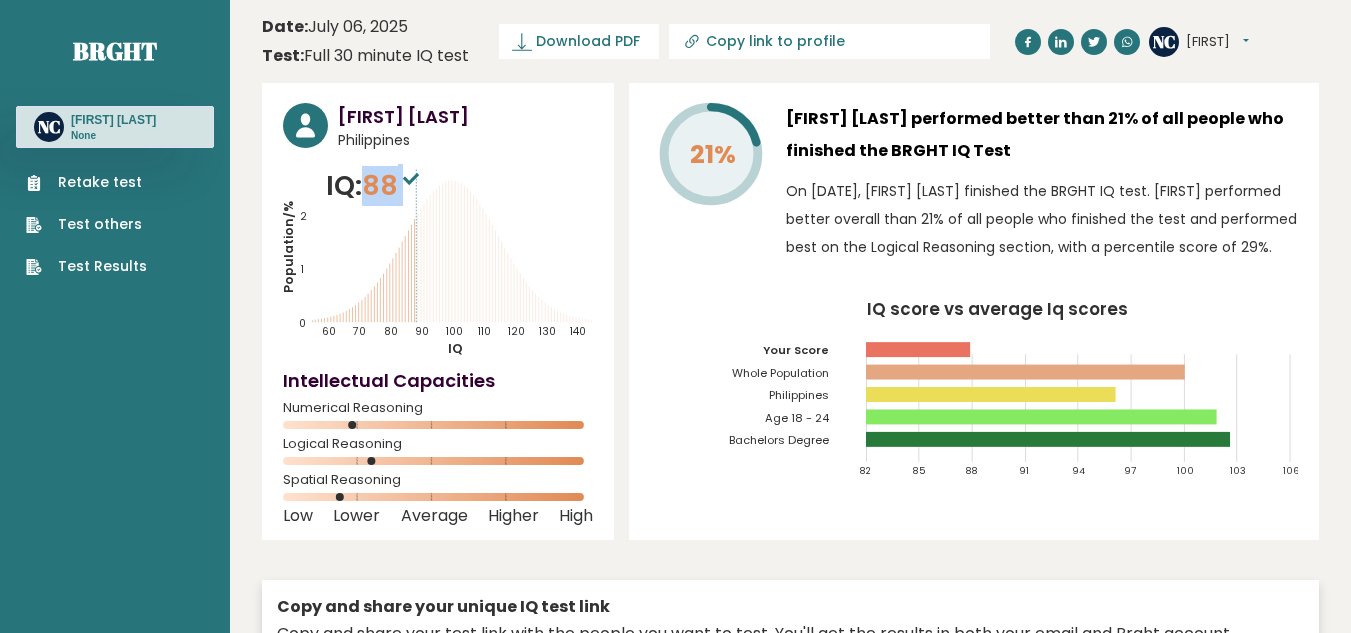 drag, startPoint x: 406, startPoint y: 189, endPoint x: 364, endPoint y: 192, distance: 42.107006 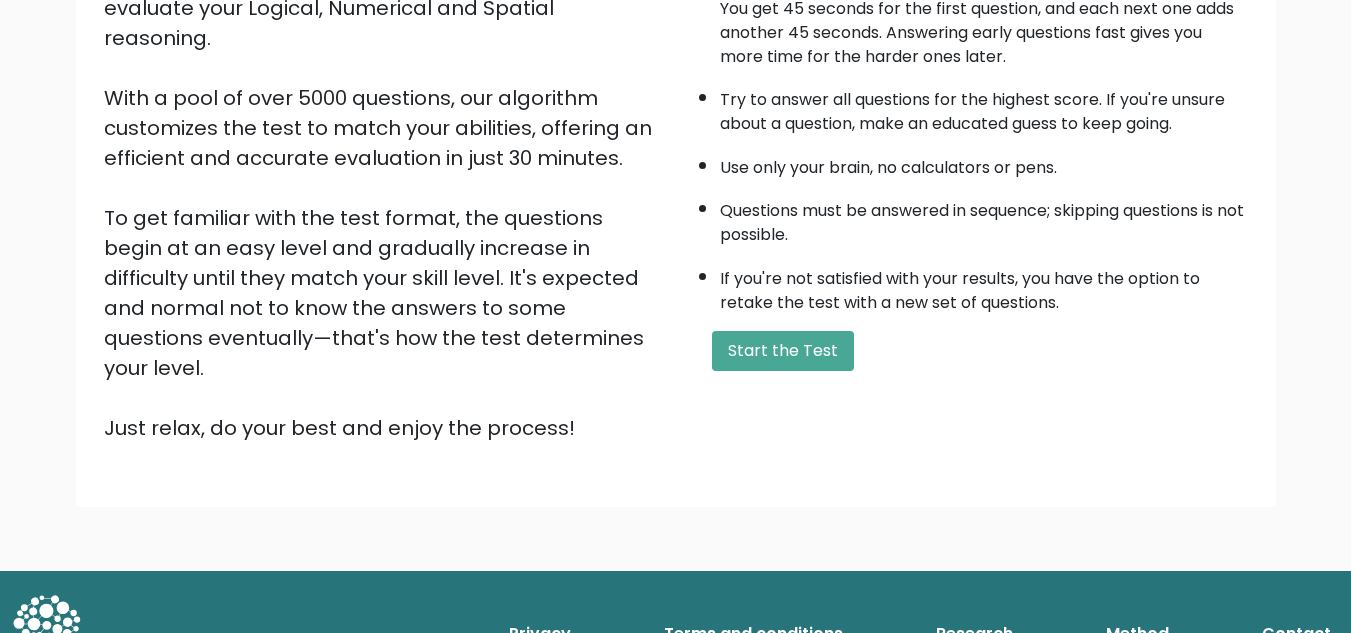 scroll, scrollTop: 183, scrollLeft: 0, axis: vertical 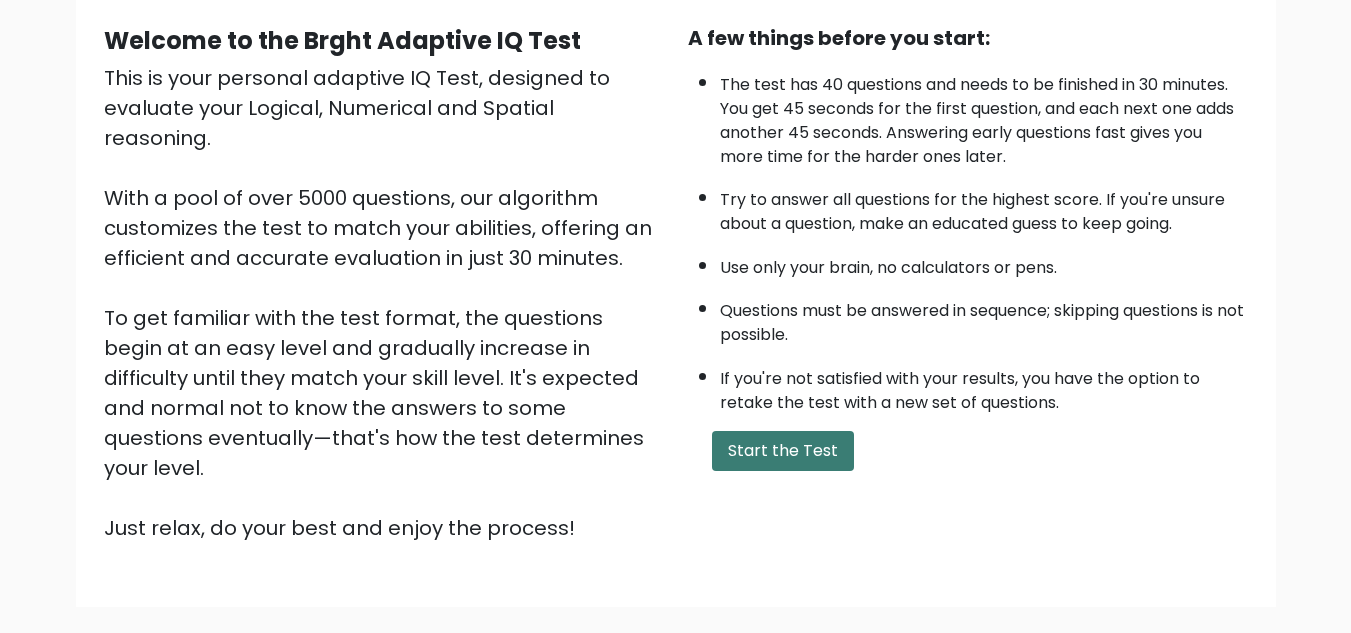 click on "Start the Test" at bounding box center (783, 451) 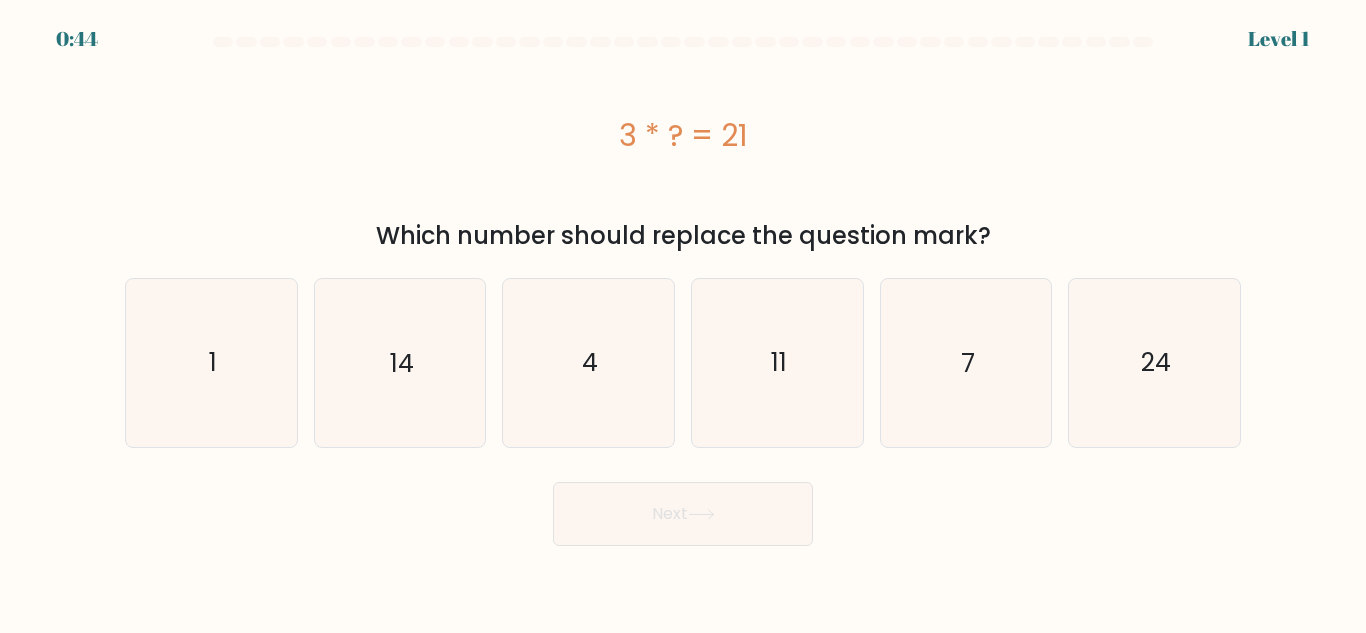 scroll, scrollTop: 0, scrollLeft: 0, axis: both 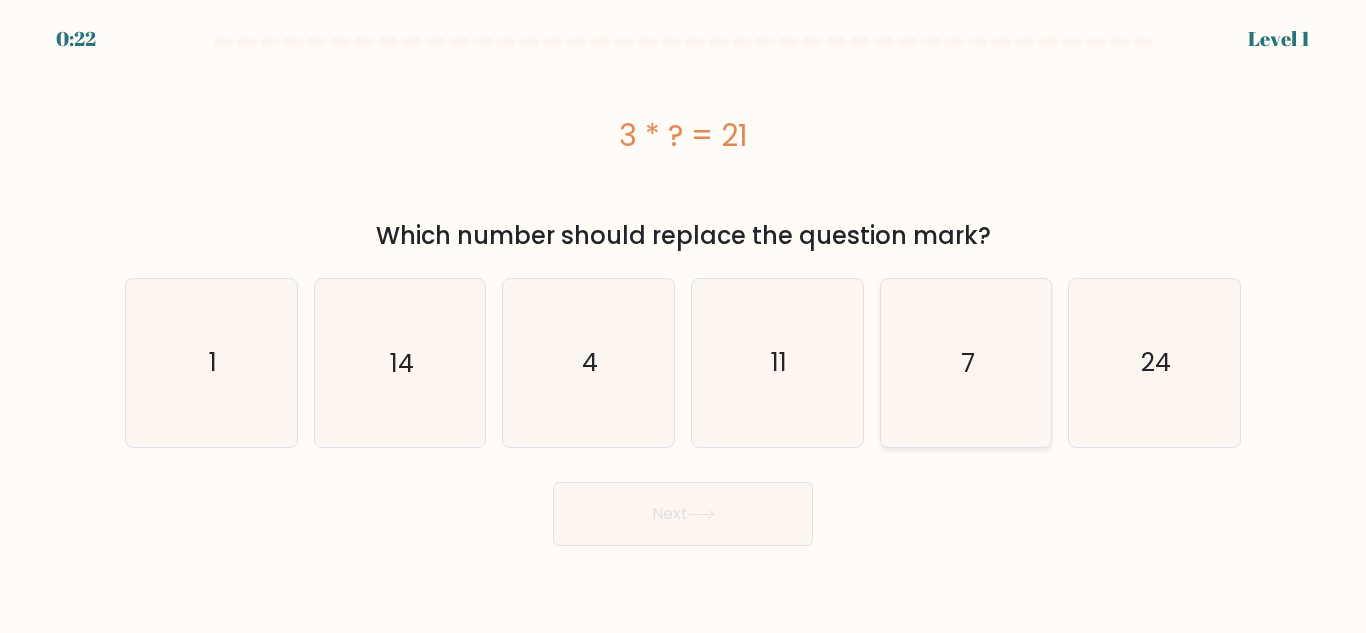 click on "7" at bounding box center (965, 362) 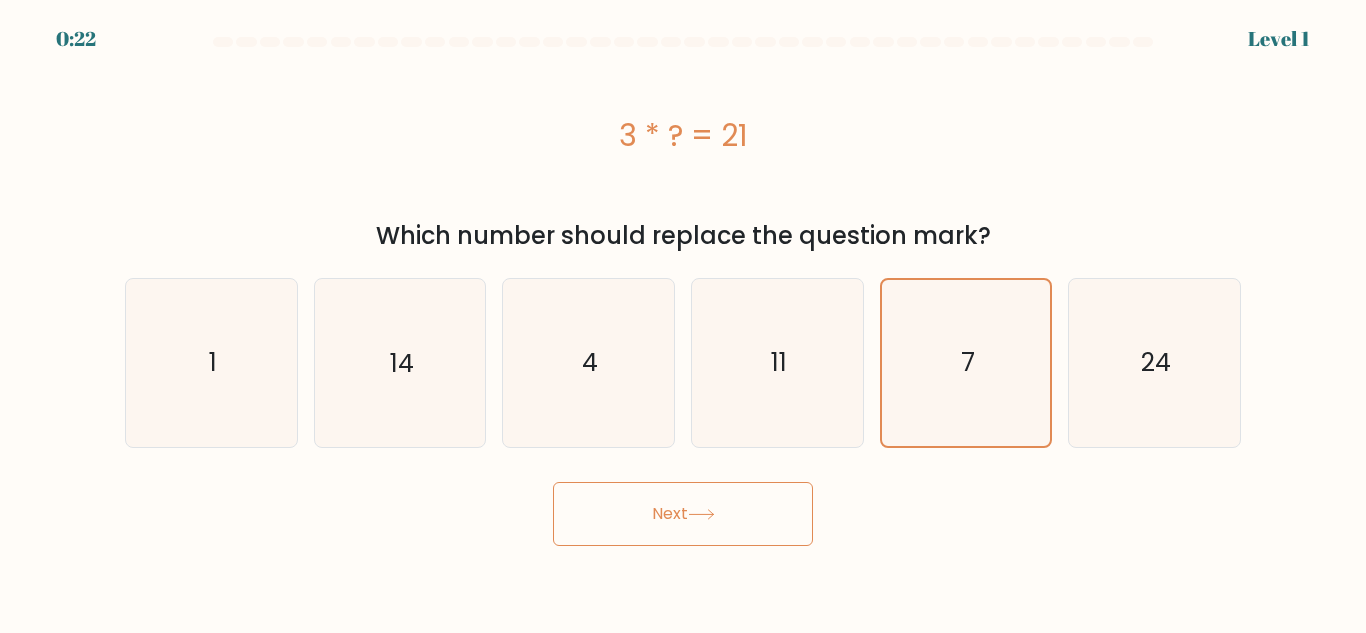 click on "Next" at bounding box center (683, 514) 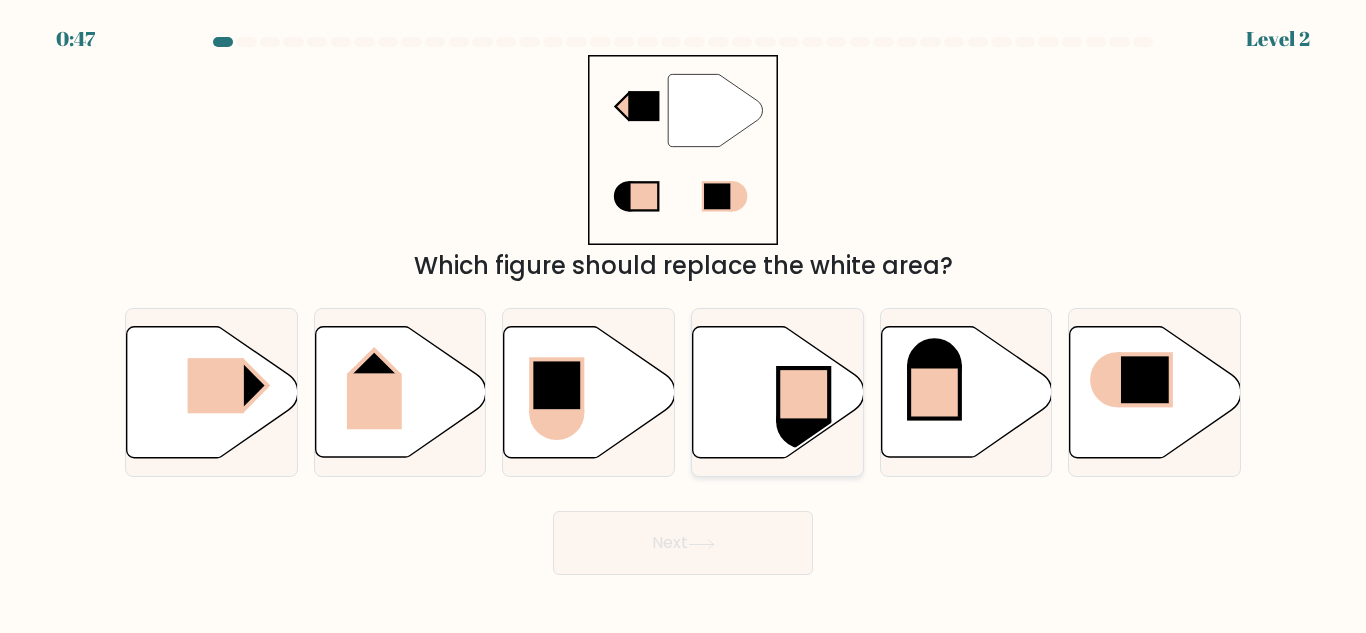 click at bounding box center (778, 392) 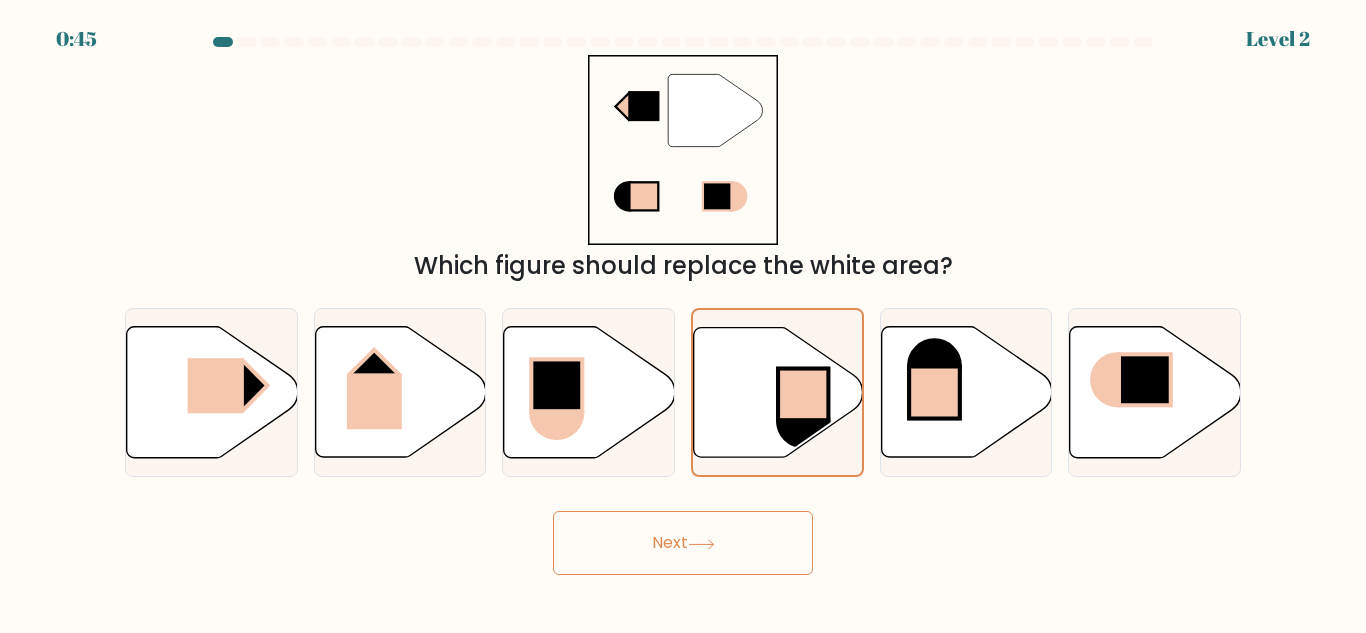 click on "Next" at bounding box center [683, 543] 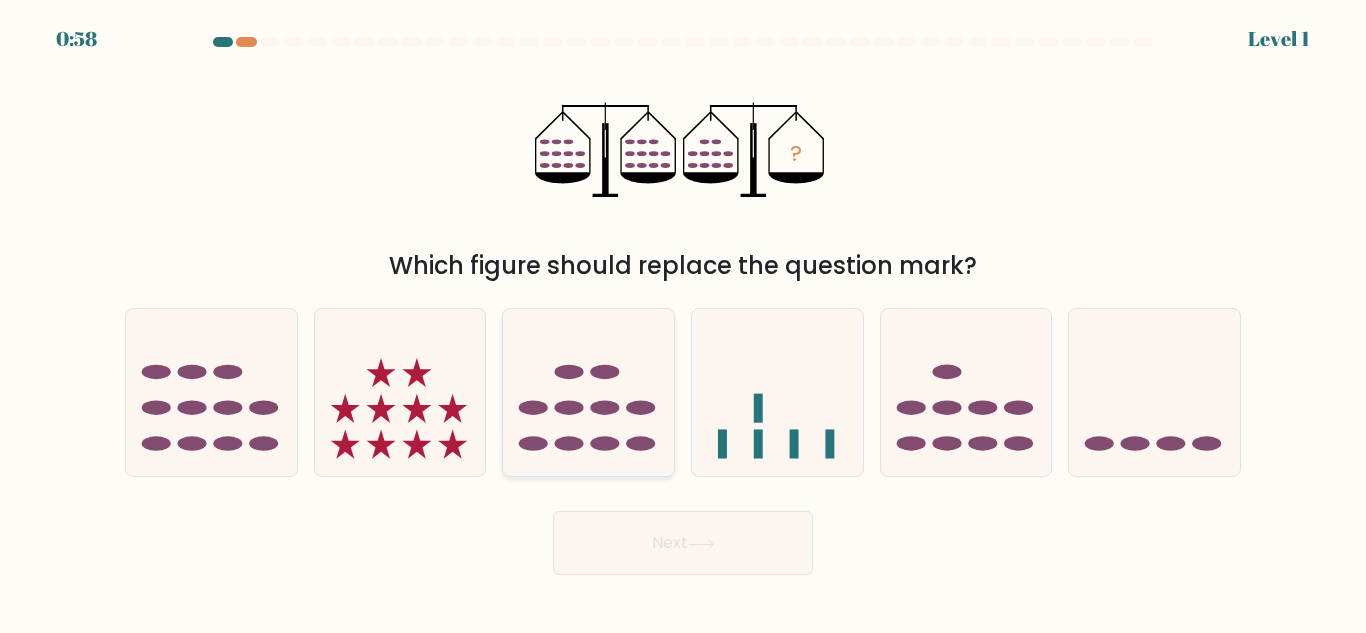 click at bounding box center (588, 392) 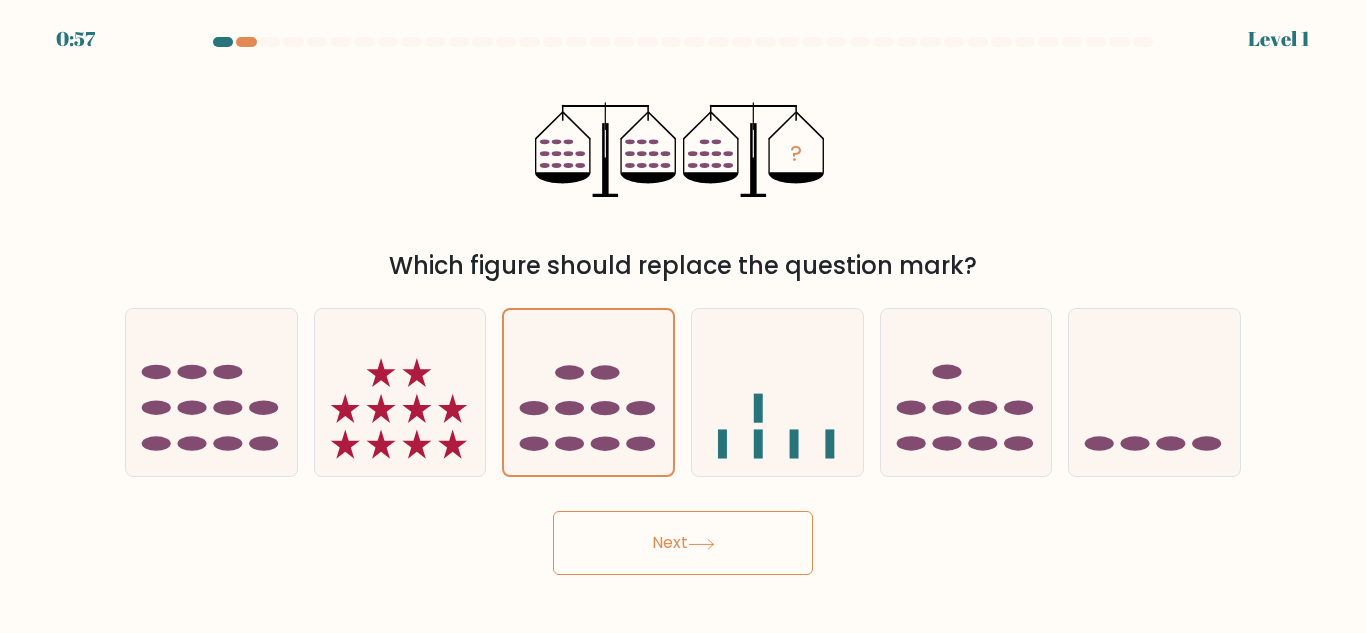 click at bounding box center [701, 544] 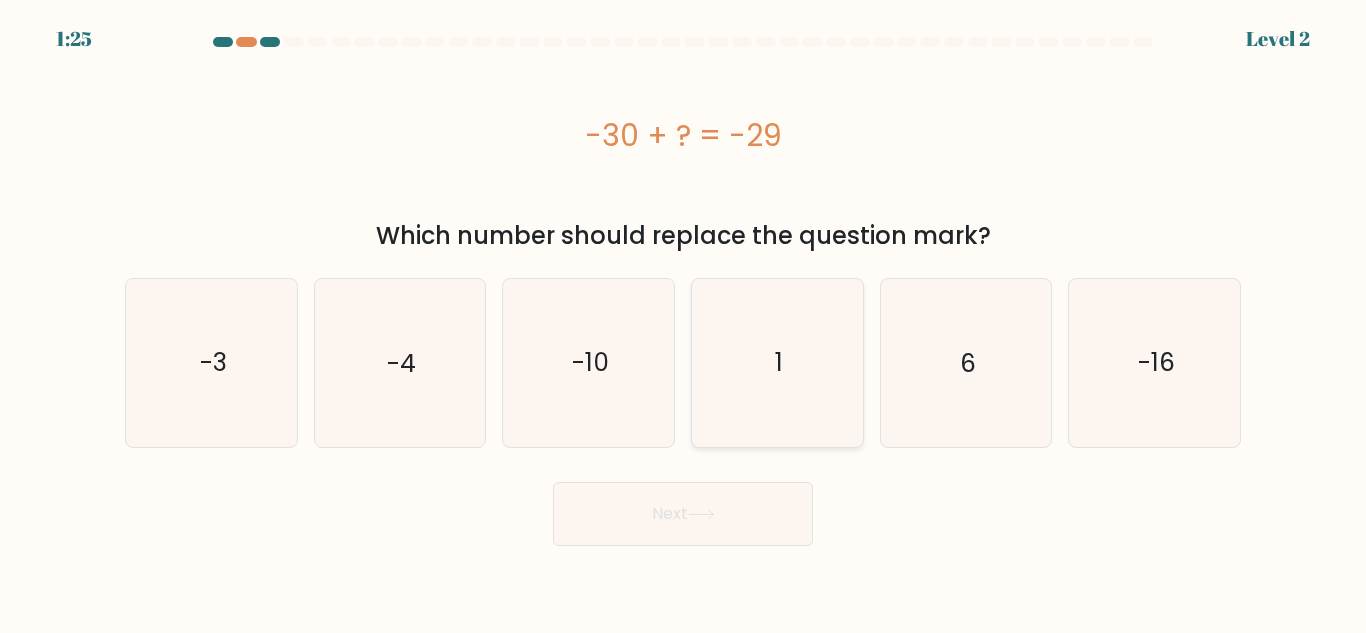 click on "1" at bounding box center [777, 362] 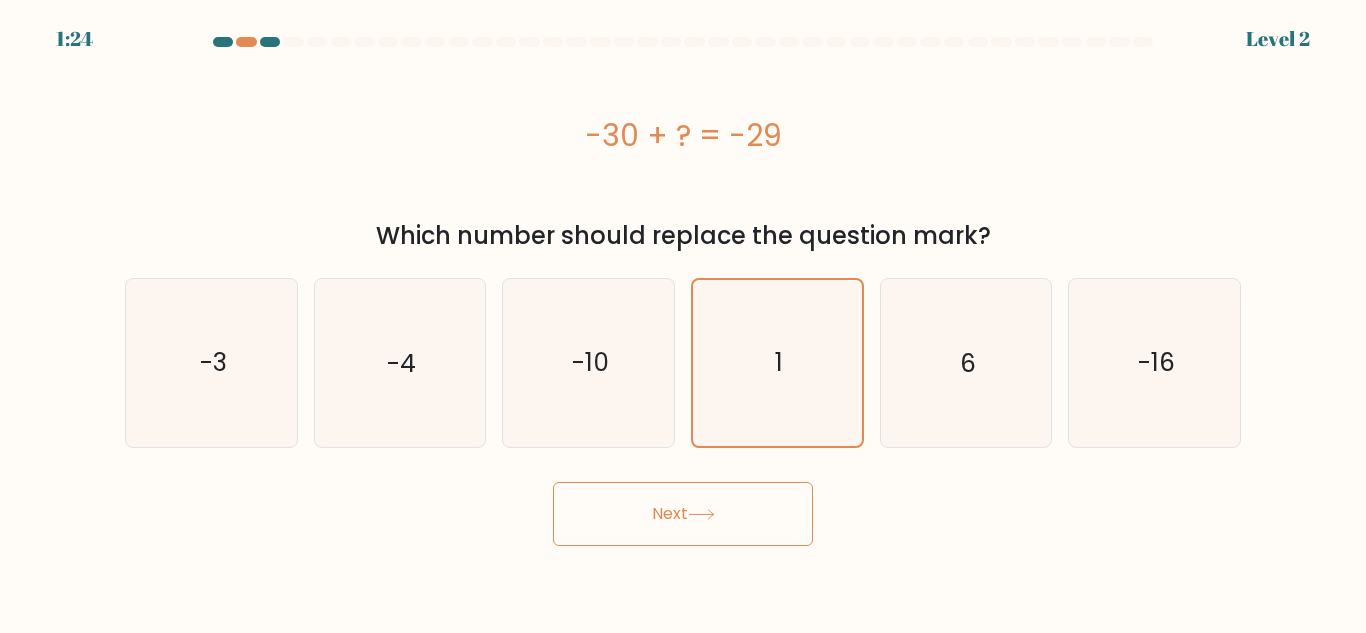 click on "Next" at bounding box center (683, 514) 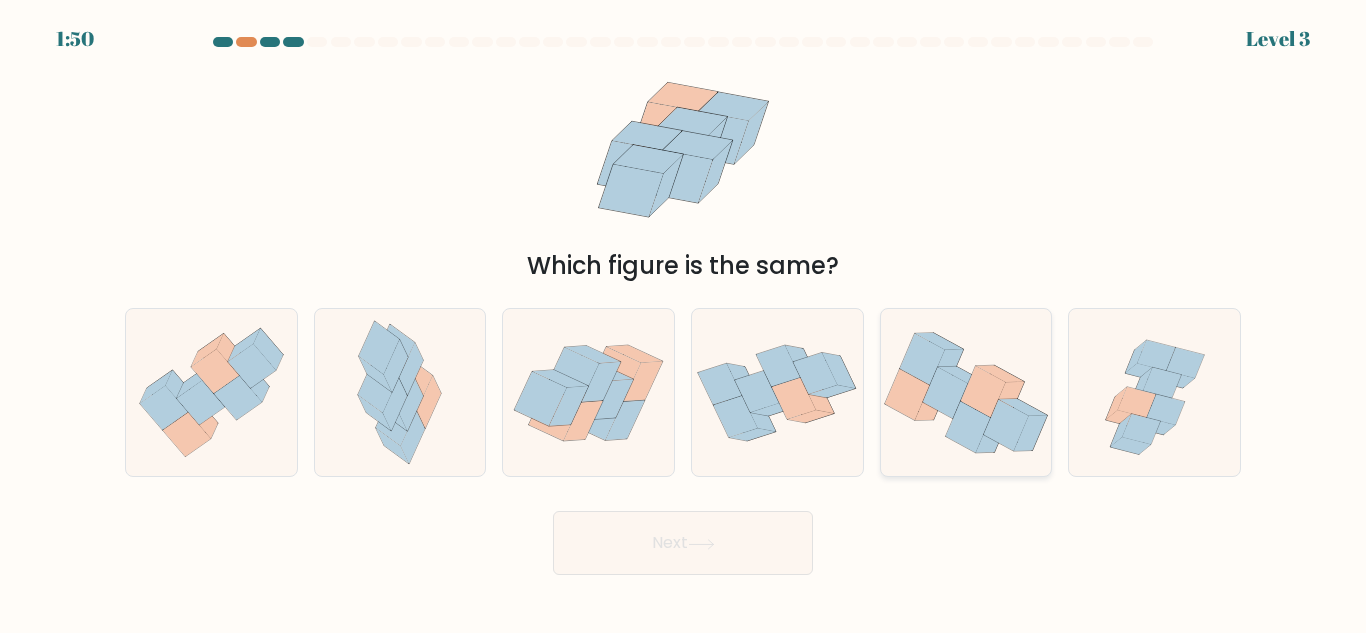 click at bounding box center (945, 392) 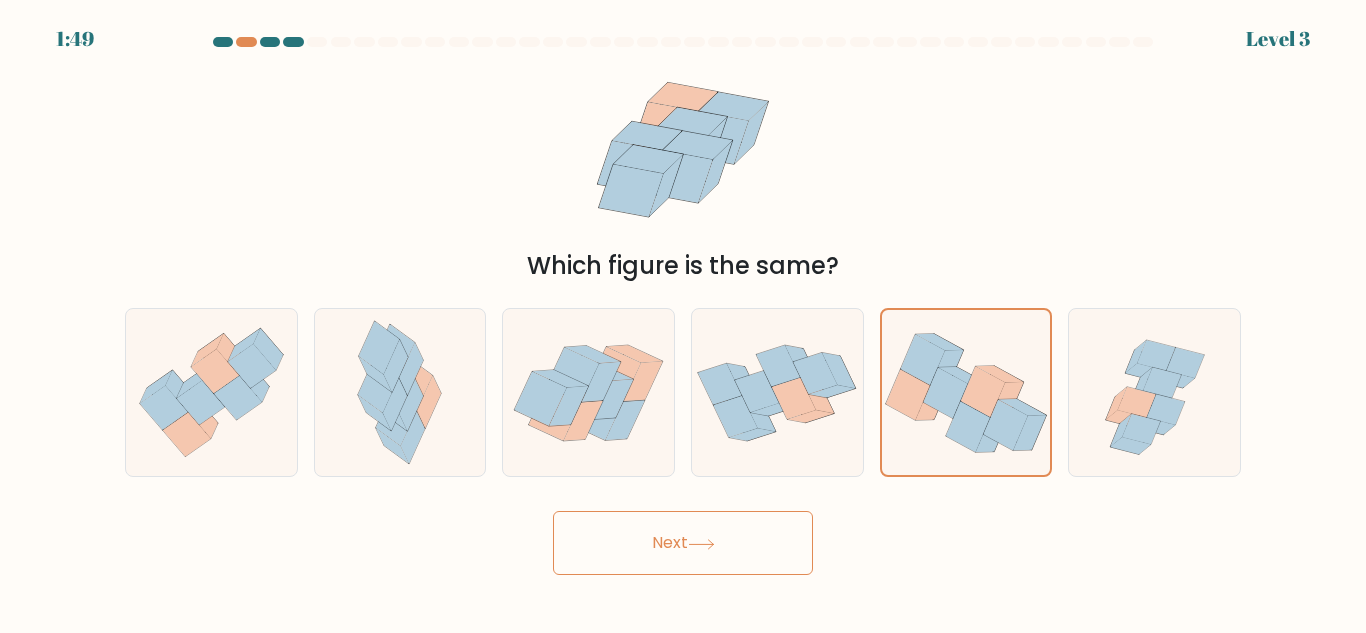 click on "Next" at bounding box center (683, 543) 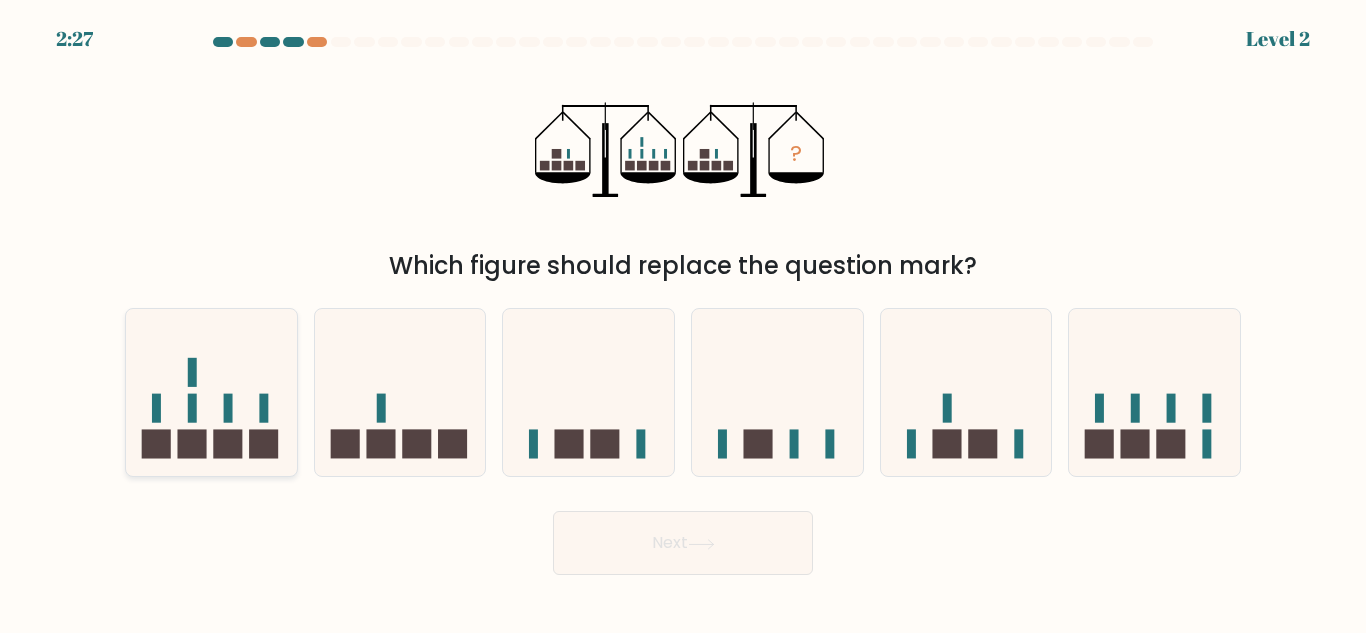 click at bounding box center (211, 392) 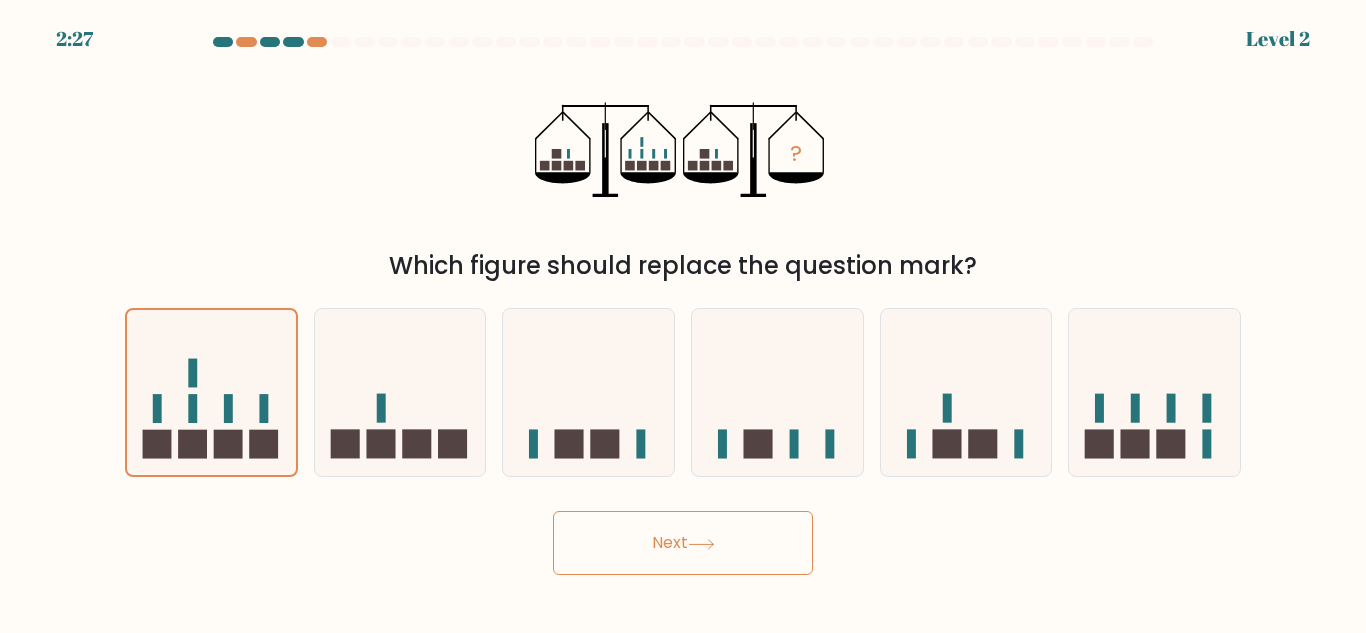 click on "Next" at bounding box center (683, 543) 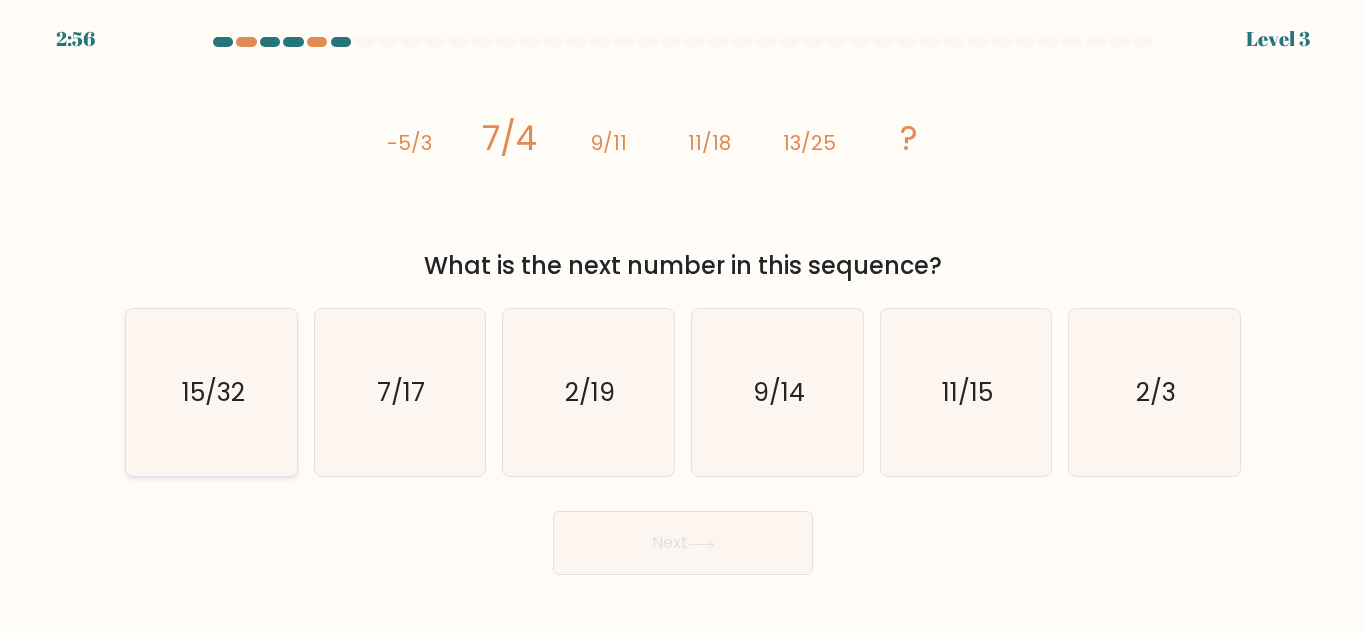 click on "15/32" at bounding box center (211, 392) 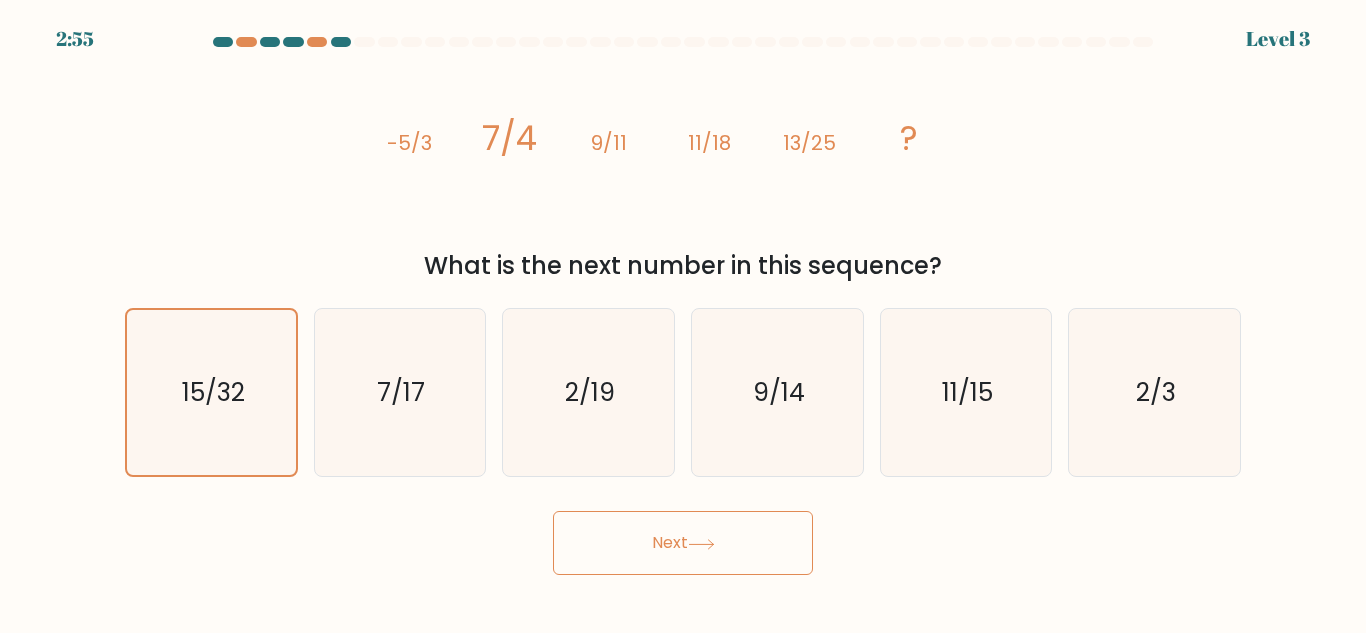 click on "Next" at bounding box center [683, 543] 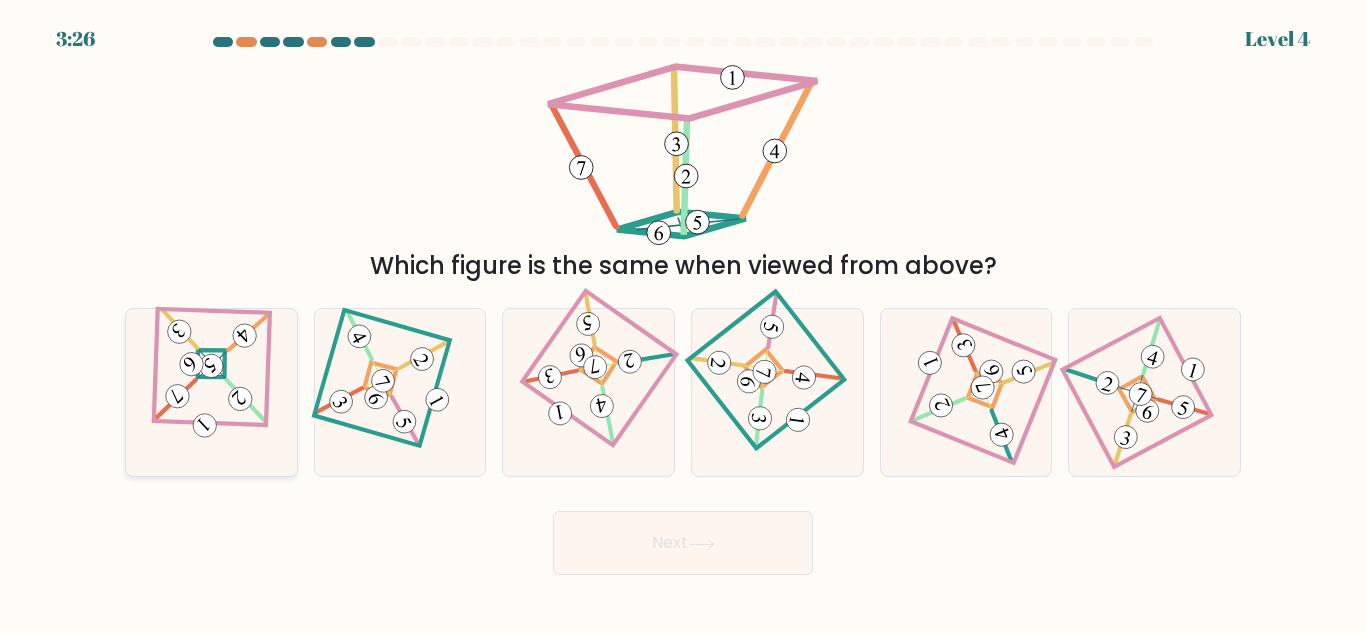 click at bounding box center [211, 393] 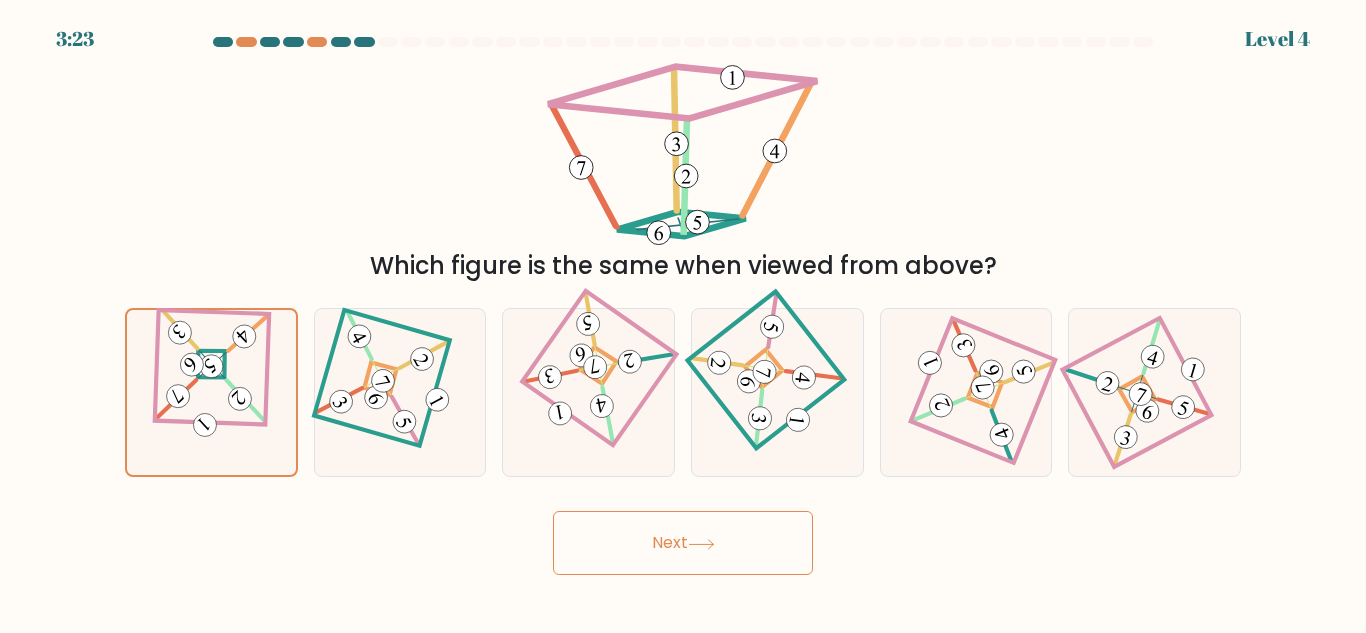 click on "Next" at bounding box center [683, 543] 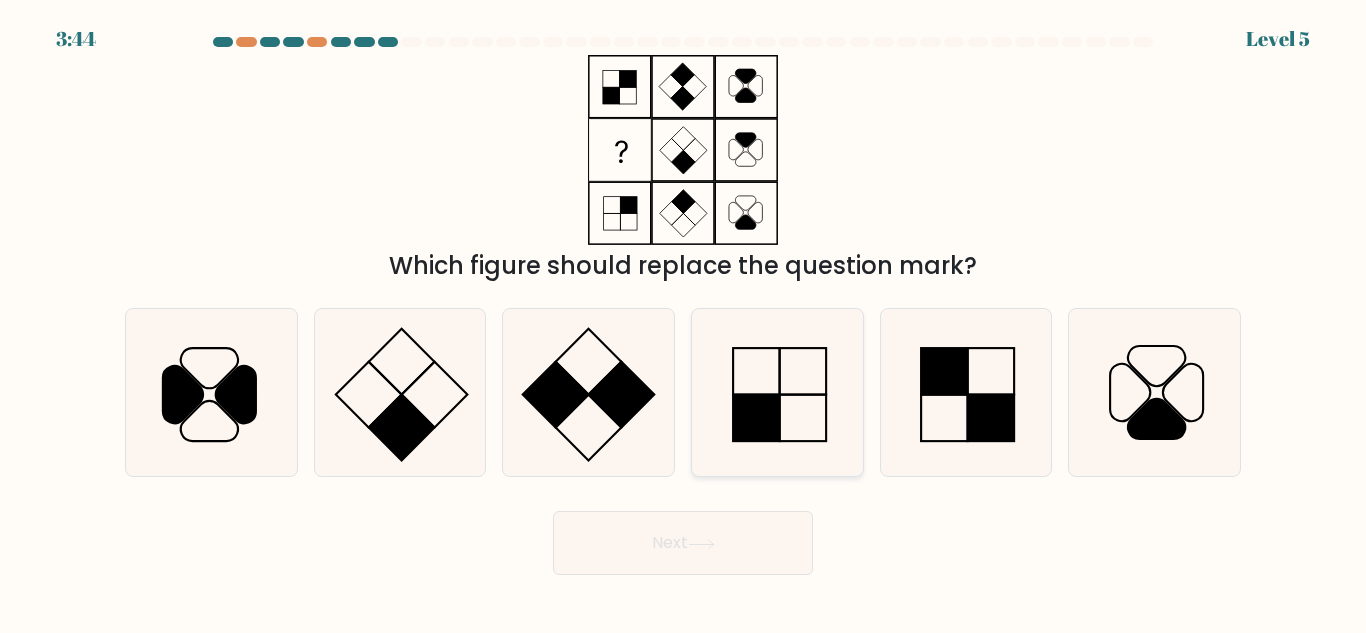 click at bounding box center [756, 418] 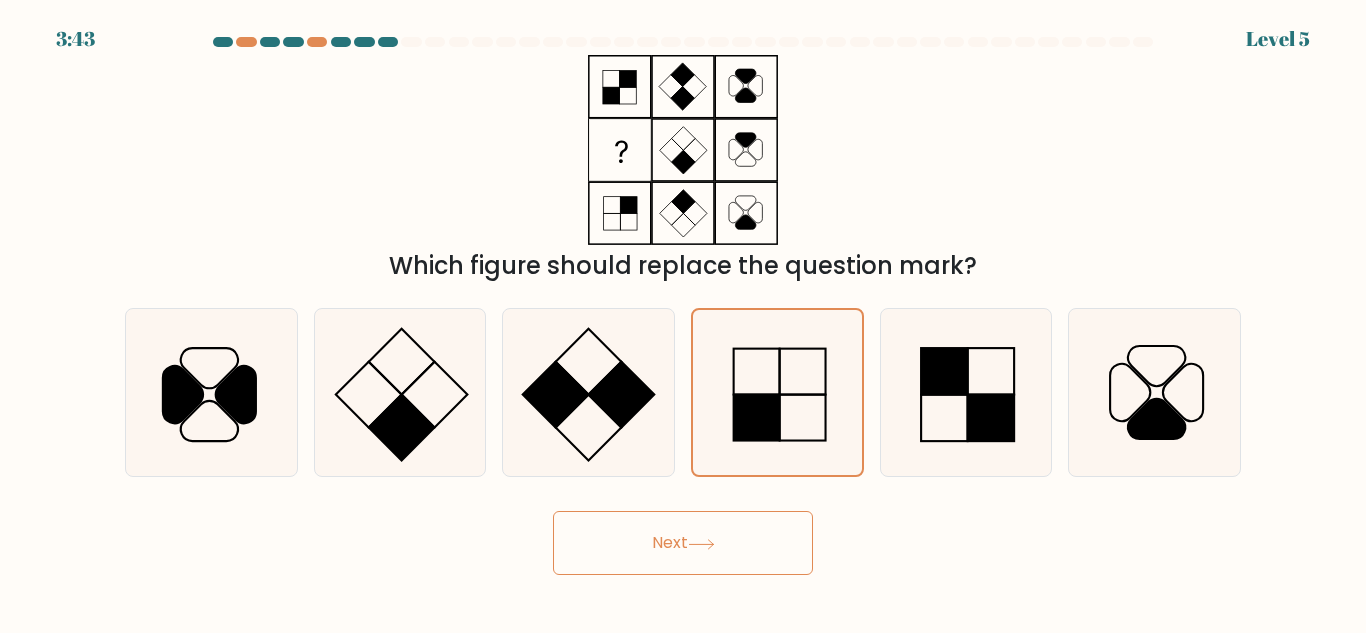 click on "Next" at bounding box center (683, 543) 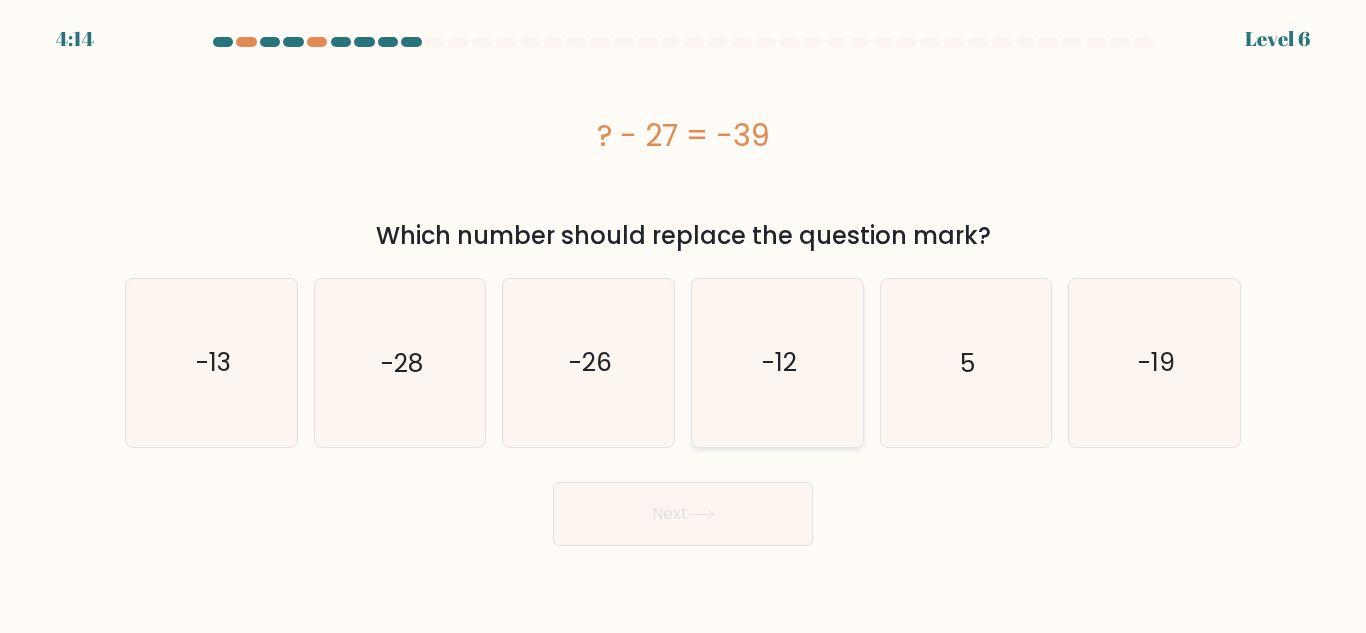 click on "-12" at bounding box center [777, 362] 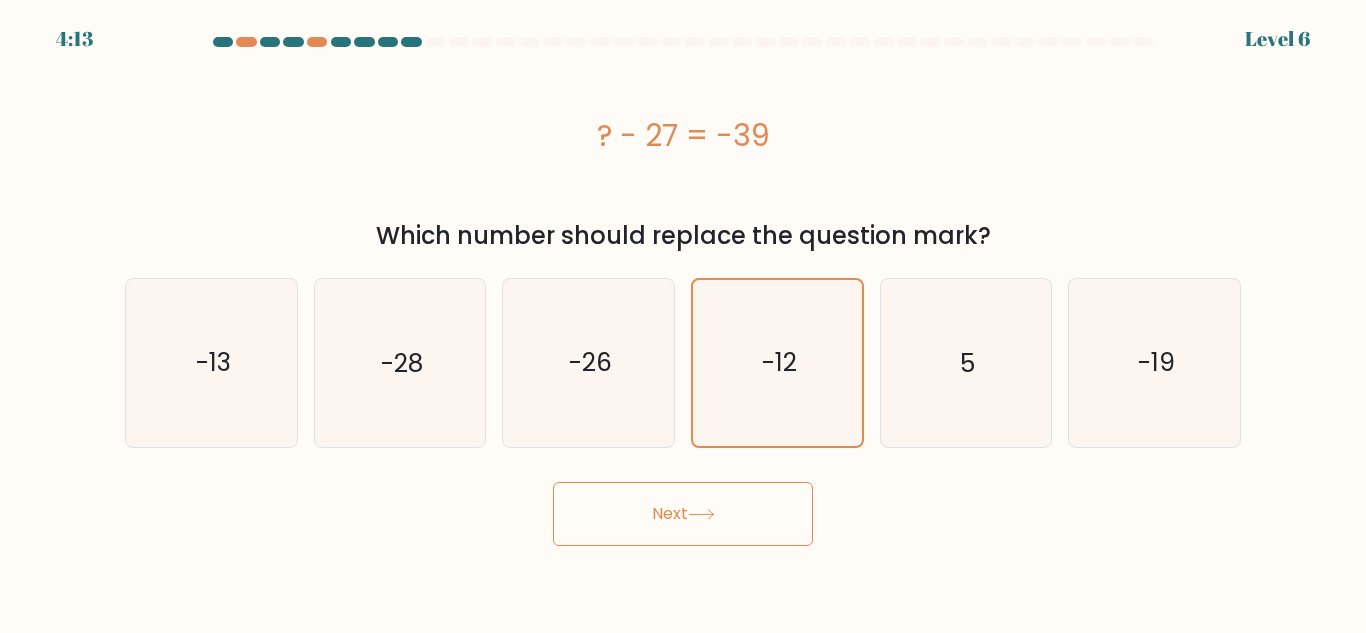 click on "Next" at bounding box center (683, 514) 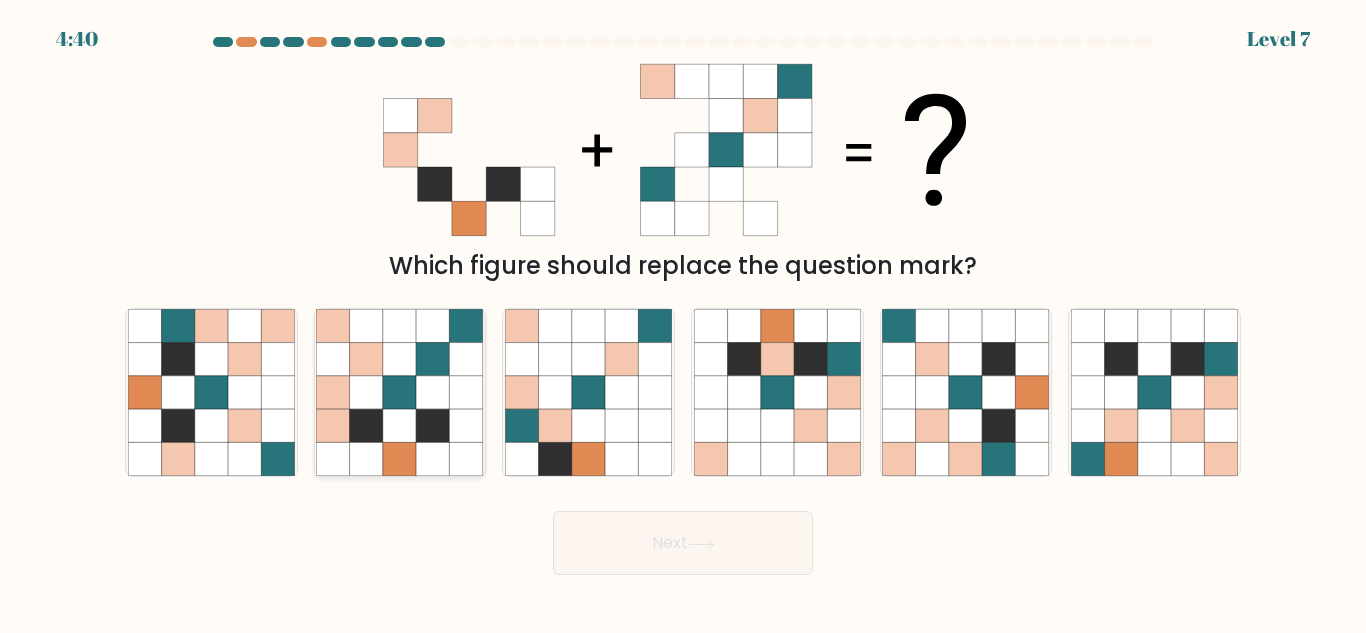 click at bounding box center [466, 392] 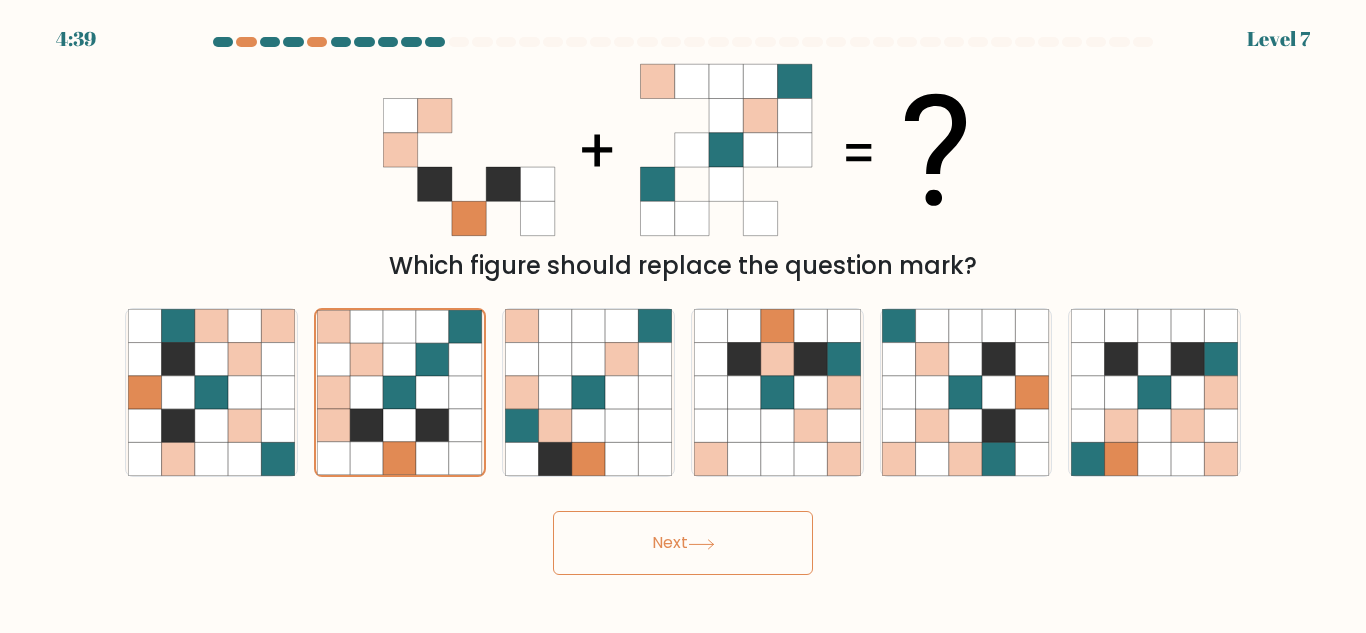 click on "Next" at bounding box center (683, 543) 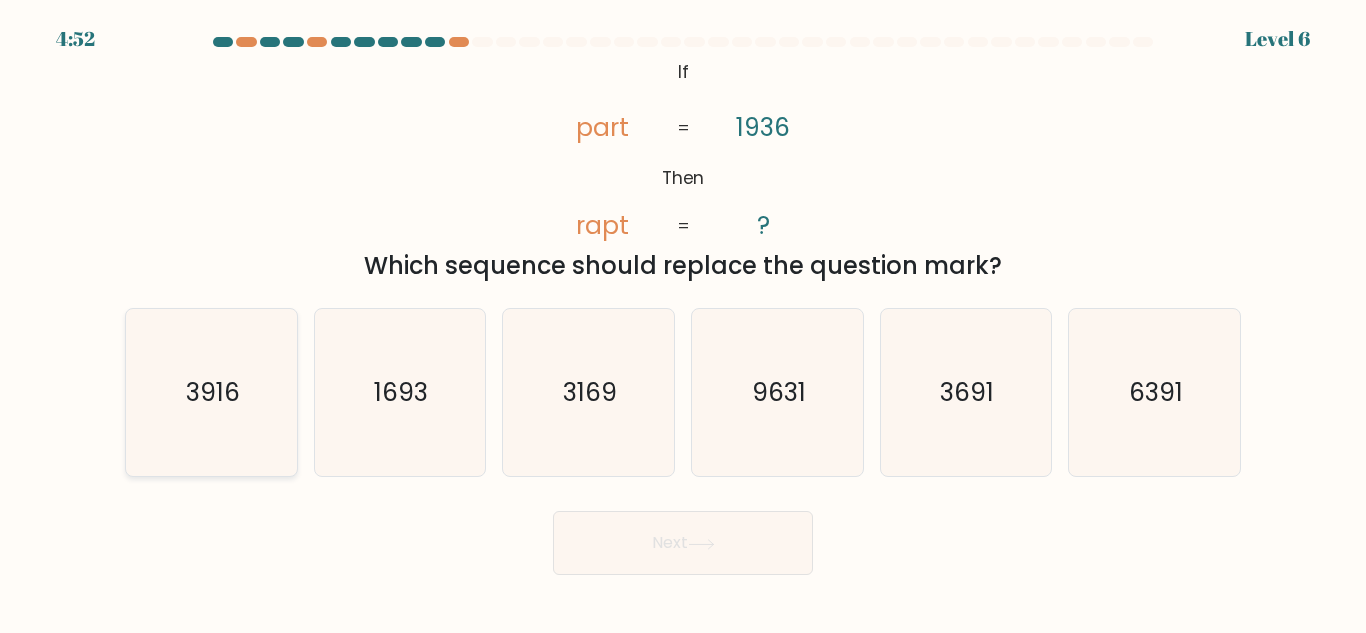 click on "3916" at bounding box center (211, 392) 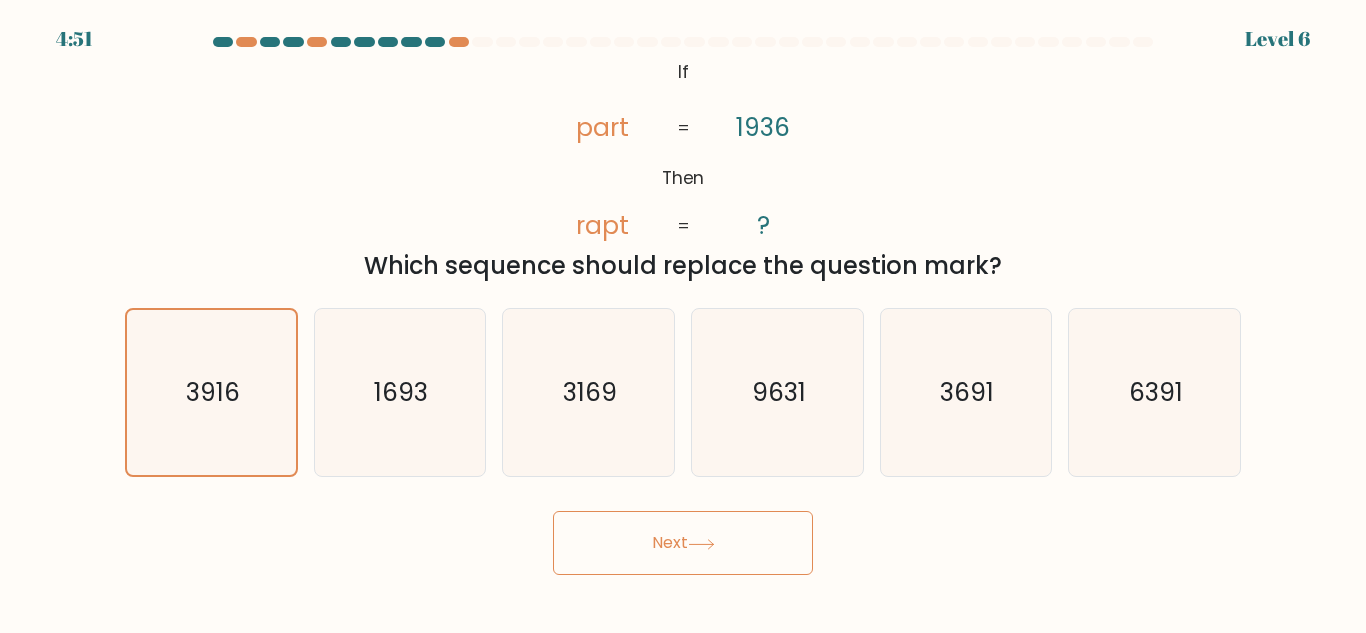click on "Next" at bounding box center (683, 543) 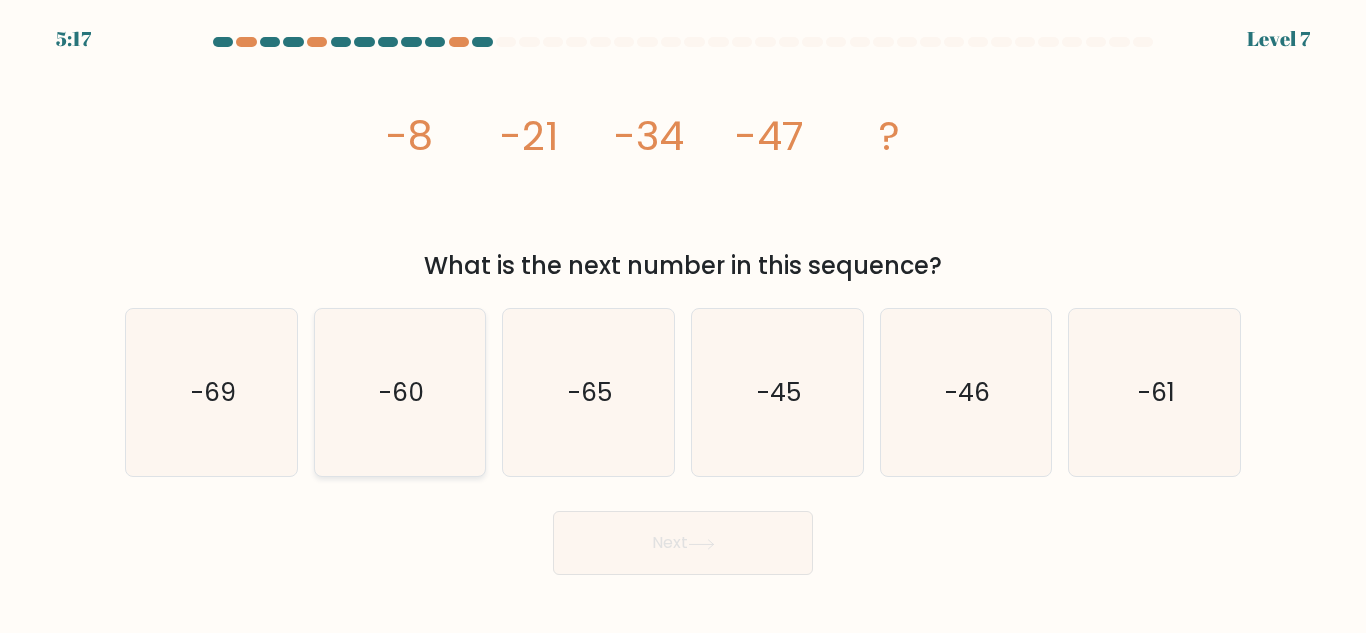 click on "-60" at bounding box center (399, 392) 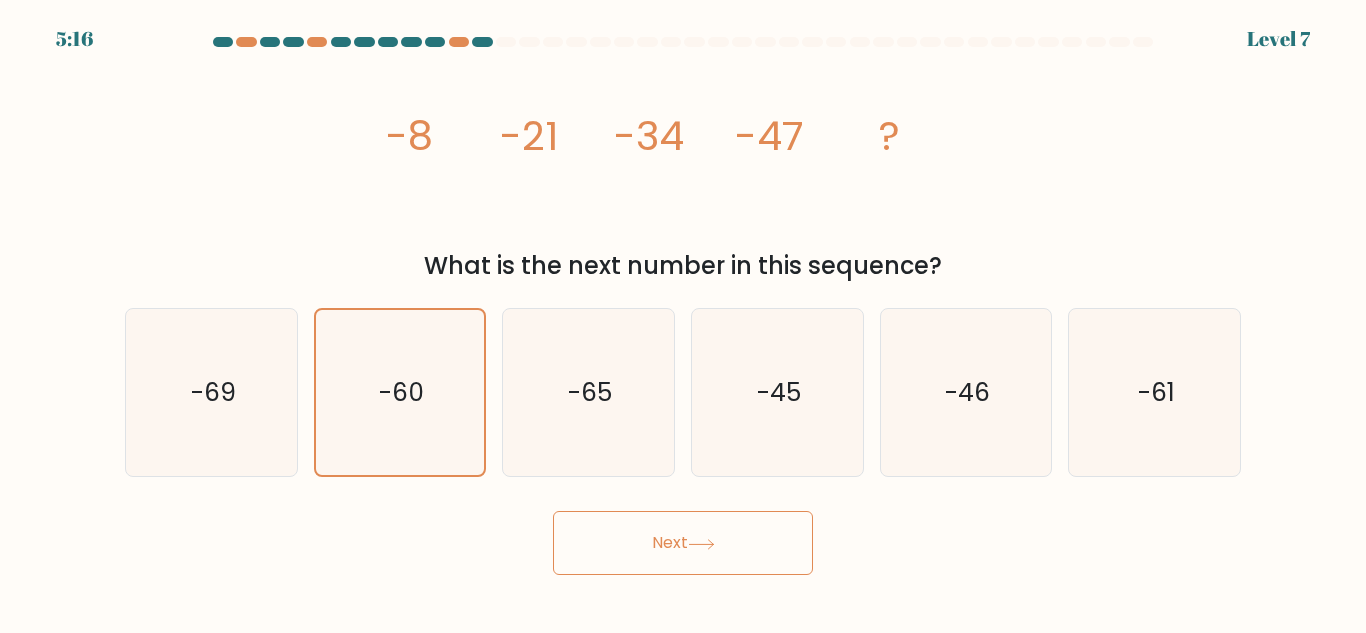click on "Next" at bounding box center [683, 543] 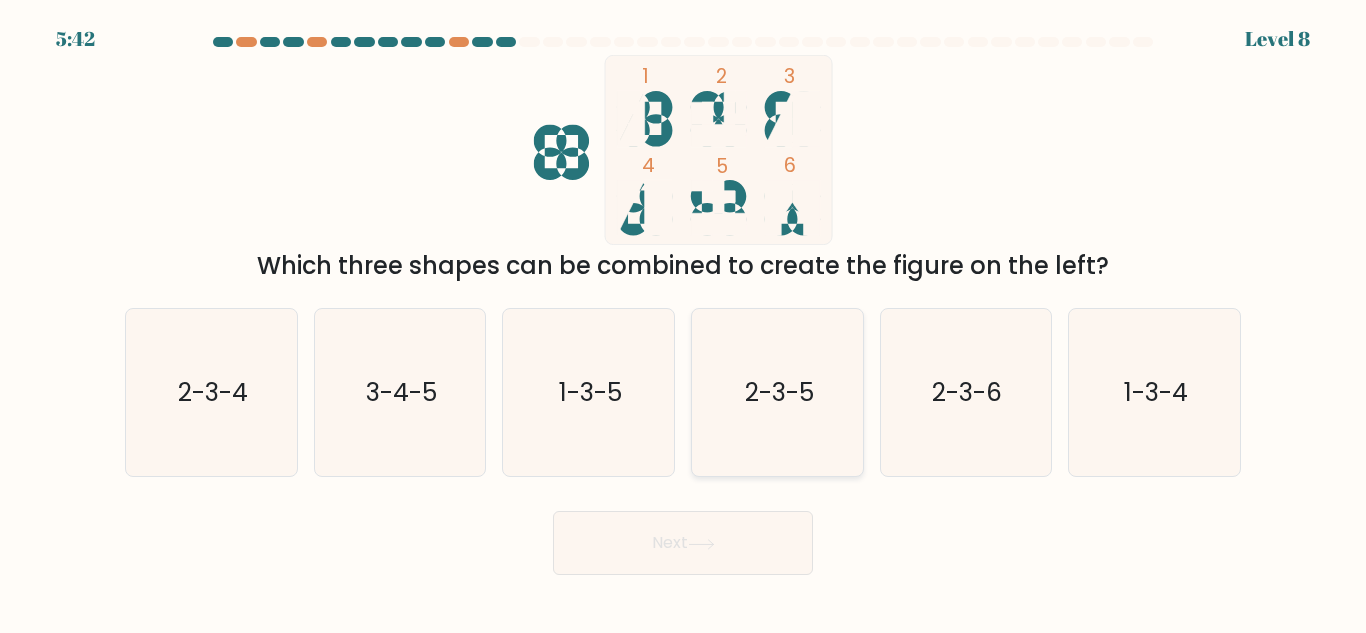 click on "2-3-5" at bounding box center (777, 392) 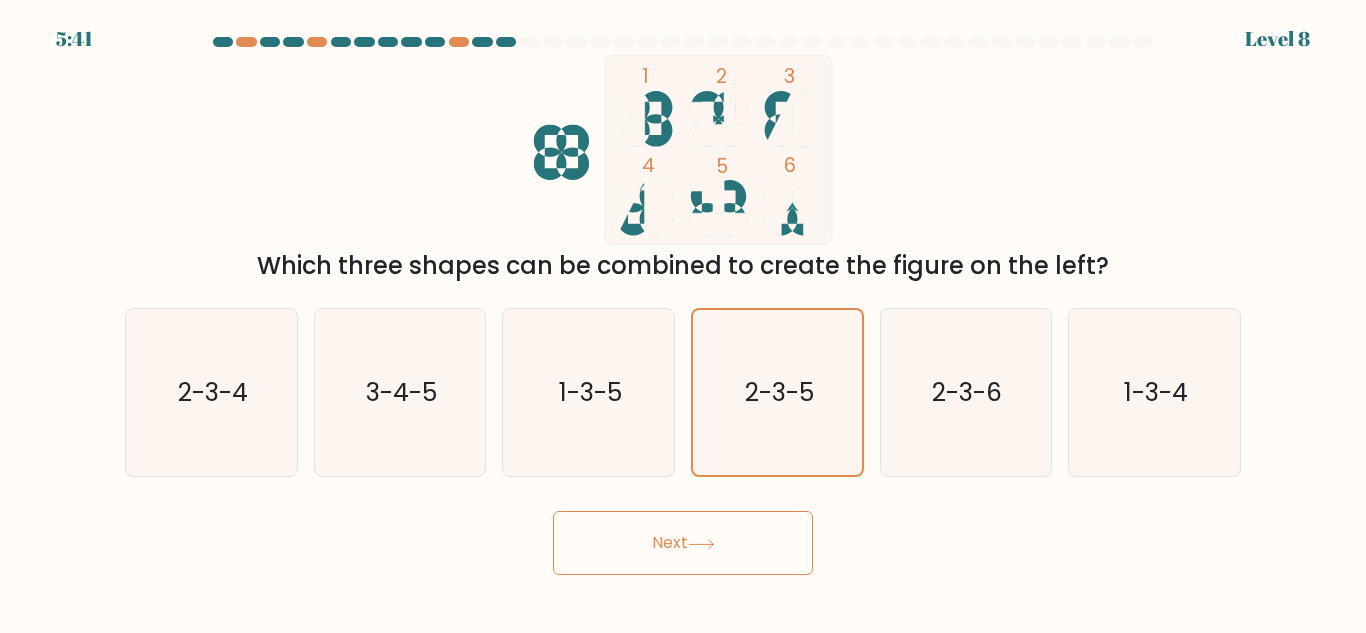 click on "Next" at bounding box center (683, 543) 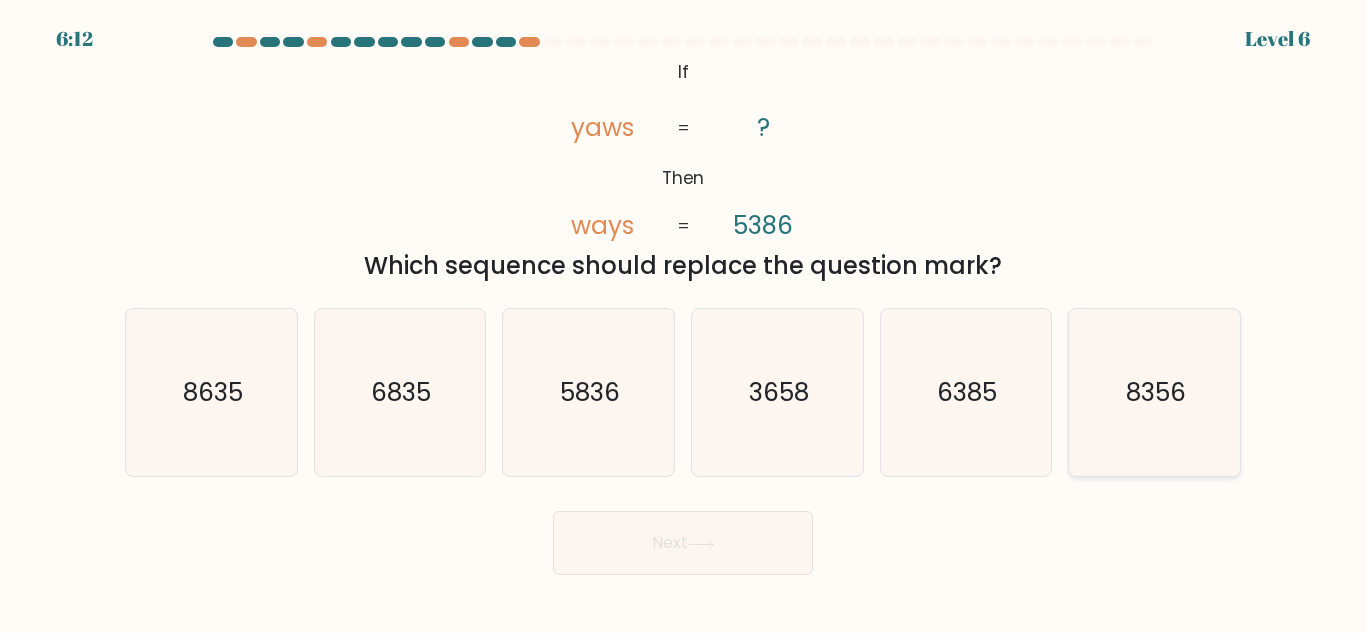 click on "8356" at bounding box center (1156, 392) 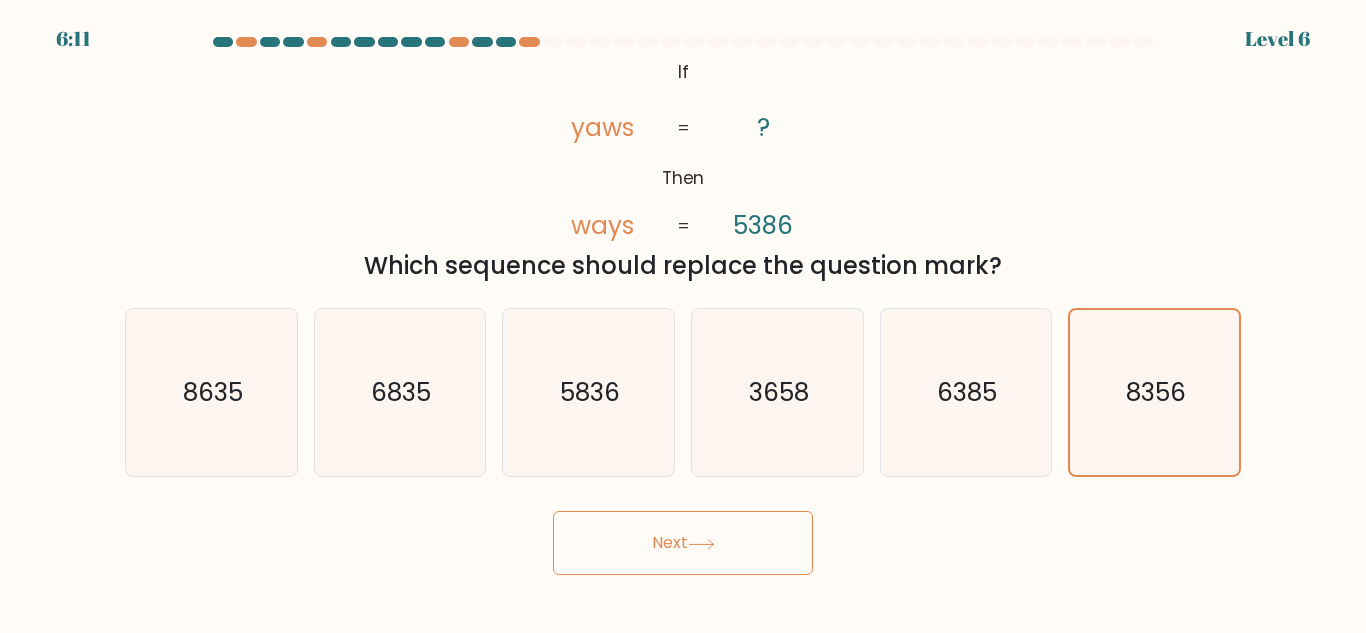 click on "Next" at bounding box center [683, 543] 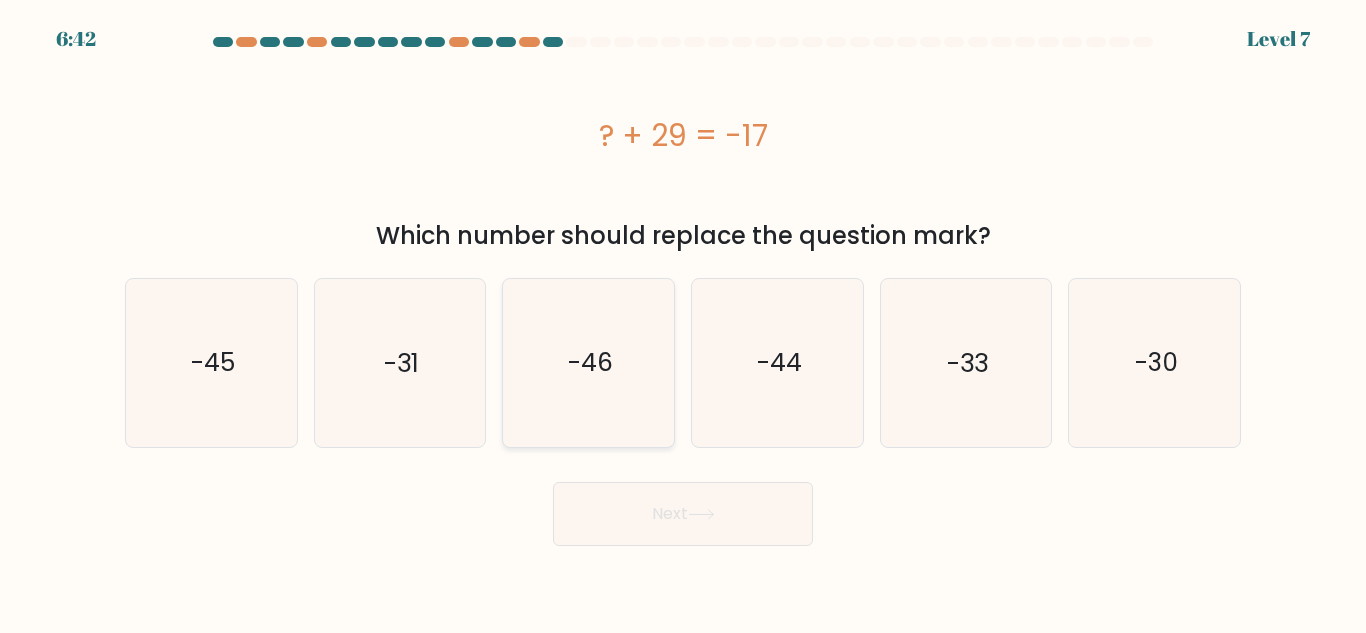 drag, startPoint x: 650, startPoint y: 380, endPoint x: 651, endPoint y: 435, distance: 55.00909 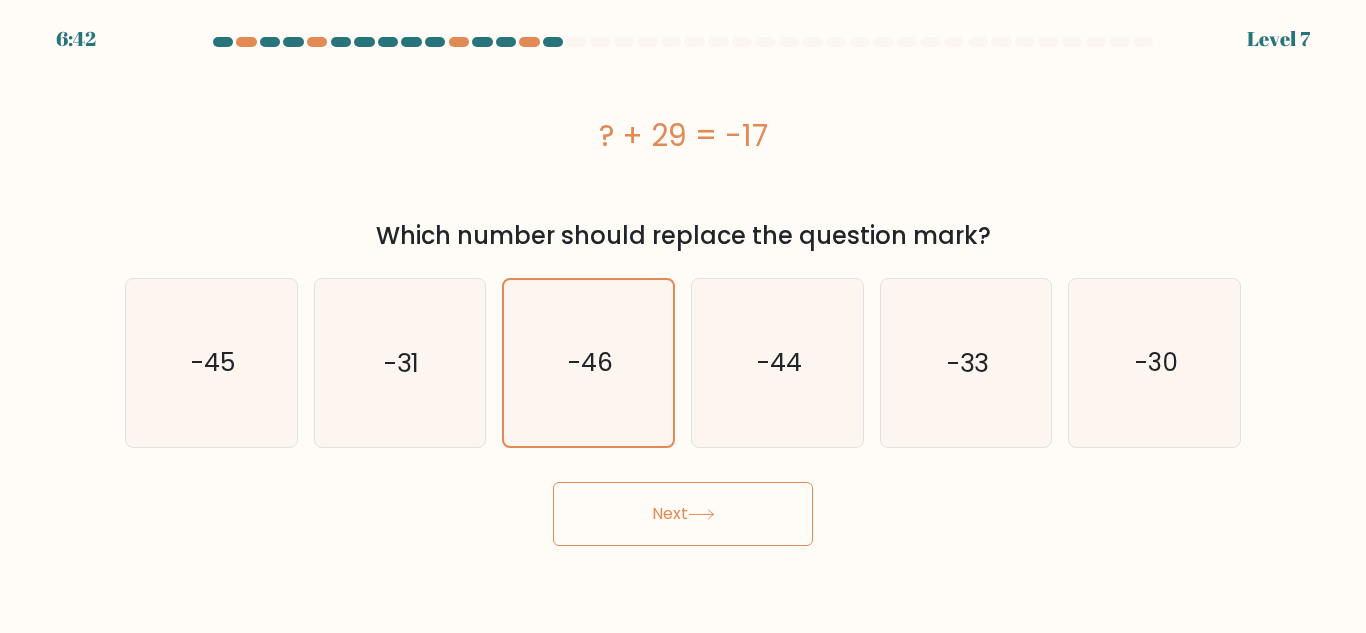 click on "Next" at bounding box center [683, 514] 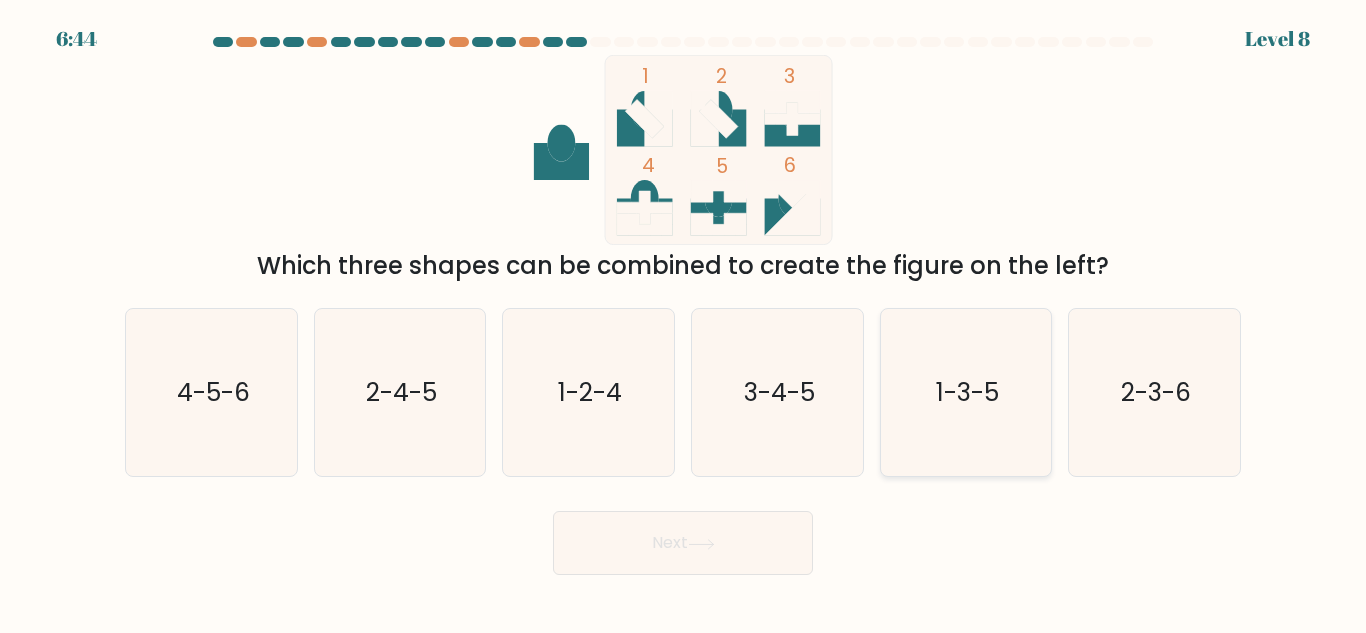 click on "1-3-5" at bounding box center (965, 392) 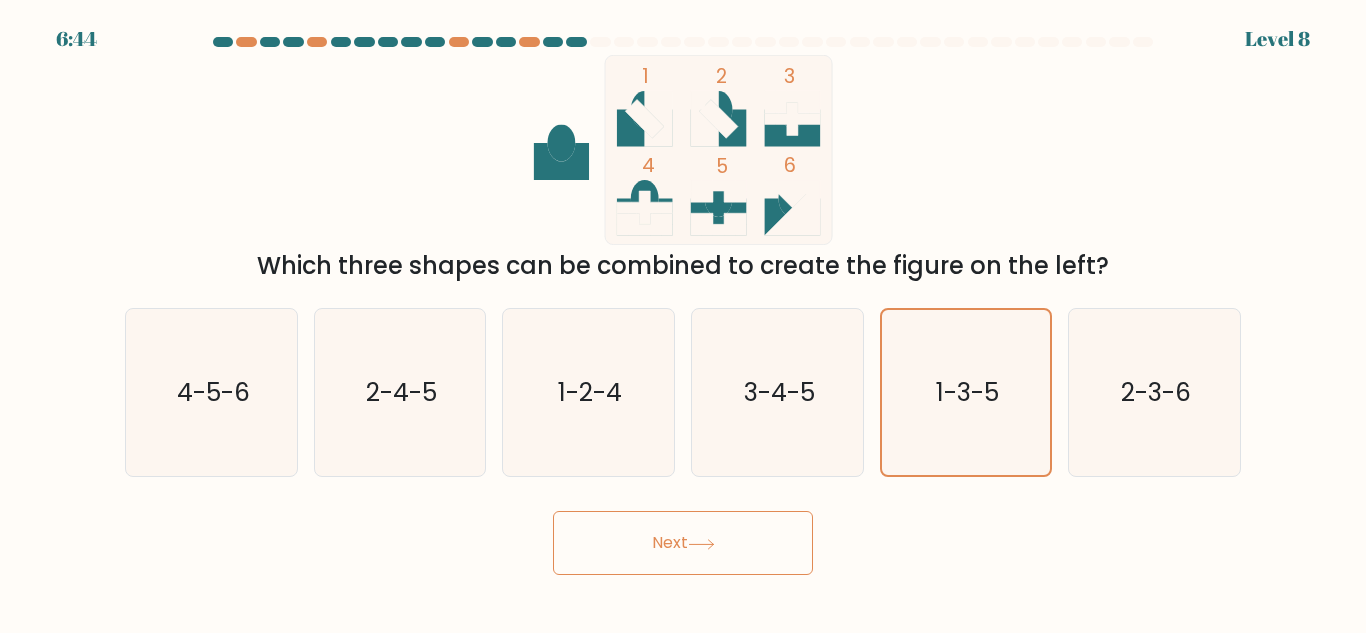 click on "Next" at bounding box center [683, 543] 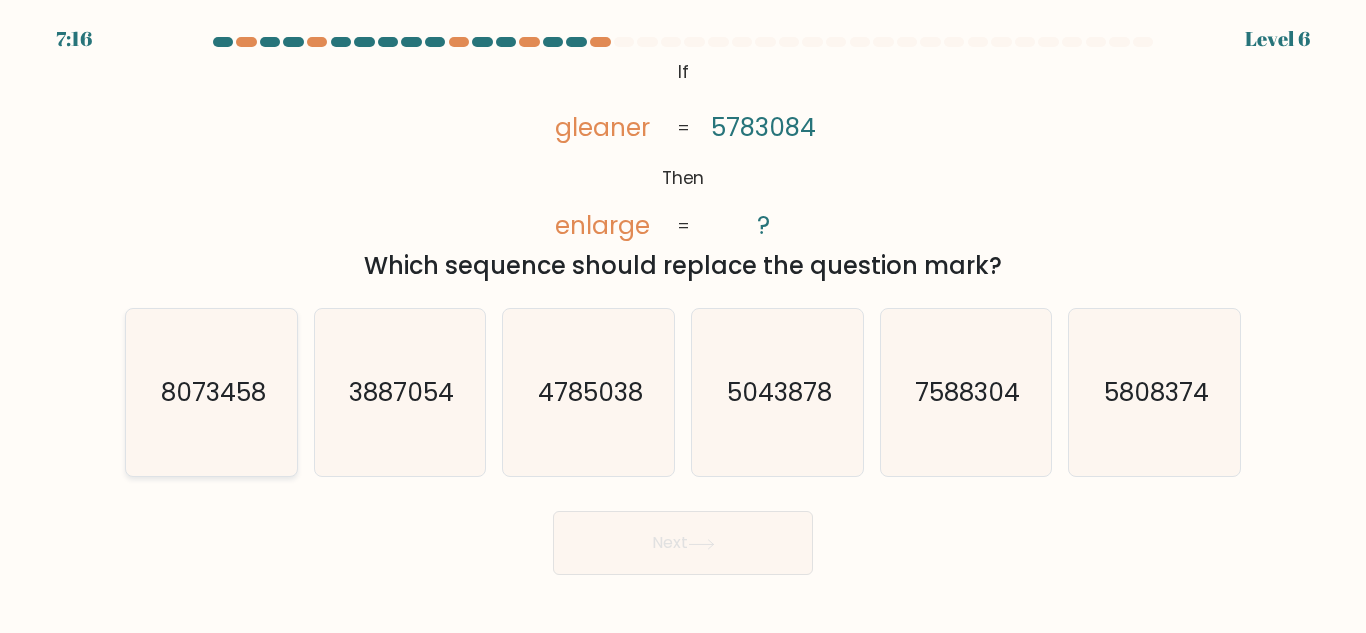 click on "8073458" at bounding box center [211, 392] 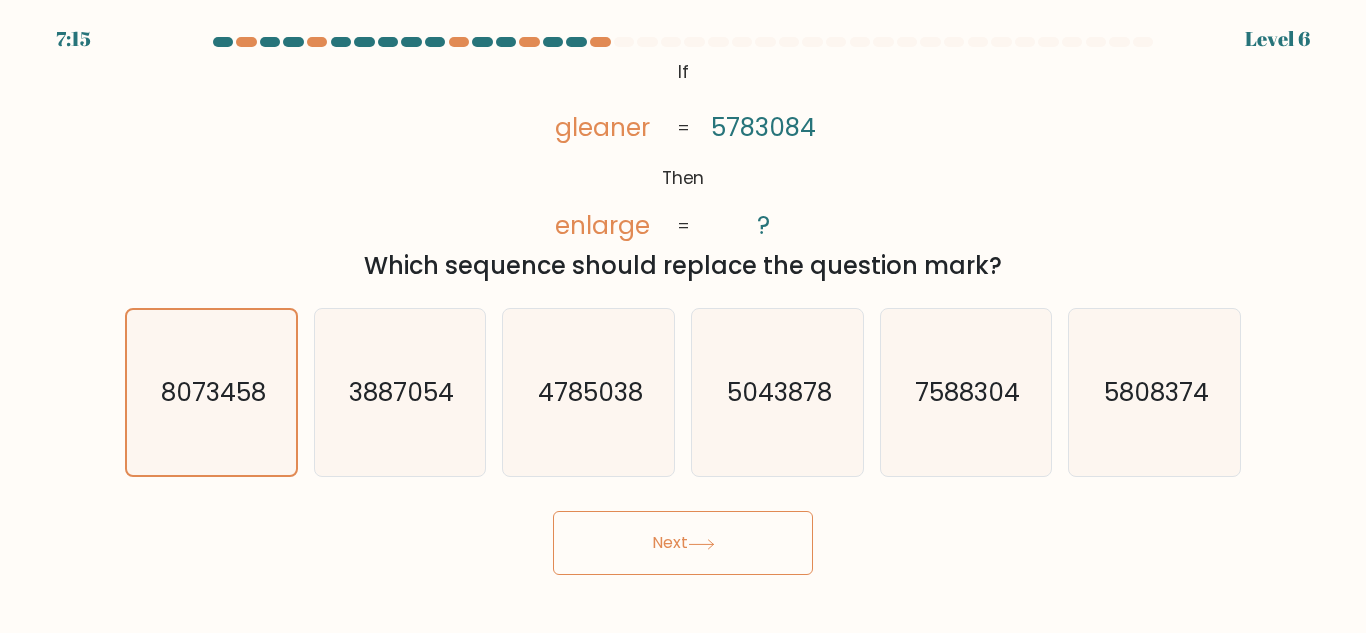 click on "Next" at bounding box center (683, 543) 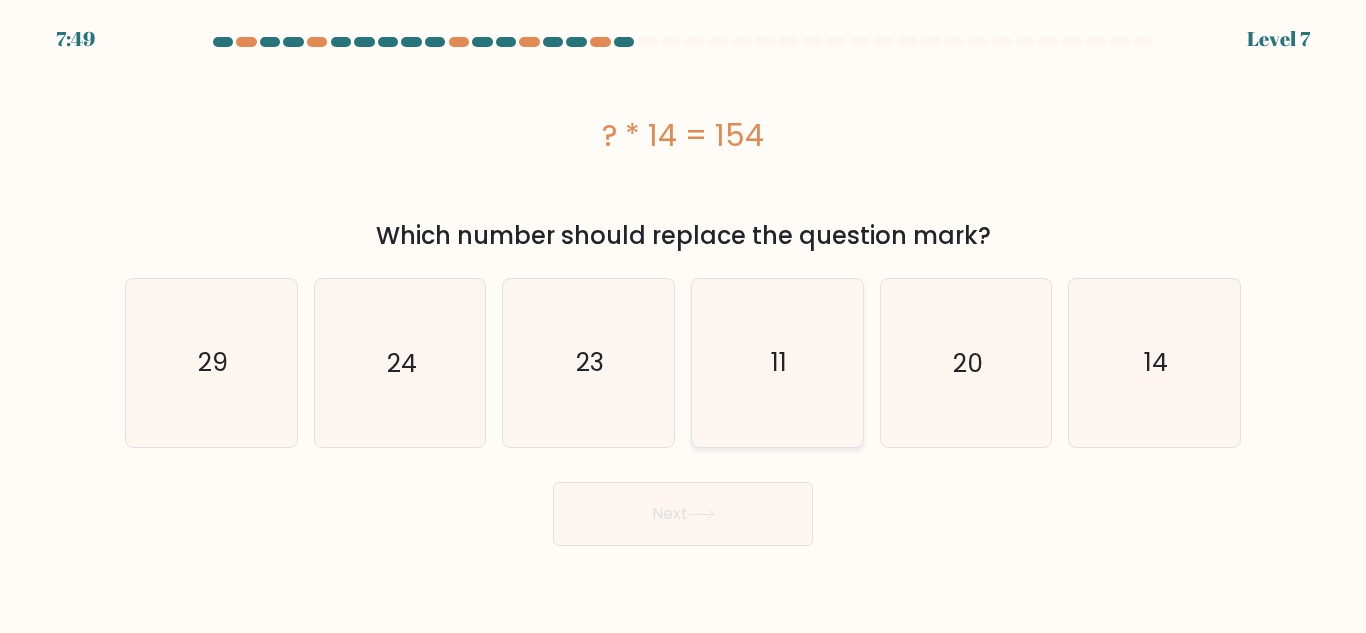 click on "11" at bounding box center [777, 362] 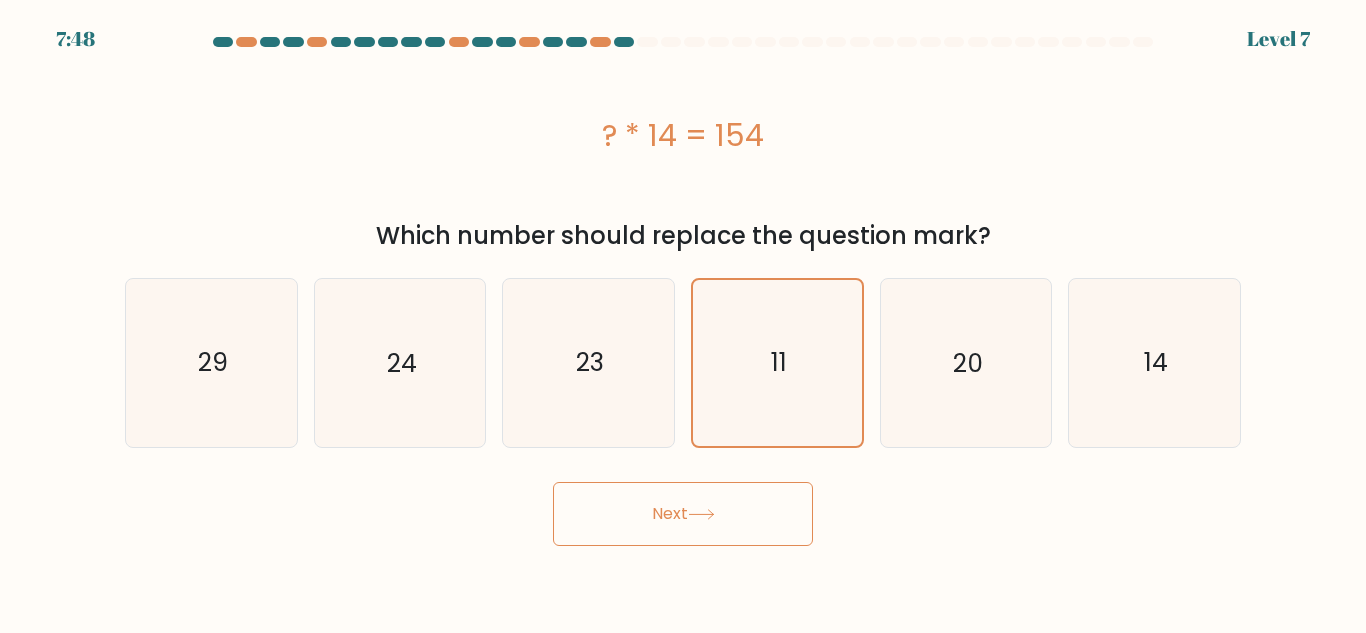 click on "Next" at bounding box center [683, 514] 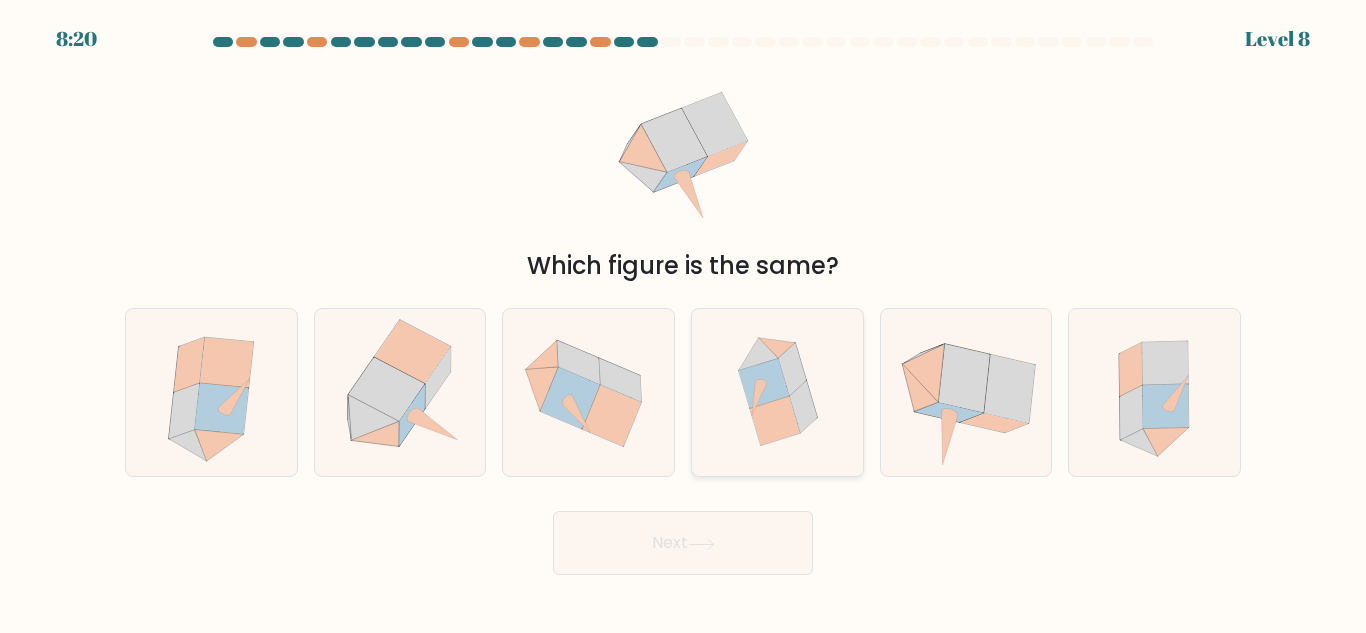 click at bounding box center [777, 392] 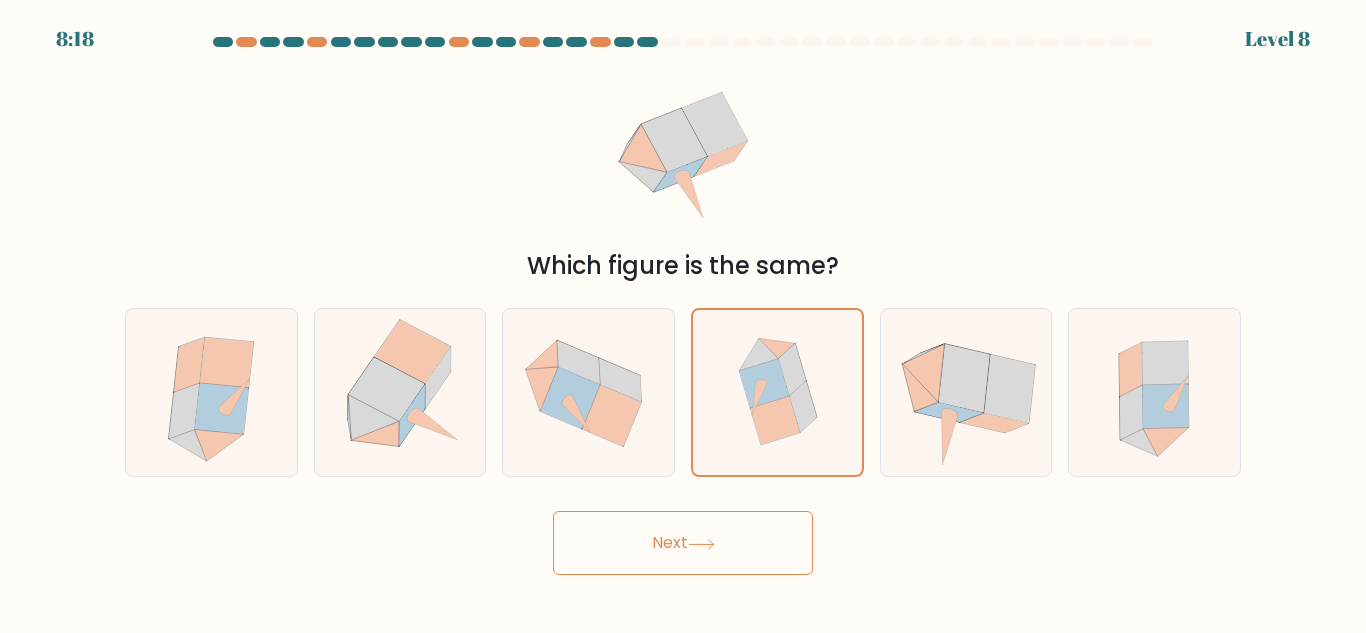click on "Next" at bounding box center [683, 543] 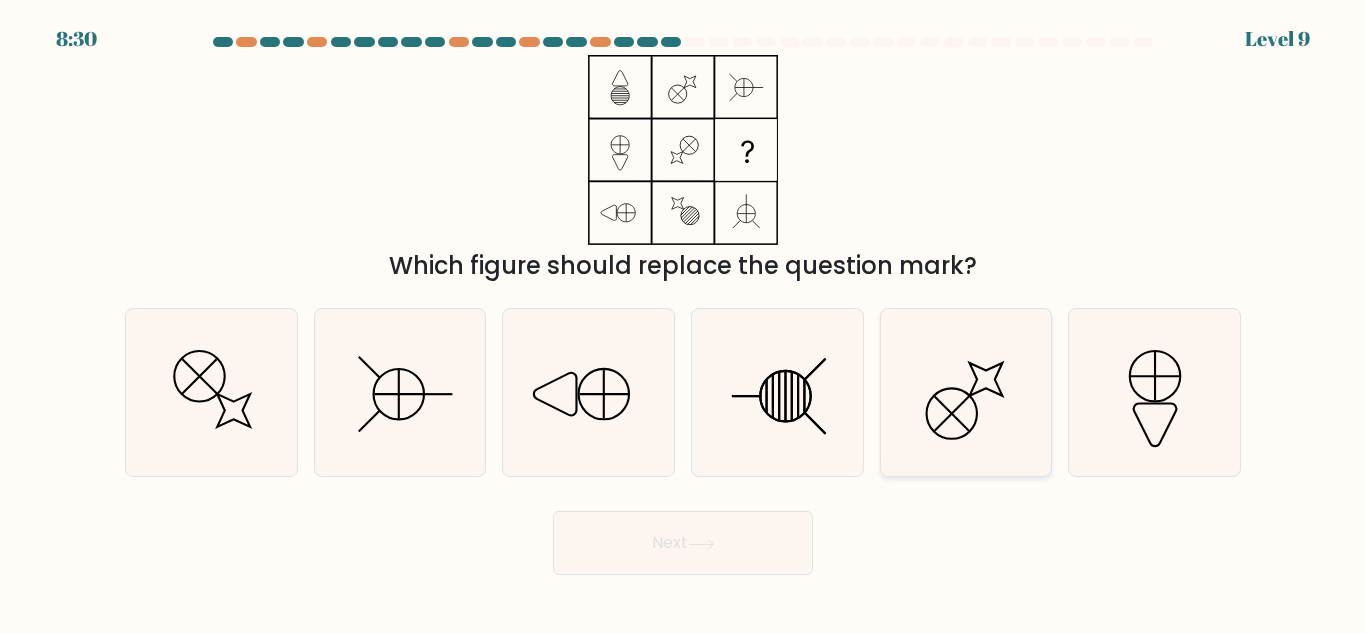 click at bounding box center (965, 392) 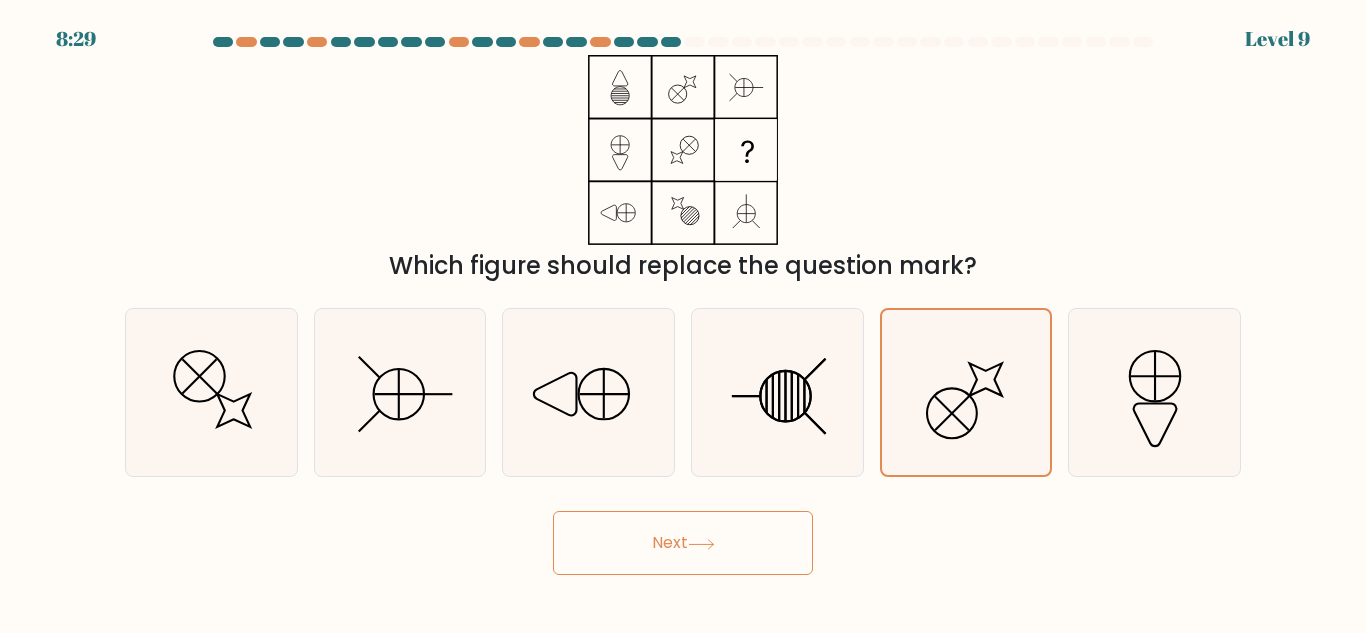 click on "Next" at bounding box center (683, 543) 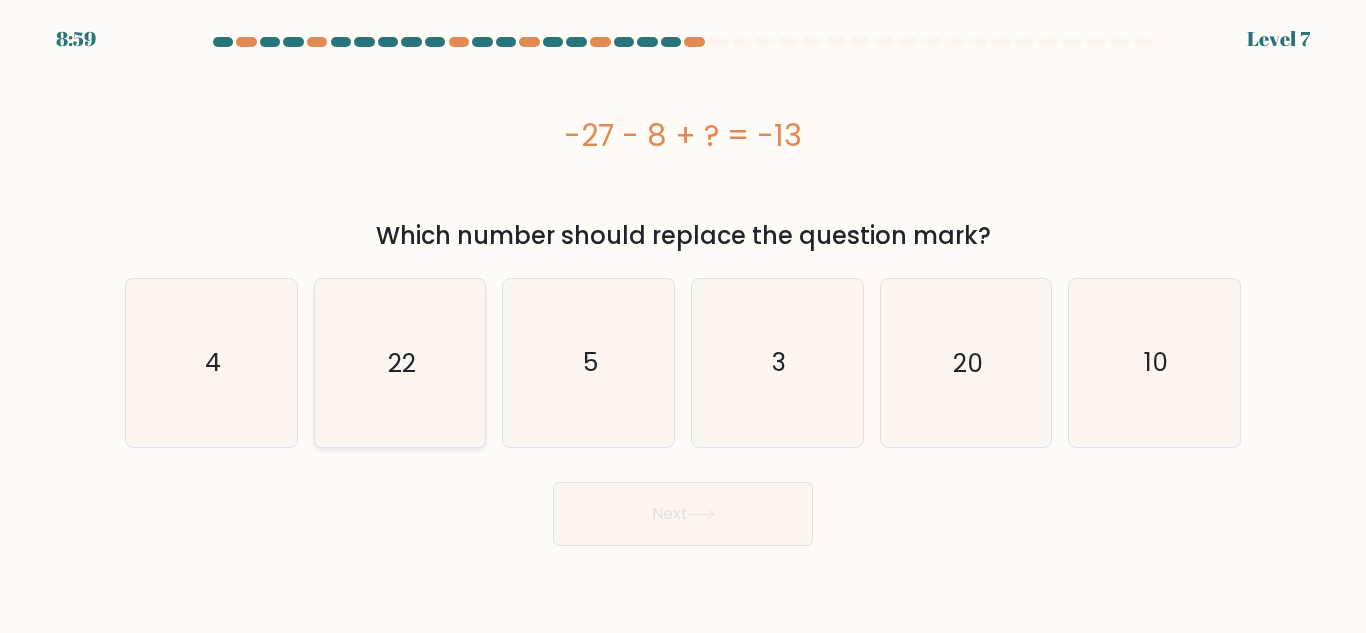 click on "22" at bounding box center (399, 362) 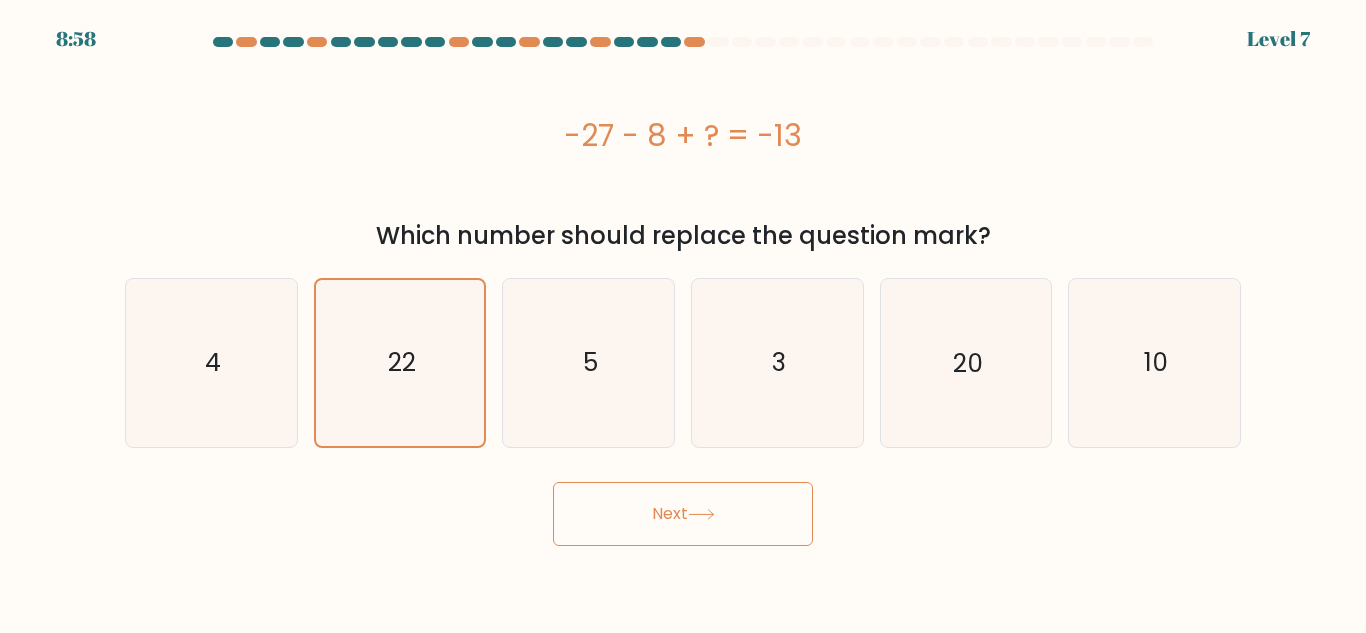 click on "Next" at bounding box center (683, 514) 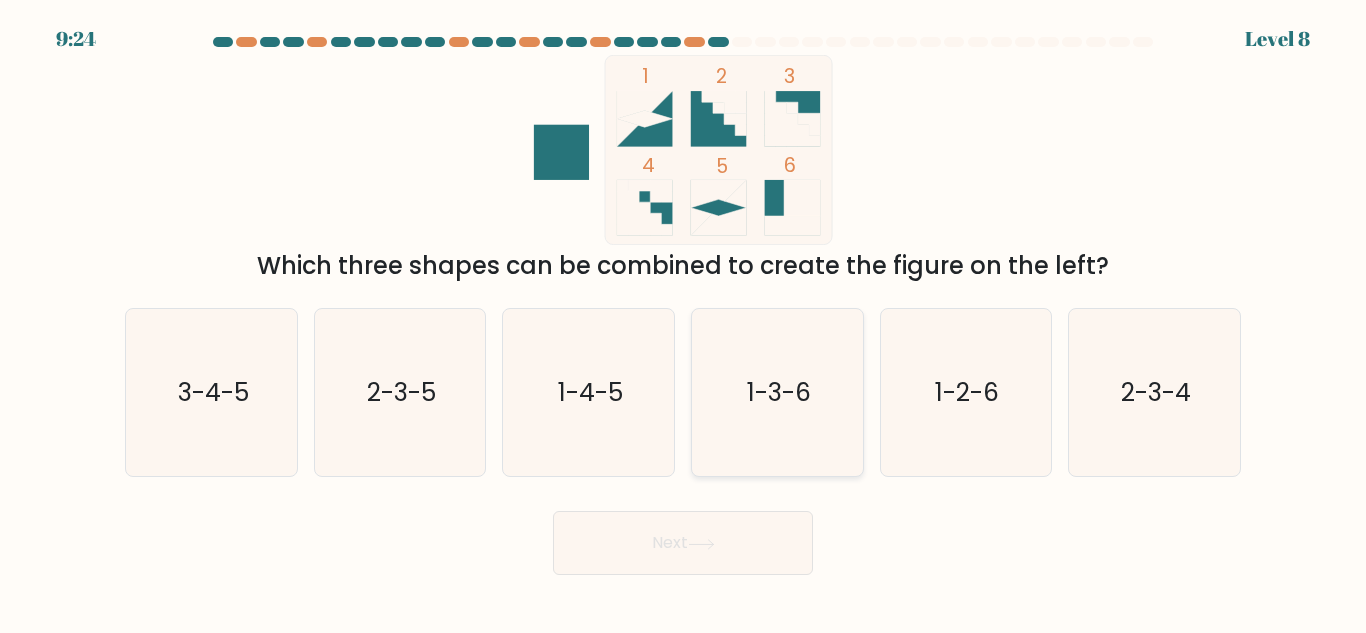 click on "1-3-6" at bounding box center [777, 392] 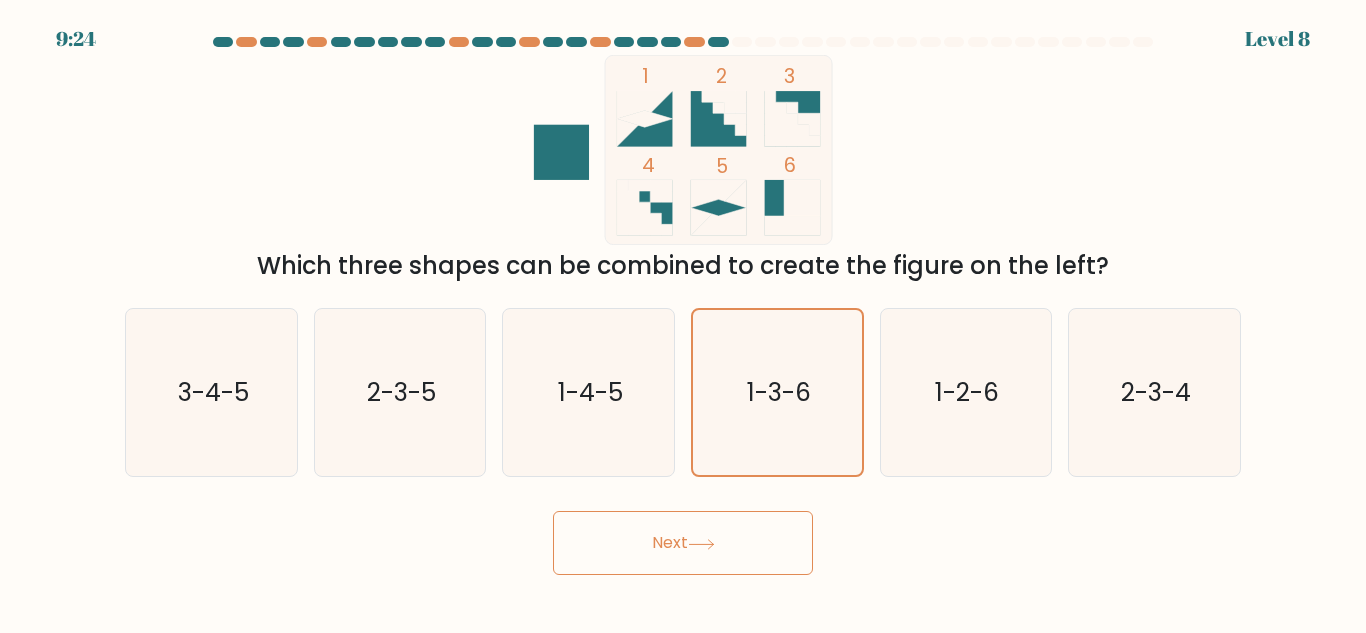click on "Next" at bounding box center (683, 543) 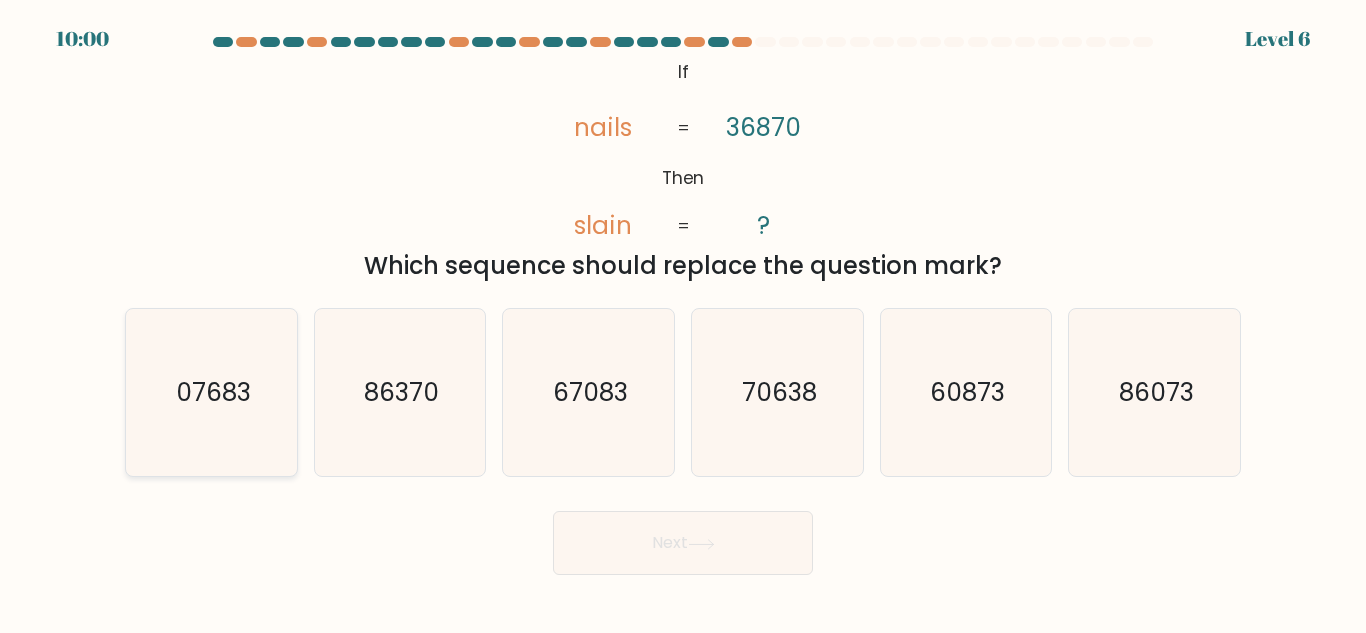 click on "07683" at bounding box center (211, 392) 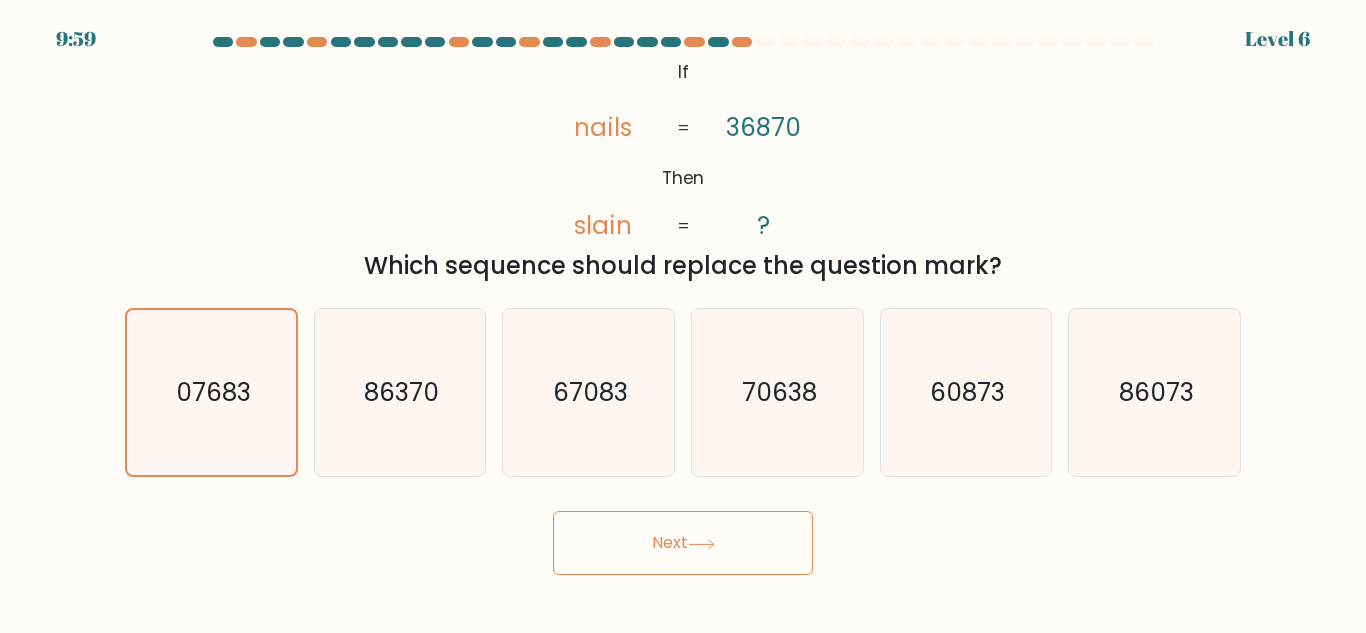 click on "Next" at bounding box center [683, 543] 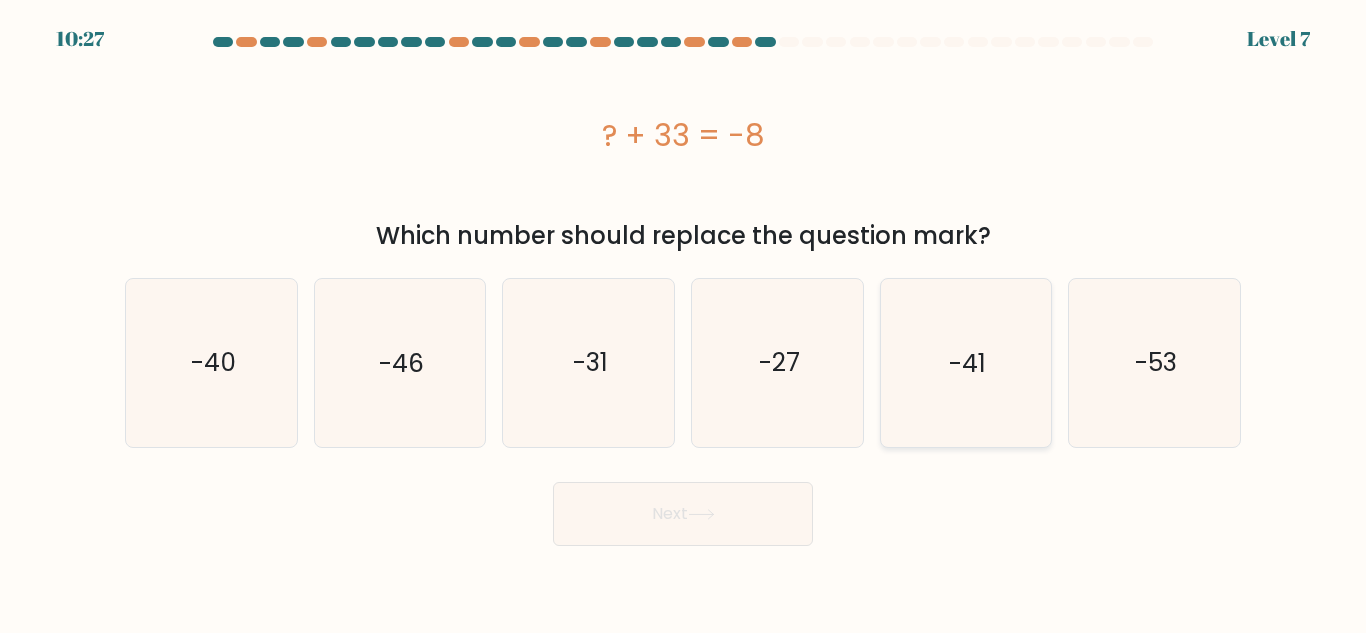 click on "-41" at bounding box center (965, 362) 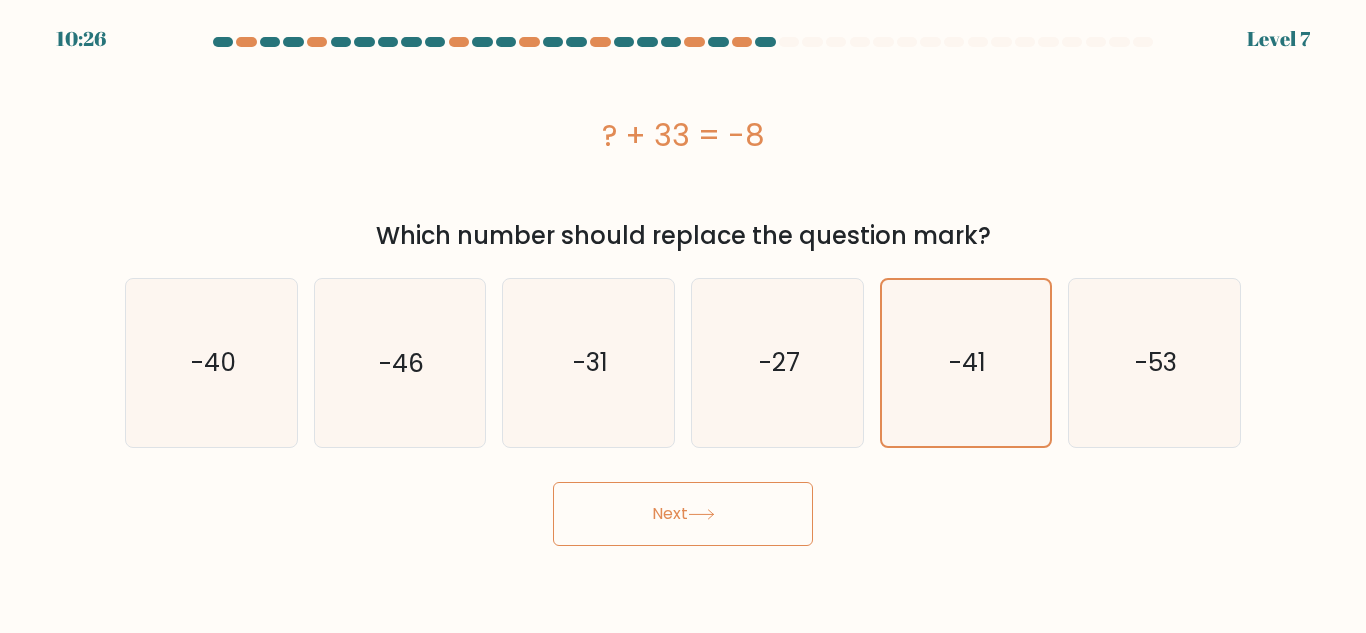 click on "Next" at bounding box center (683, 514) 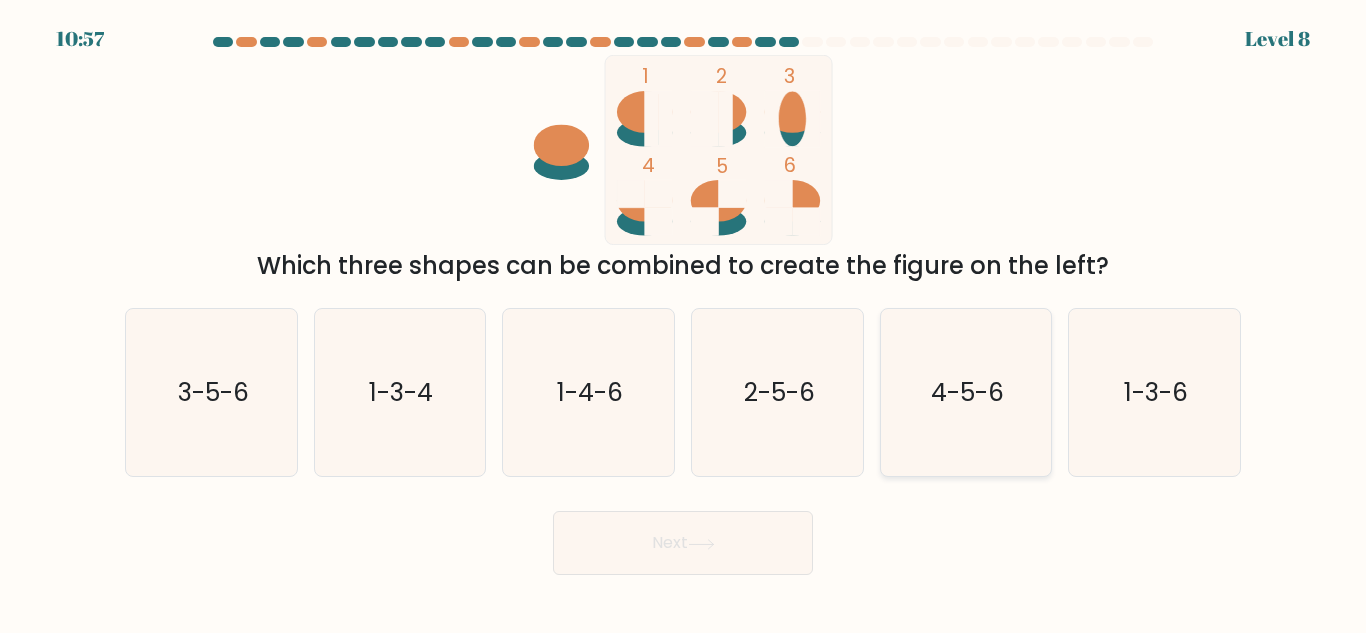 click on "4-5-6" at bounding box center (965, 392) 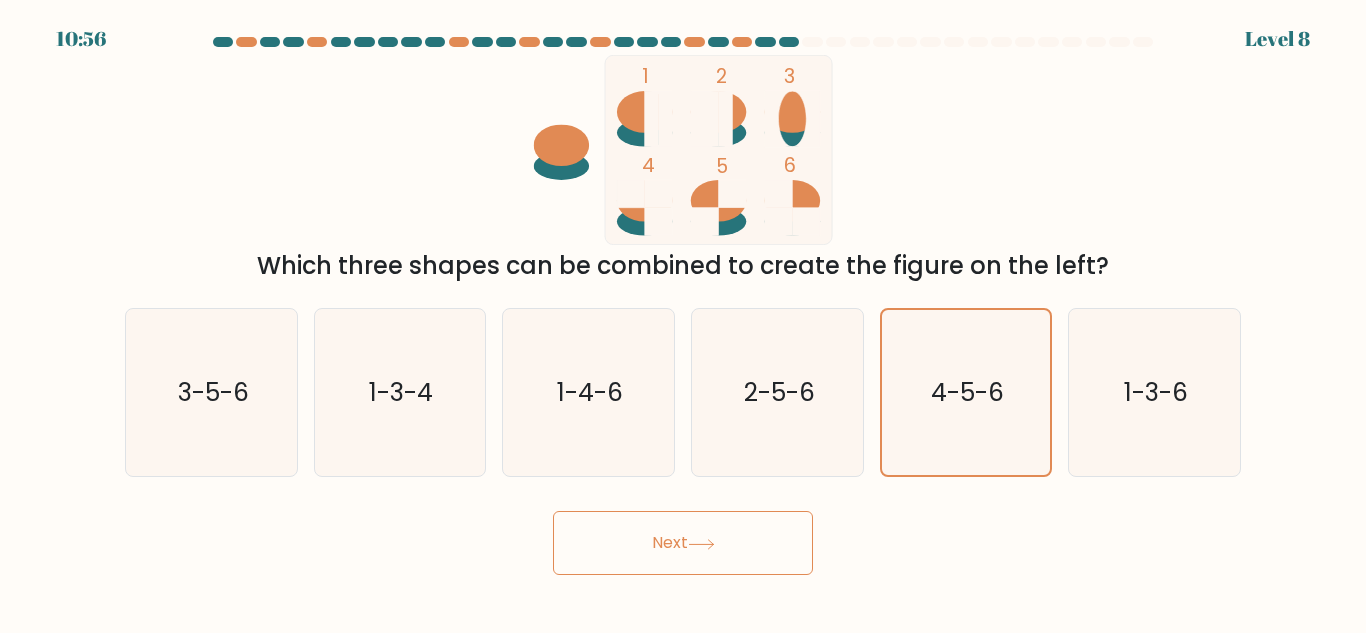 click on "Next" at bounding box center (683, 543) 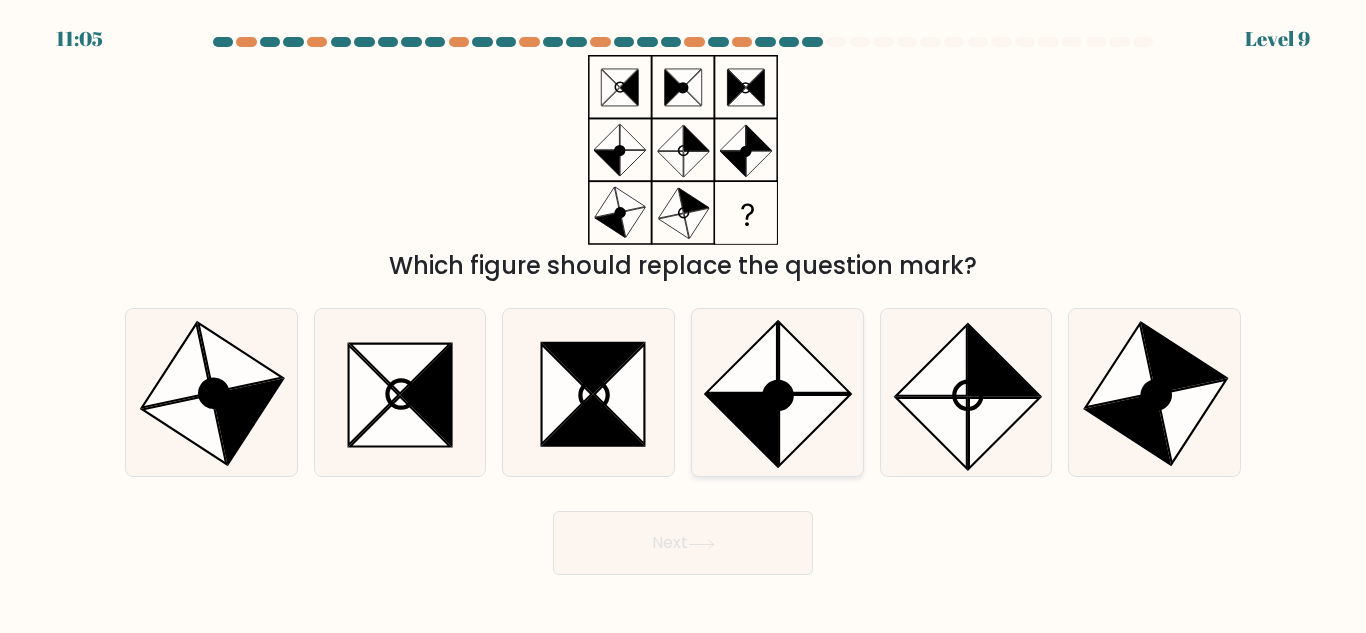 click at bounding box center [814, 430] 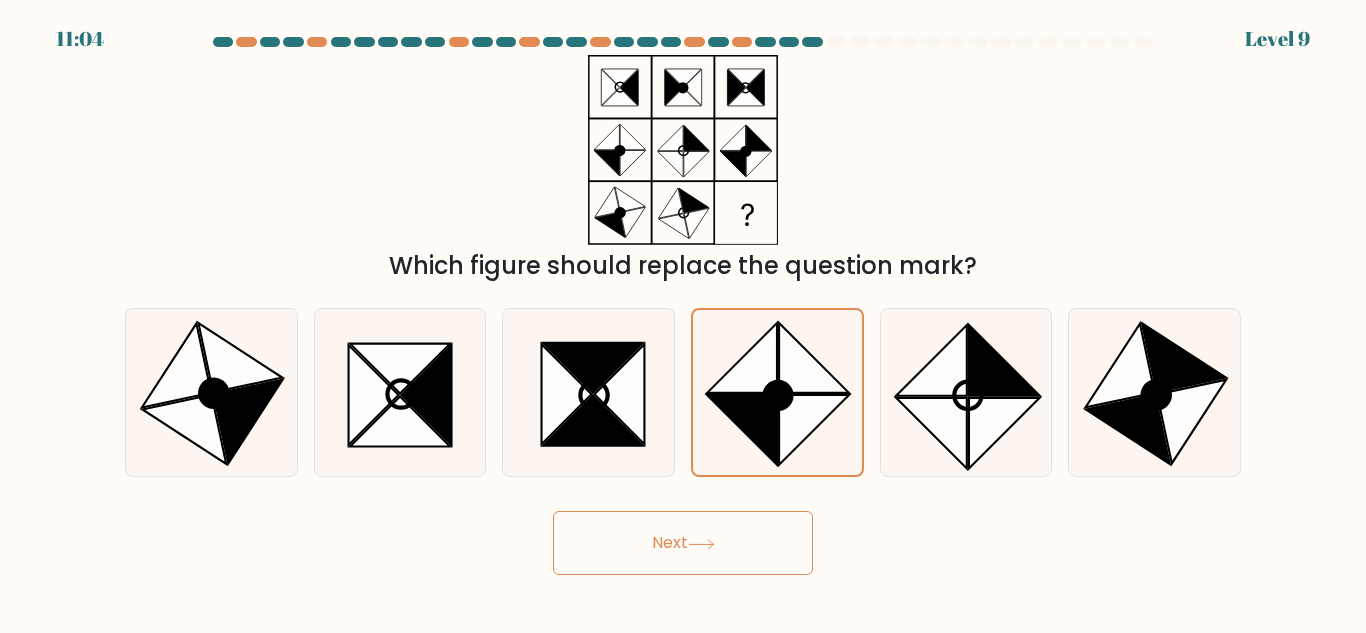 click on "Next" at bounding box center (683, 543) 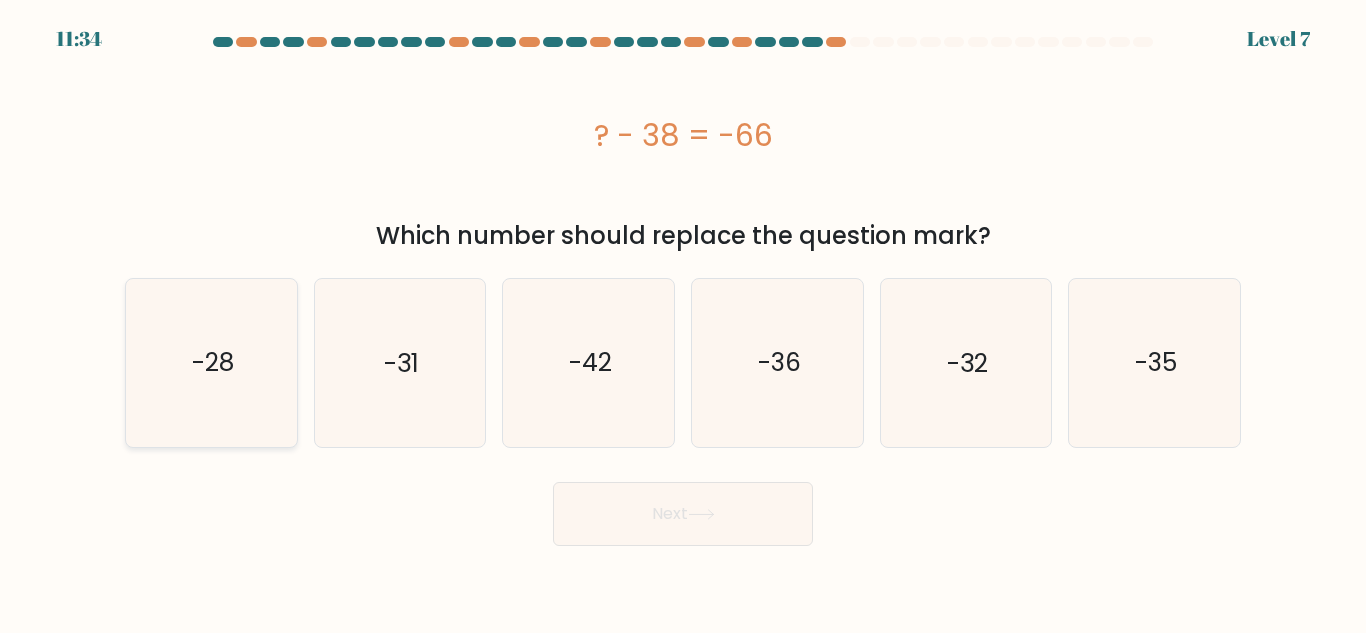 click on "-28" at bounding box center (213, 362) 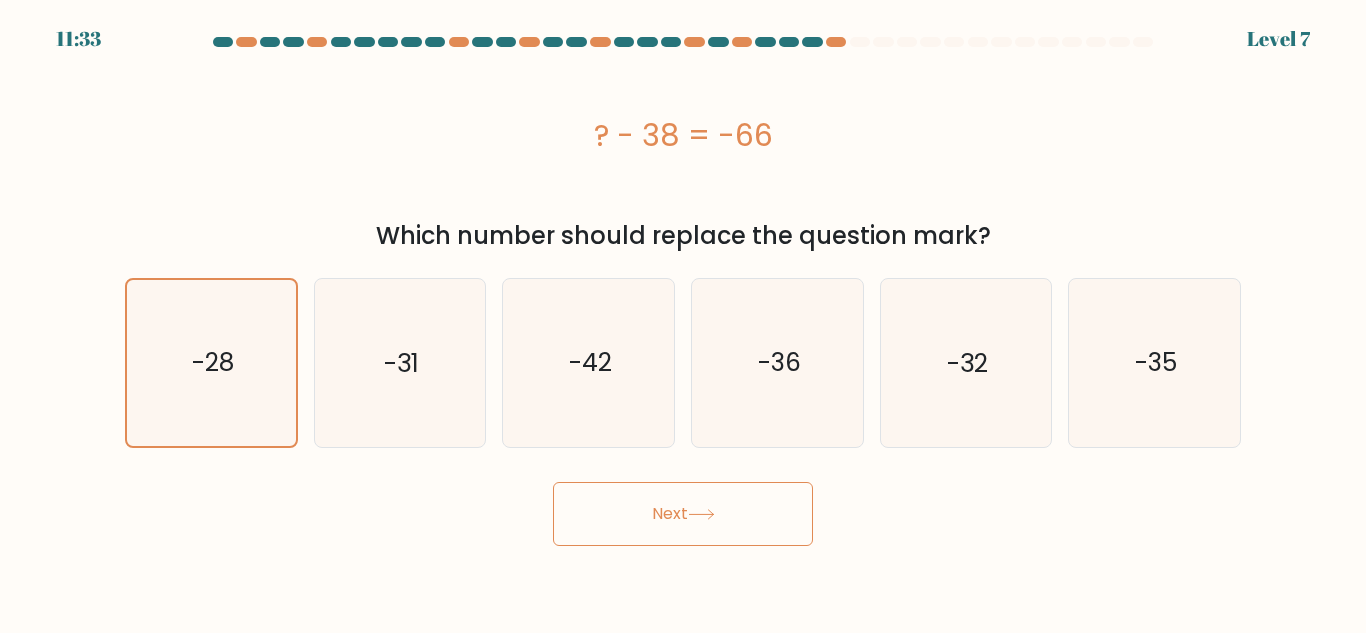 click on "Next" at bounding box center (683, 514) 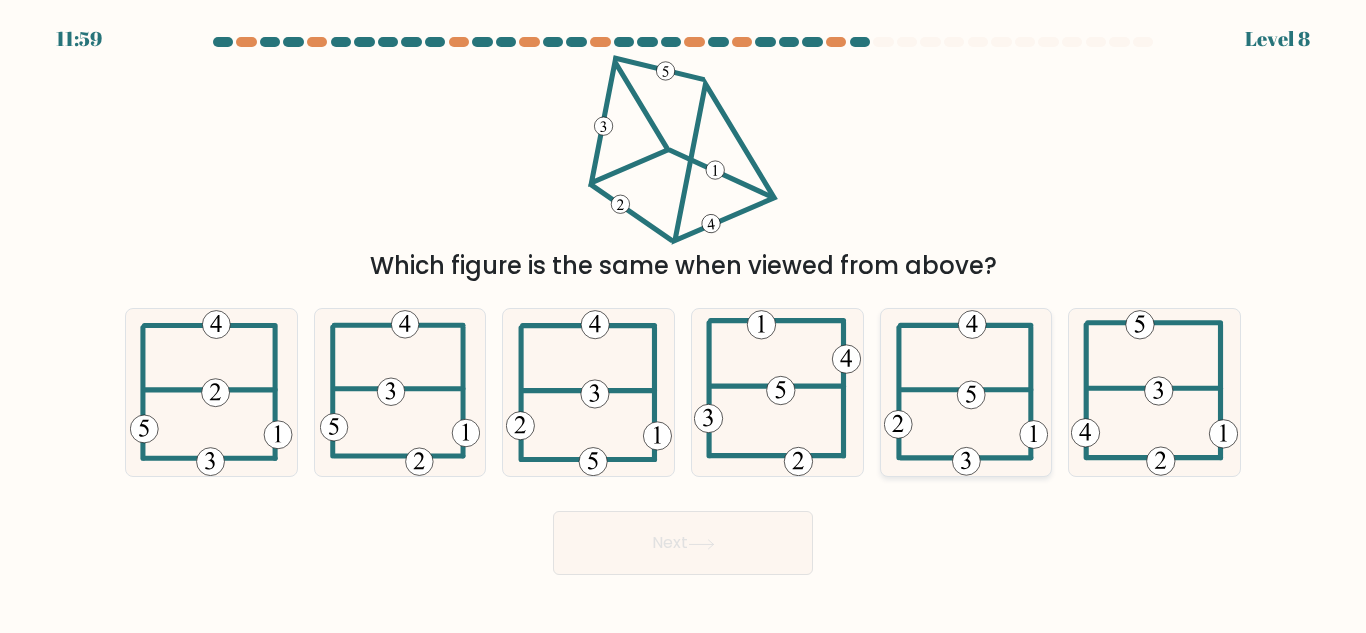 click at bounding box center (966, 392) 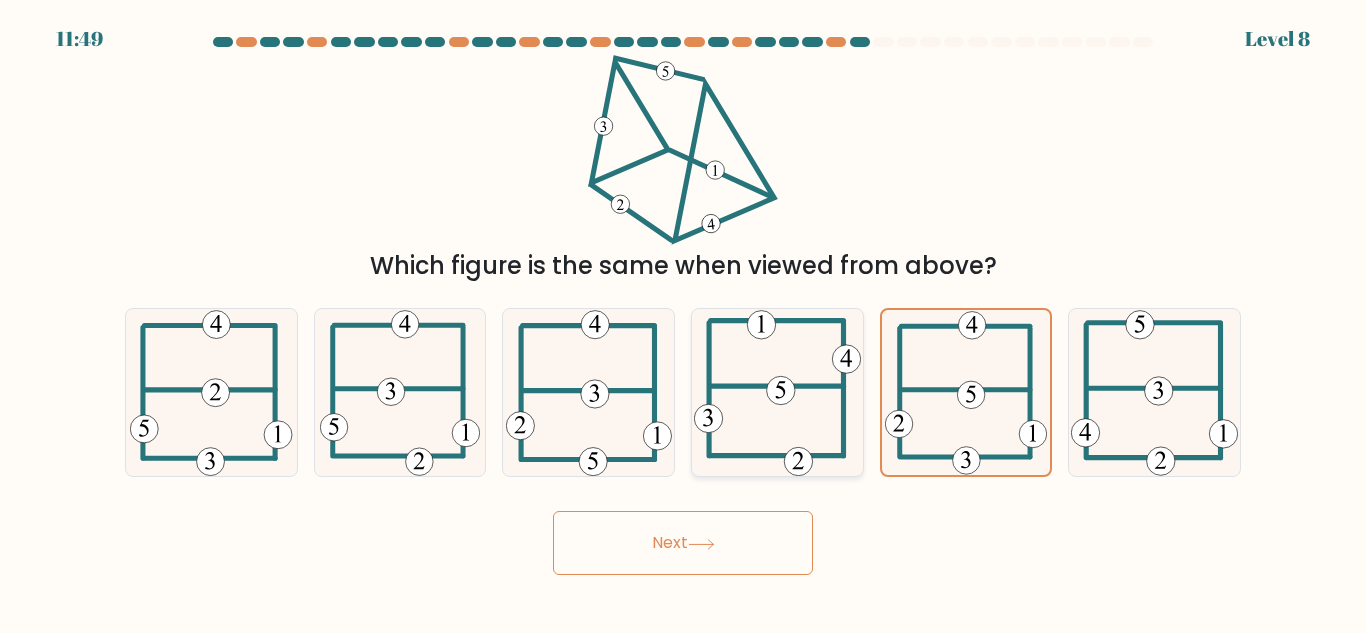 click at bounding box center [777, 392] 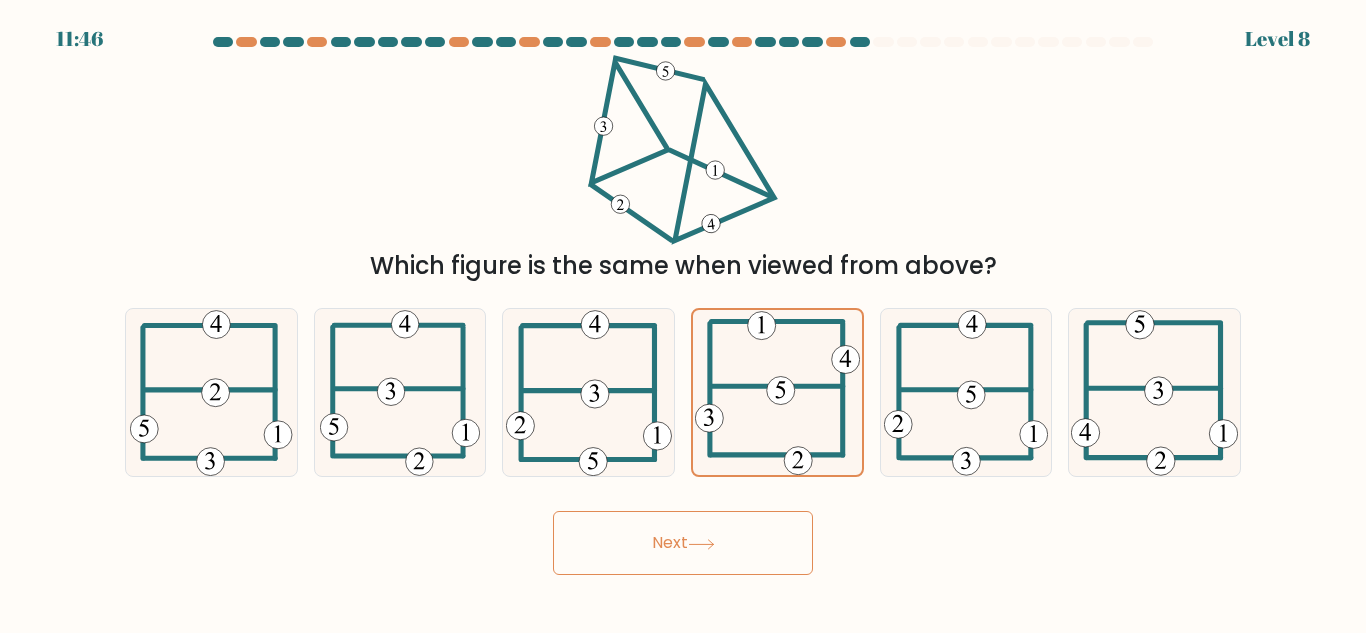click on "Next" at bounding box center (683, 543) 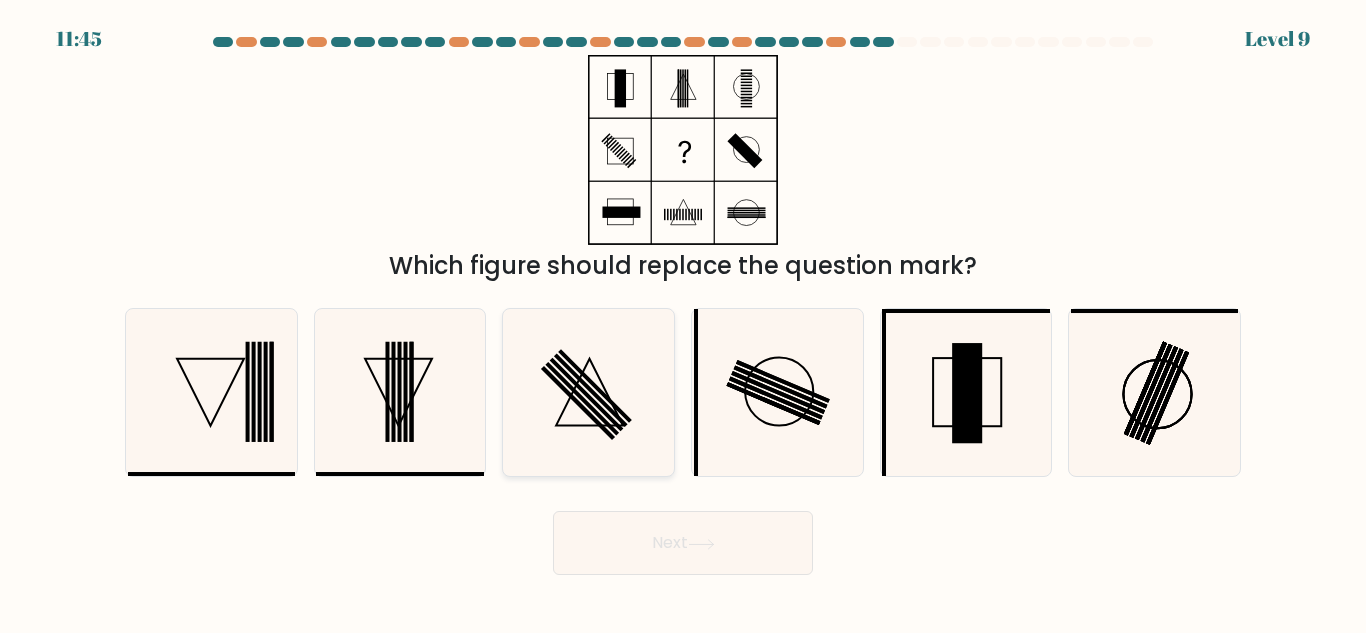 click at bounding box center (588, 392) 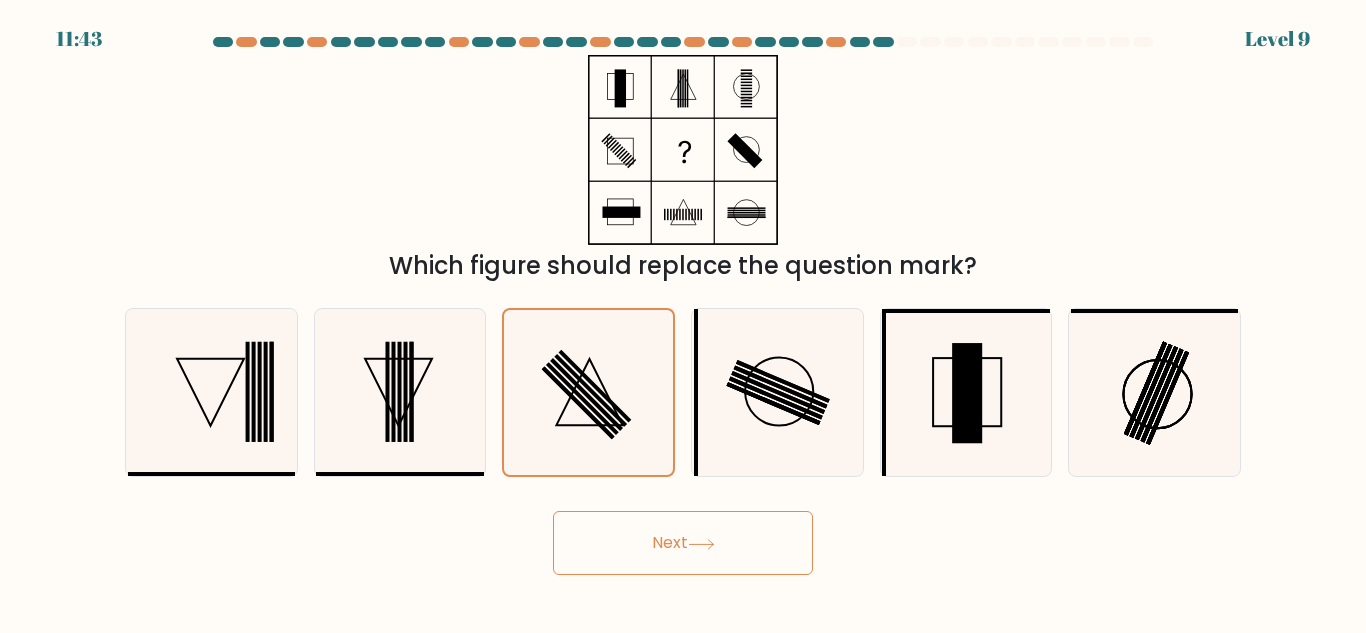 click at bounding box center [701, 544] 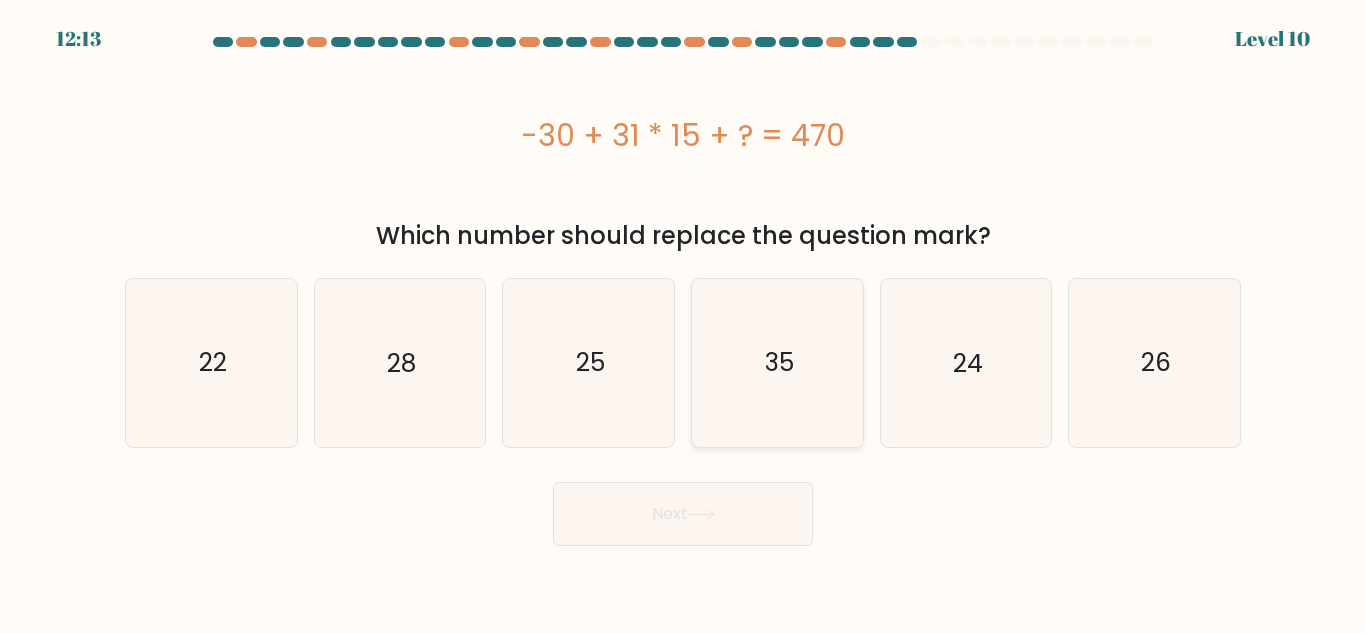 click on "35" at bounding box center [777, 362] 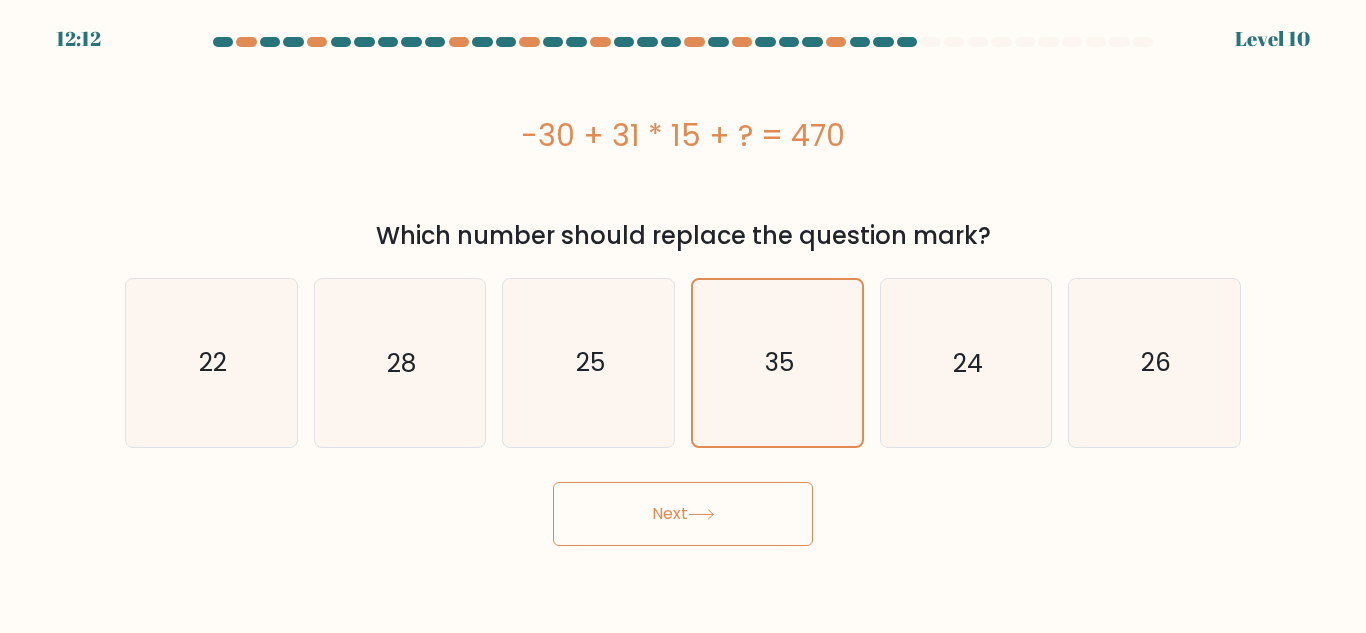 click on "Next" at bounding box center (683, 514) 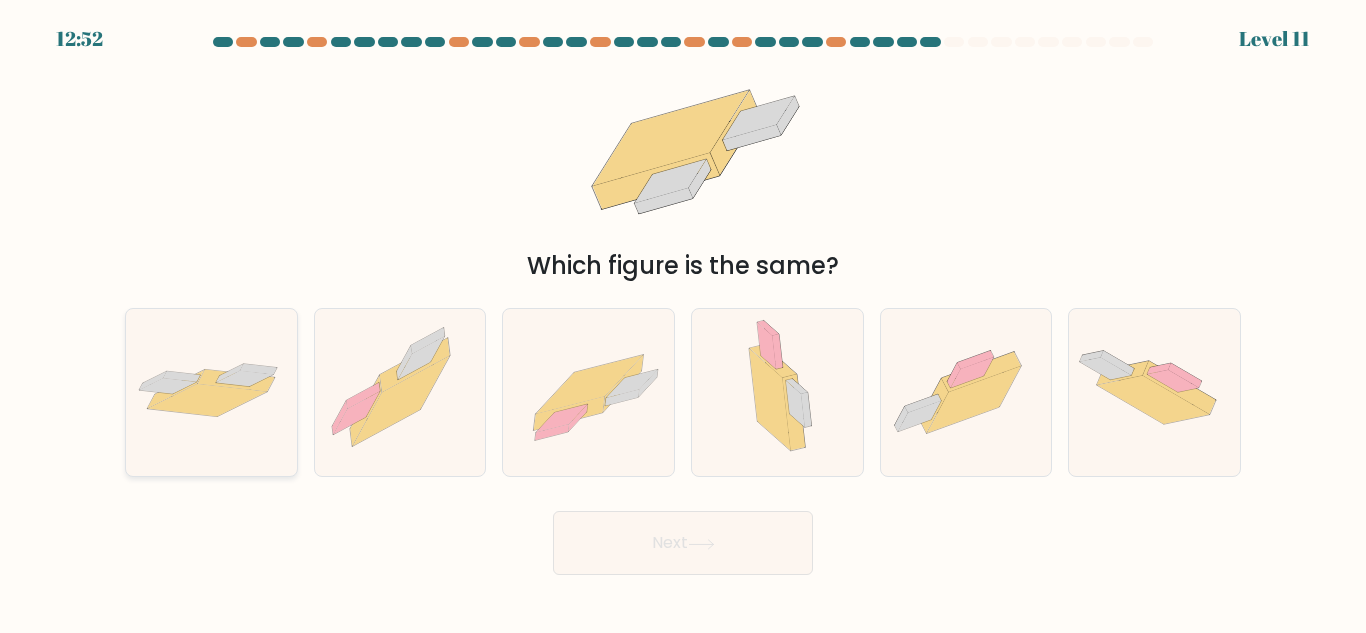 click at bounding box center [207, 400] 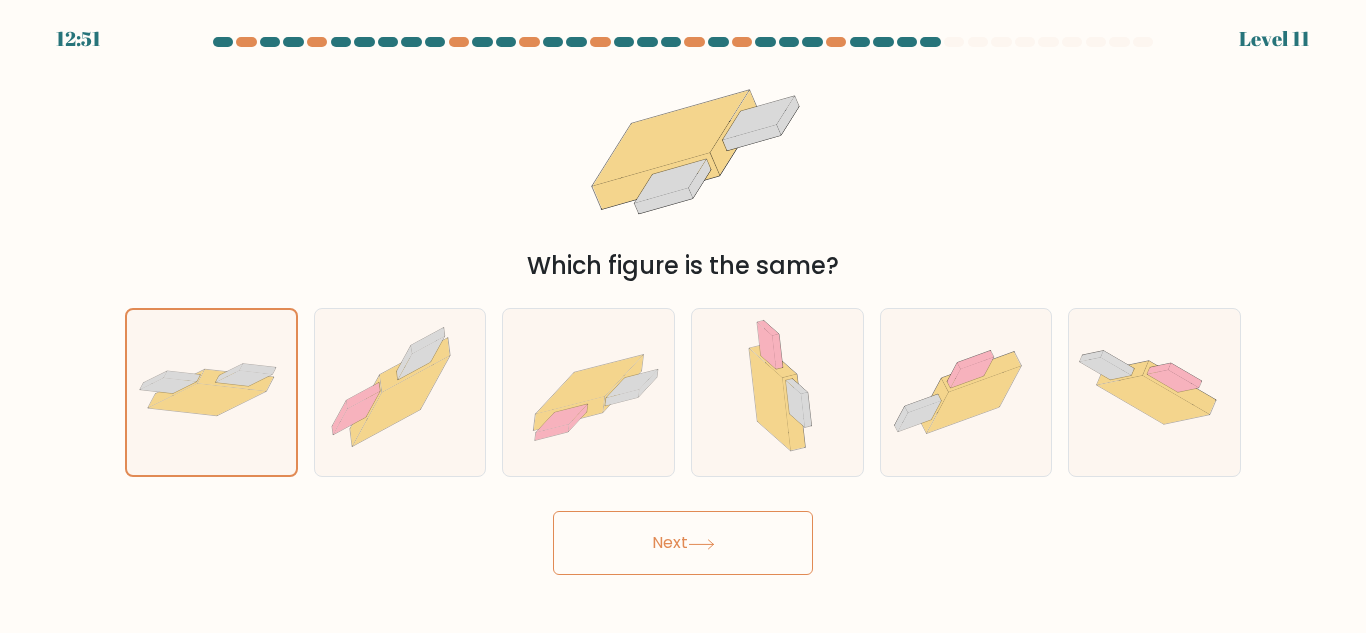 click on "Next" at bounding box center [683, 543] 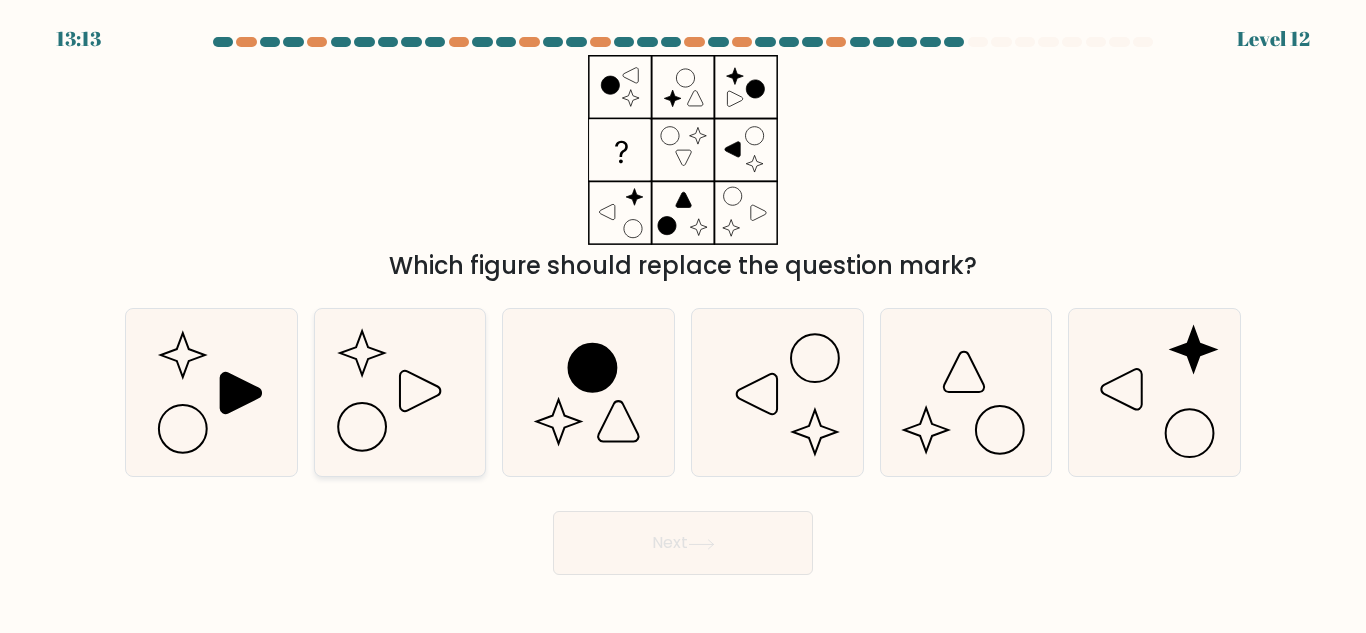 click at bounding box center [399, 392] 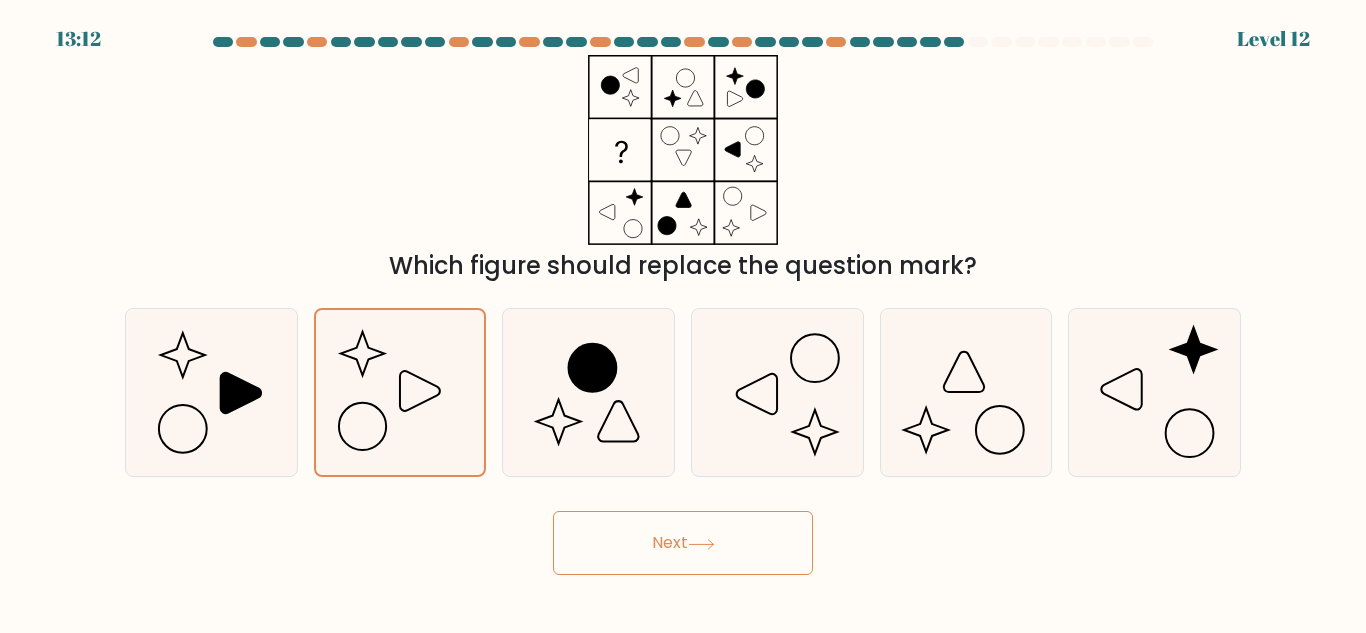 click on "Next" at bounding box center (683, 543) 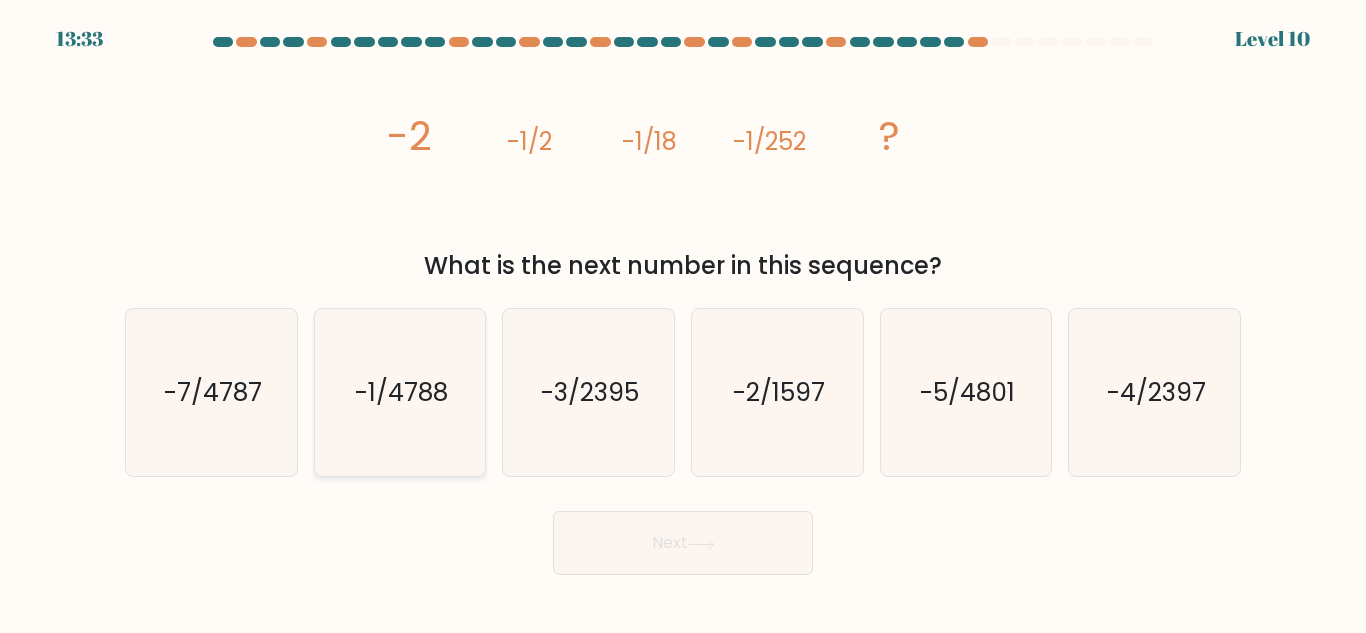 click on "-1/4788" at bounding box center (399, 392) 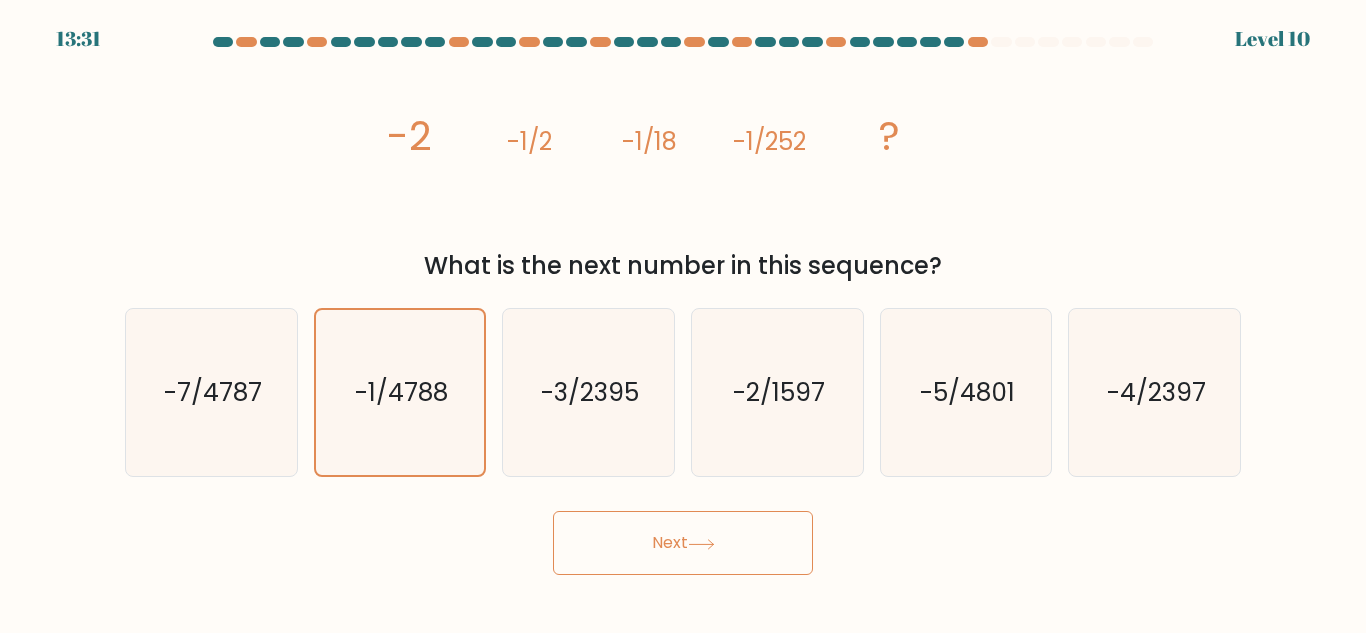 click on "Next" at bounding box center (683, 543) 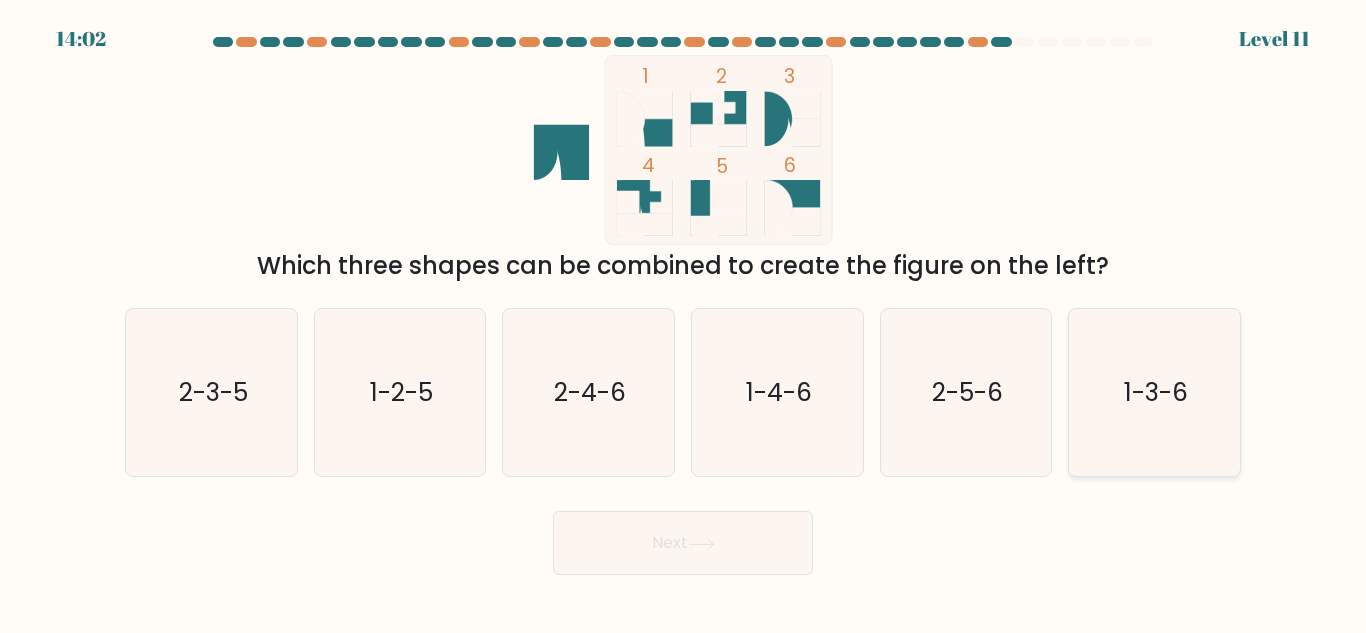 click on "1-3-6" at bounding box center [1154, 392] 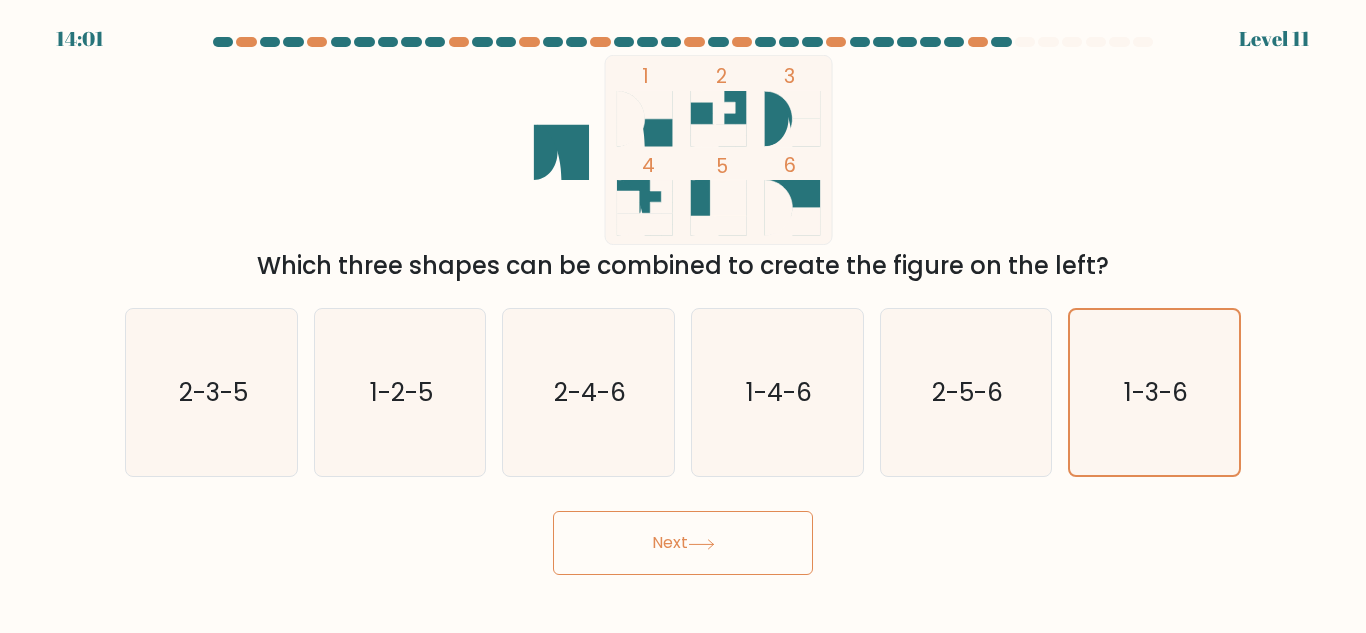 click on "Next" at bounding box center [683, 543] 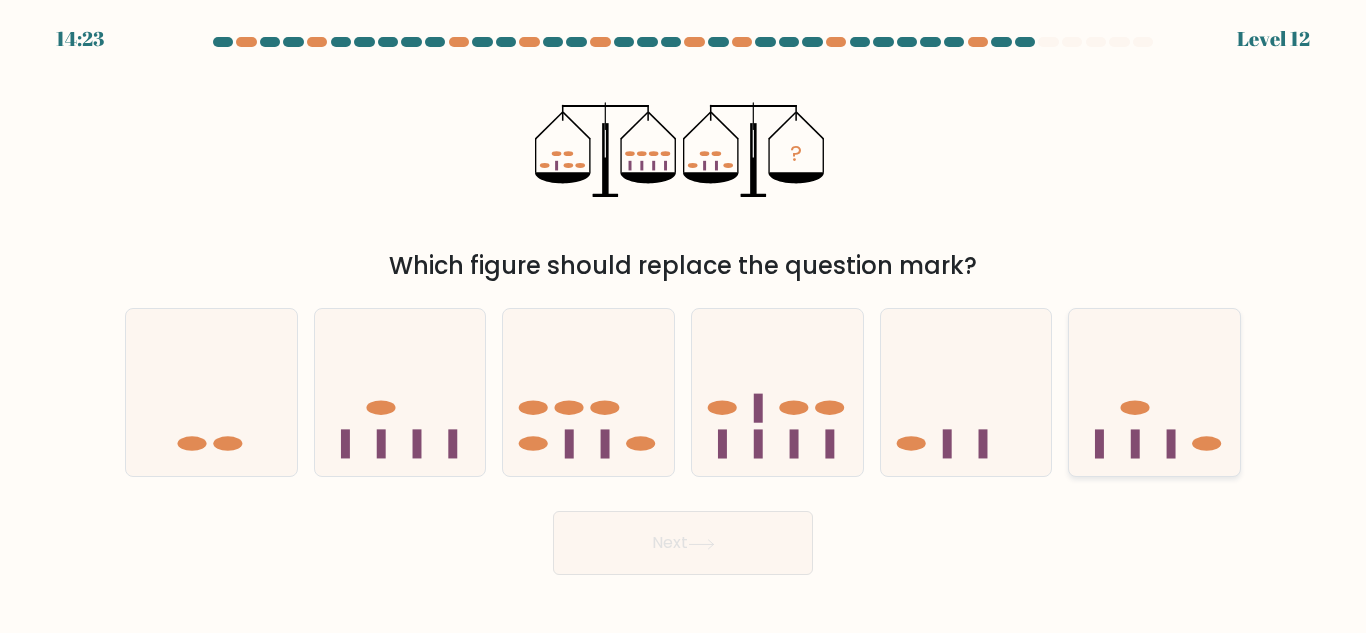 click at bounding box center (1154, 392) 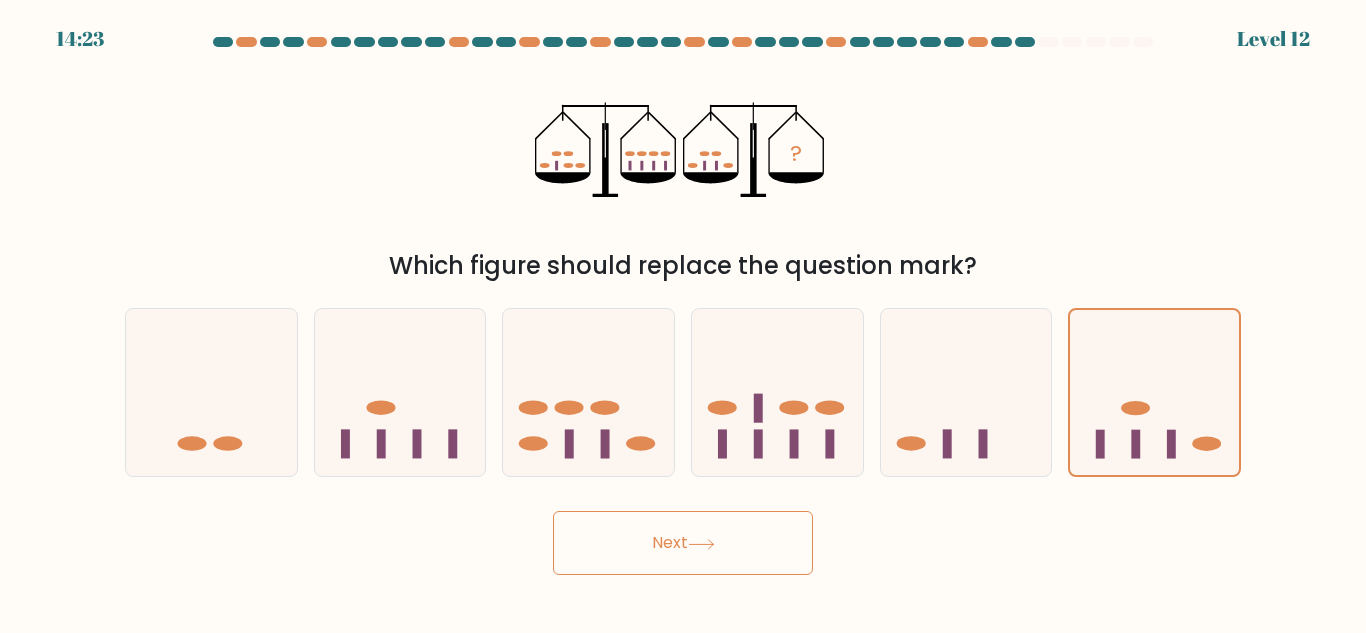 click on "Next" at bounding box center [683, 543] 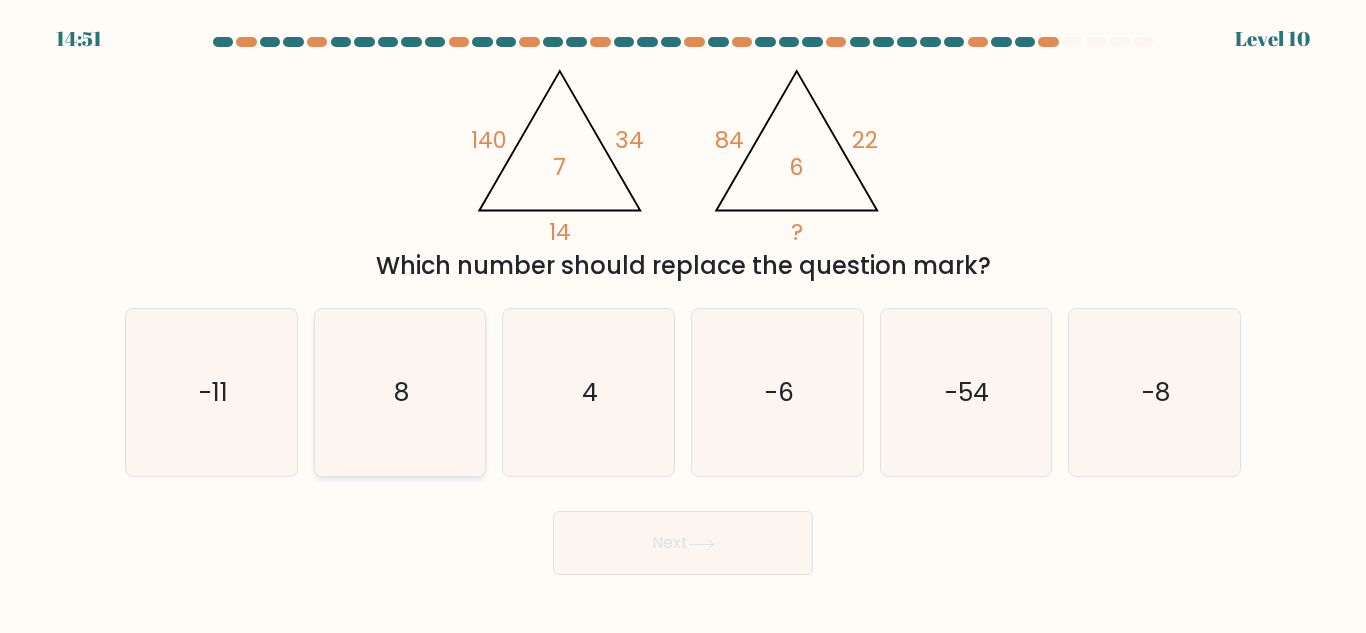 click on "8" at bounding box center (399, 392) 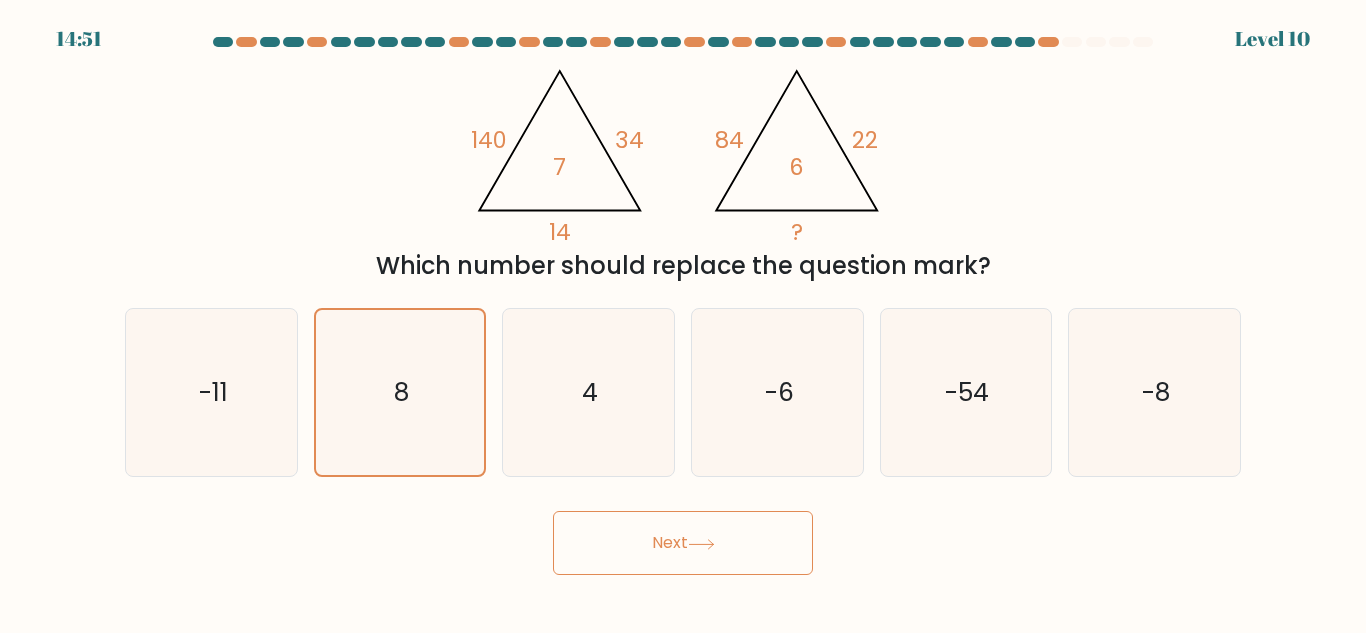 click on "Next" at bounding box center (683, 543) 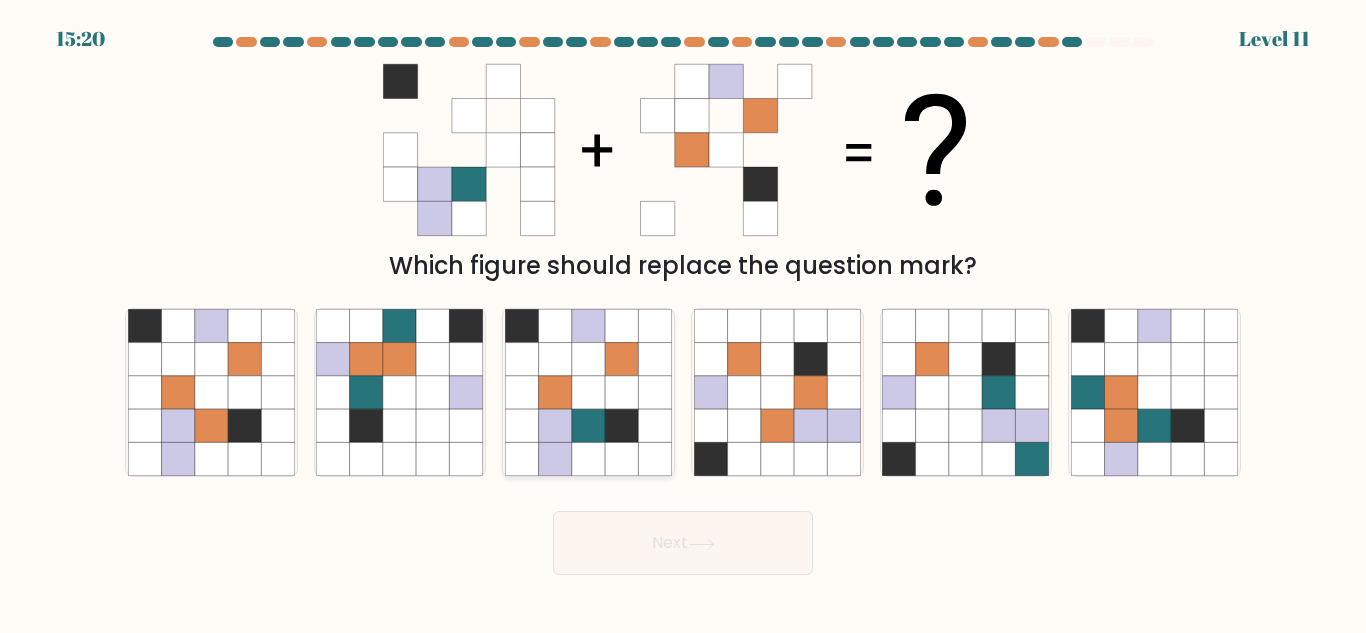 click at bounding box center [588, 425] 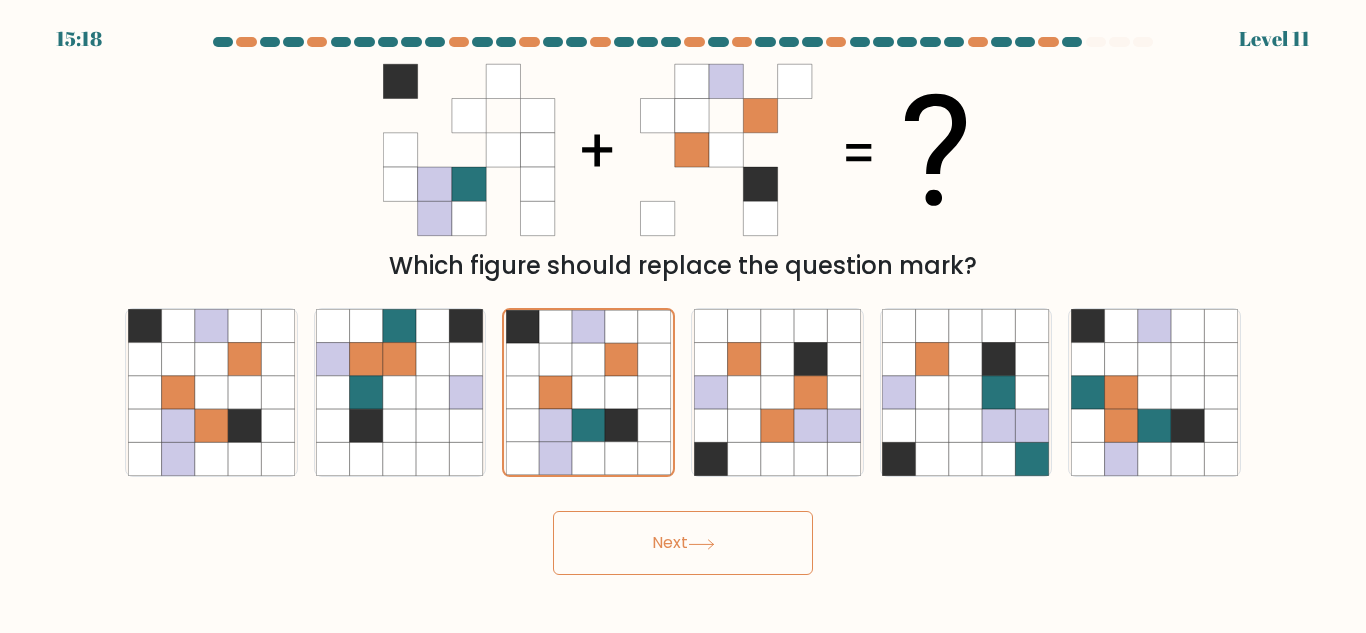 click on "Next" at bounding box center [683, 543] 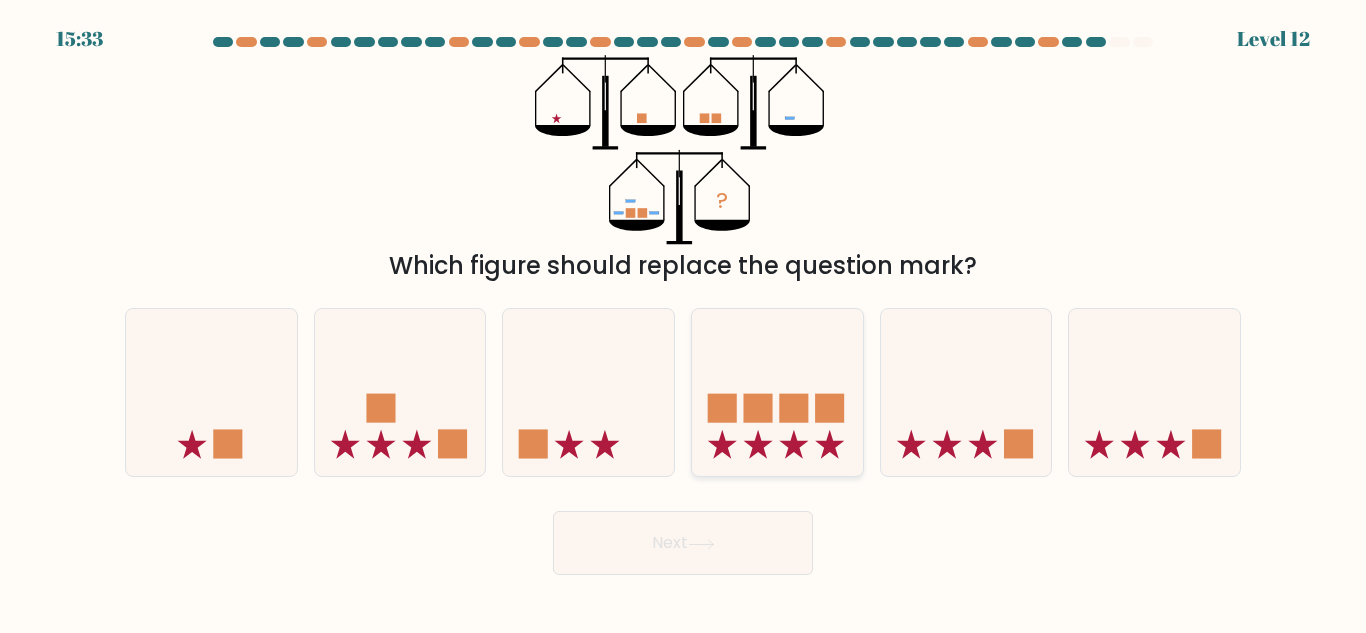 click at bounding box center [777, 392] 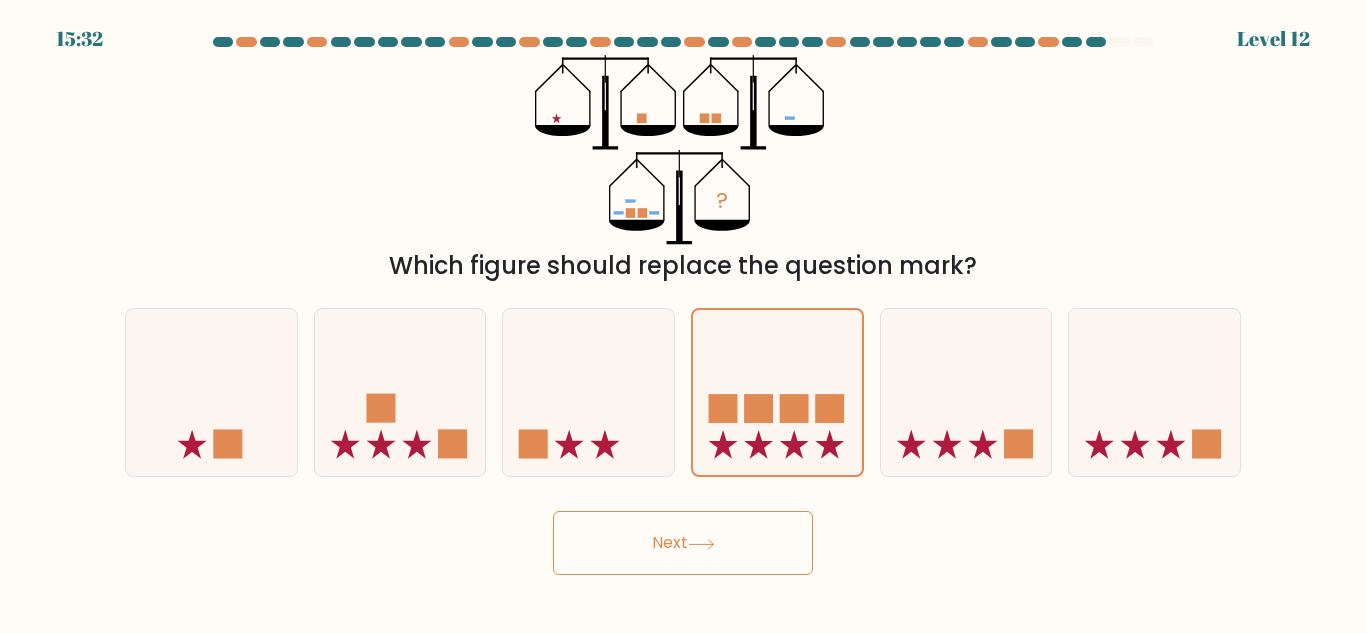 click on "Next" at bounding box center (683, 543) 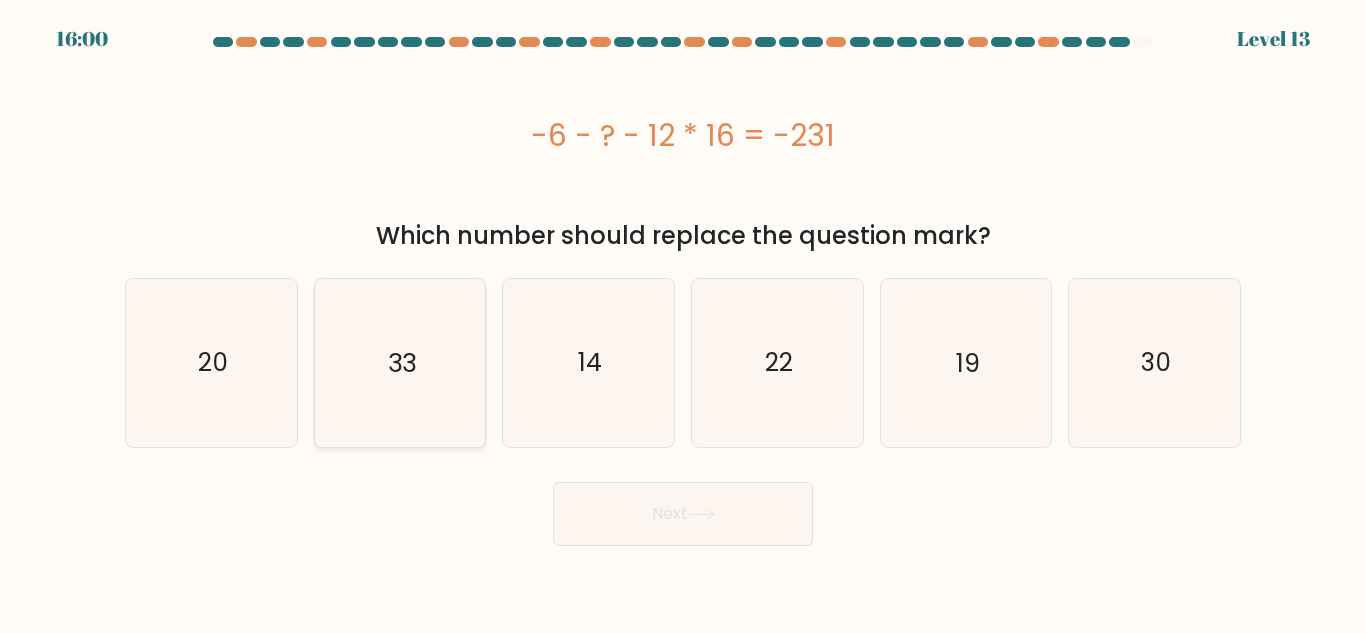click on "33" at bounding box center (399, 362) 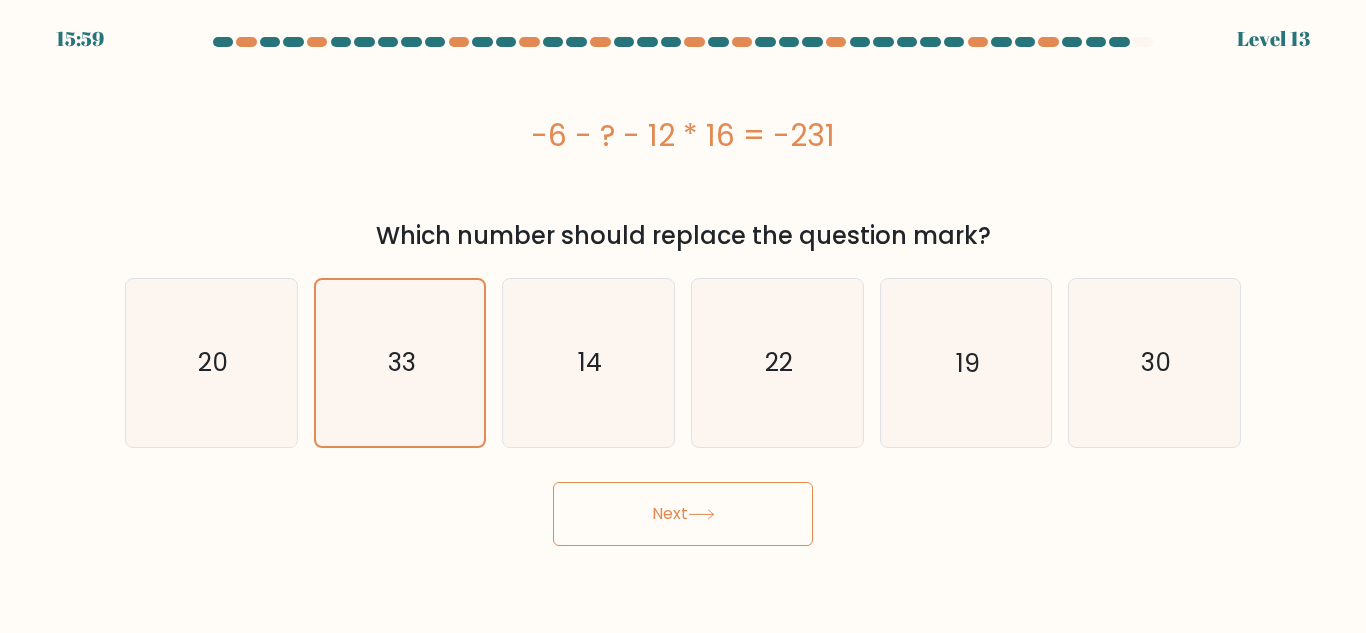 click on "Next" at bounding box center [683, 514] 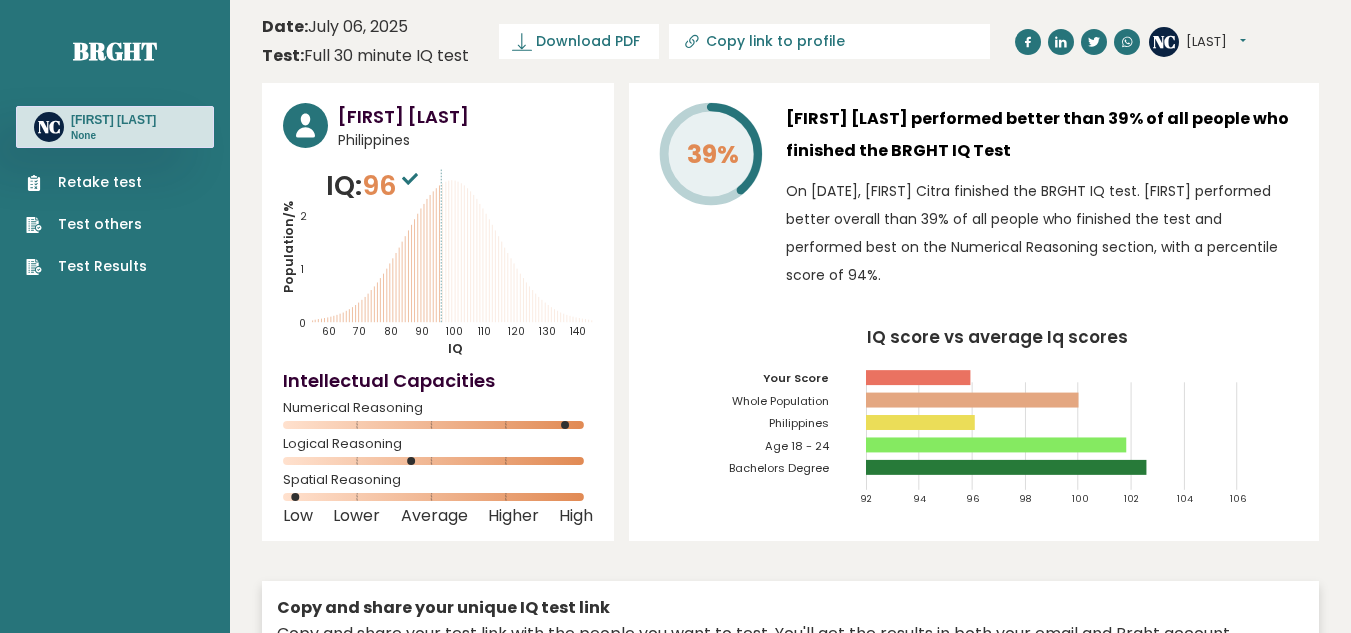 scroll, scrollTop: 0, scrollLeft: 0, axis: both 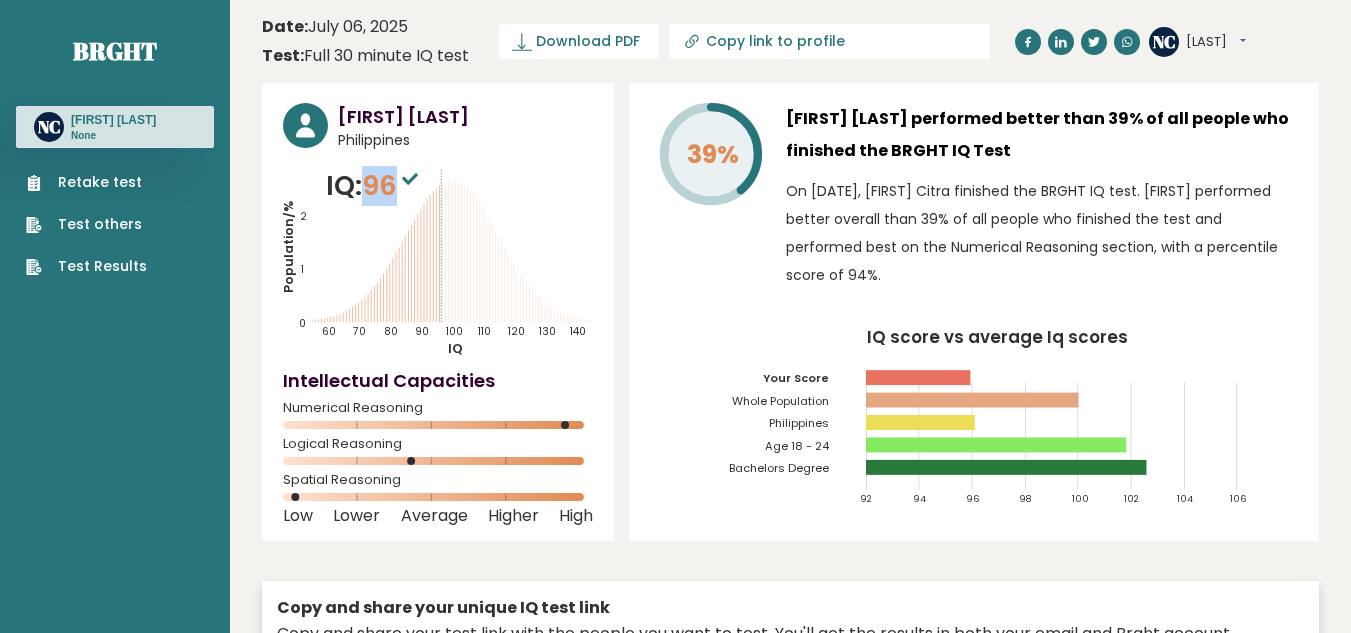 drag, startPoint x: 395, startPoint y: 194, endPoint x: 369, endPoint y: 192, distance: 26.076809 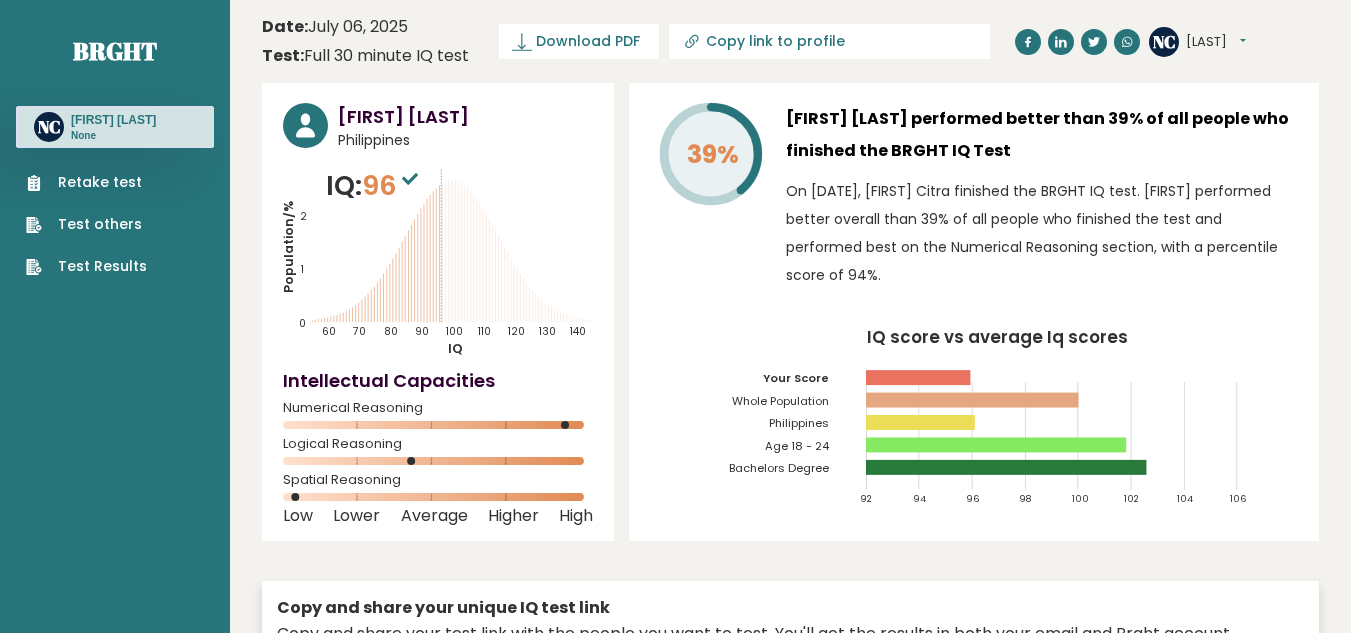 click at bounding box center (574, 425) 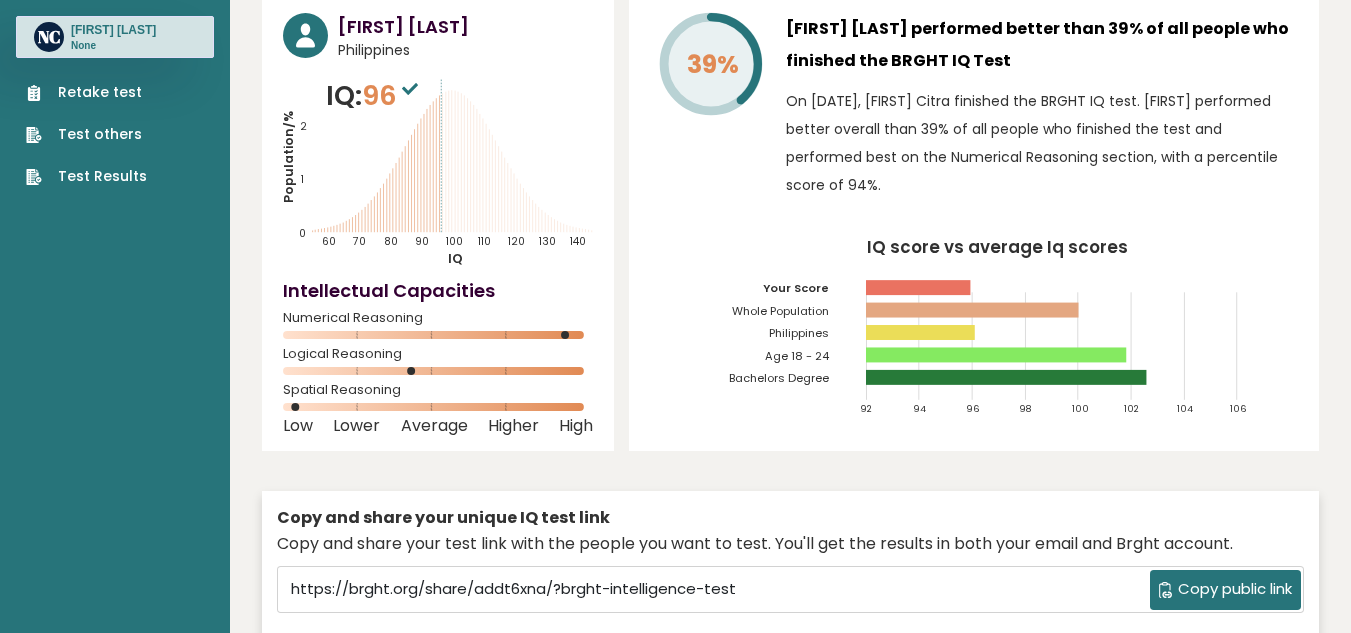scroll, scrollTop: 300, scrollLeft: 0, axis: vertical 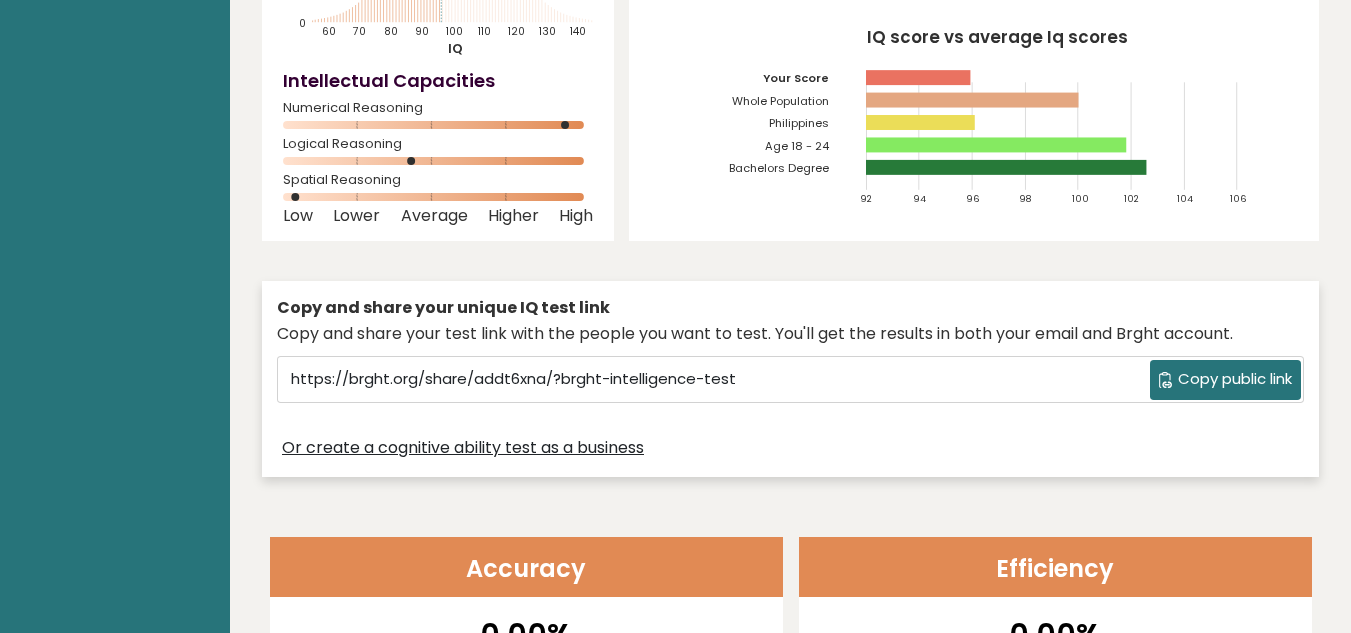 click on "Copy public link" at bounding box center (1235, 379) 